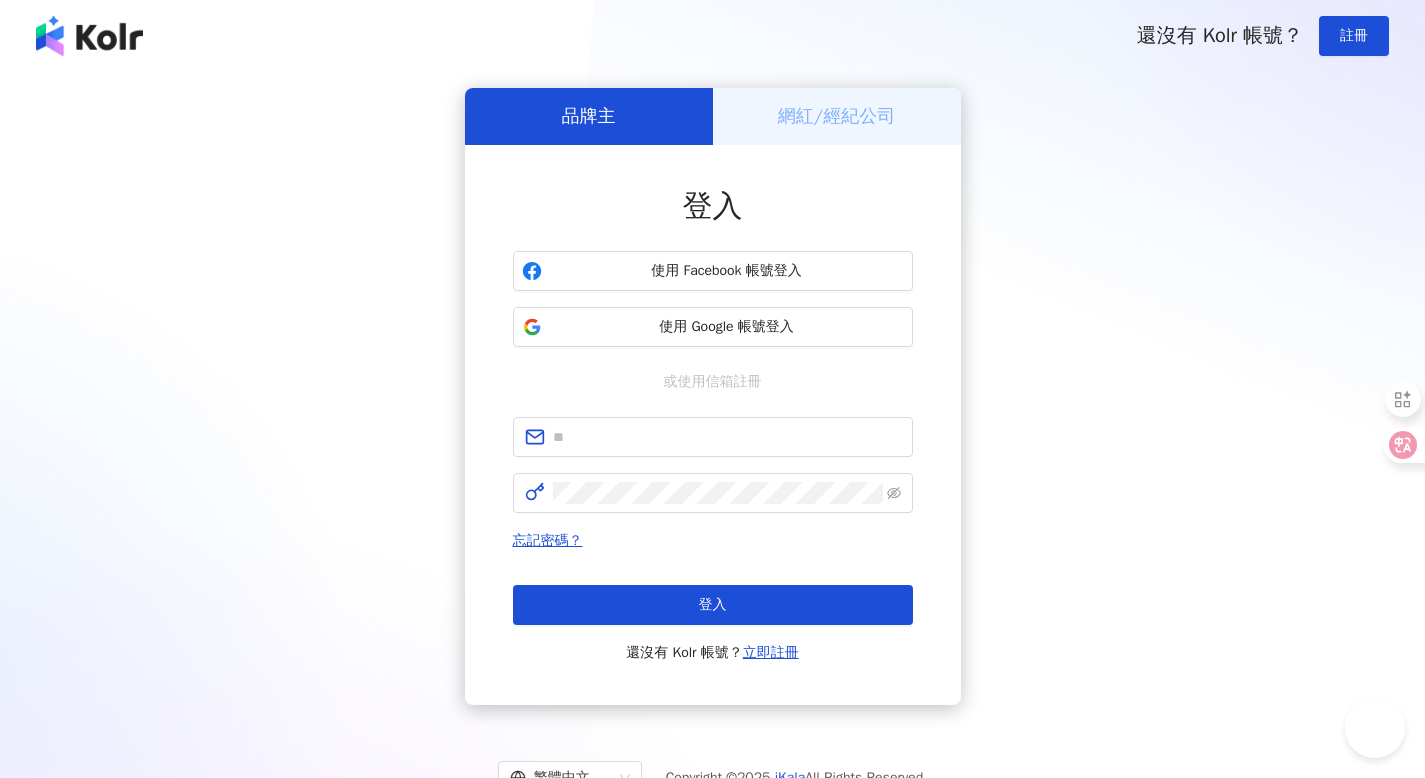 scroll, scrollTop: 0, scrollLeft: 0, axis: both 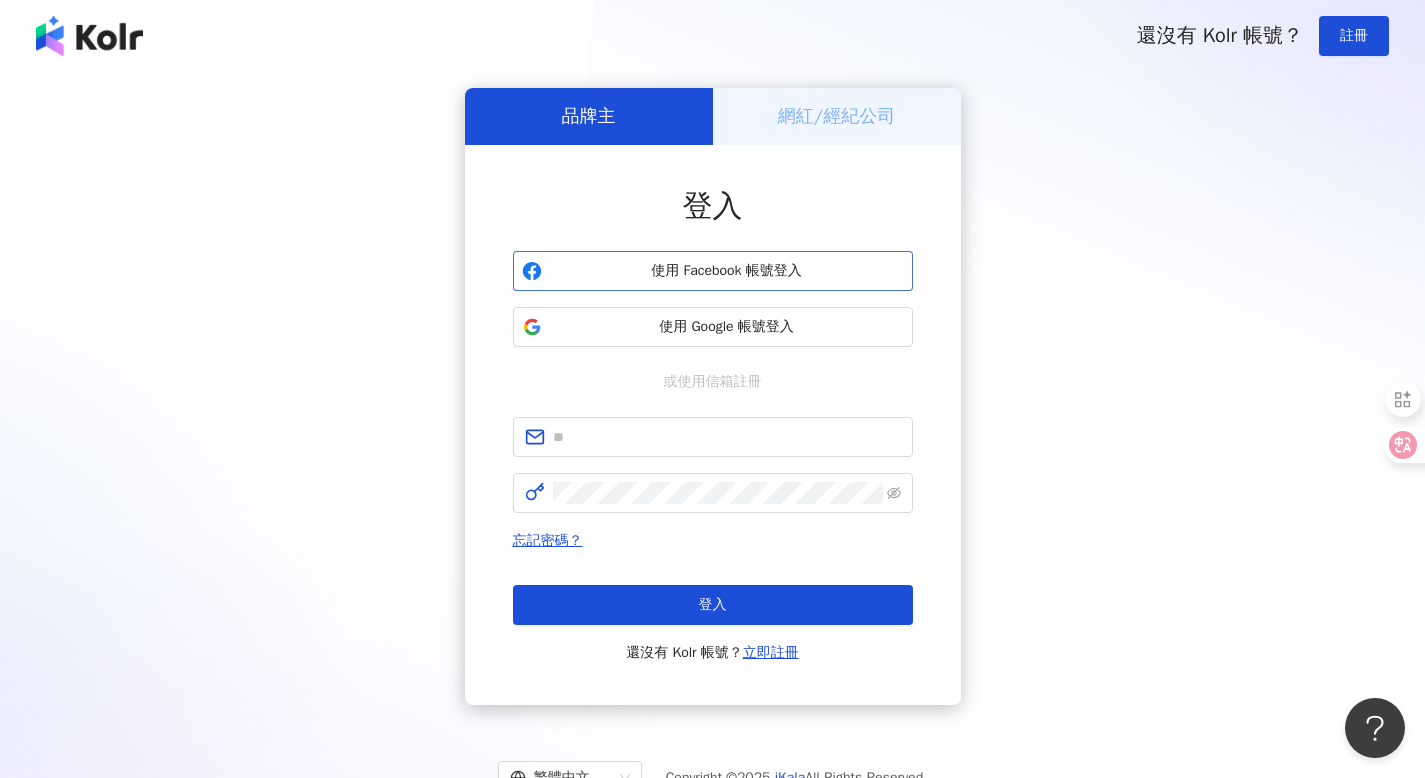 click on "使用 Facebook 帳號登入" at bounding box center [727, 271] 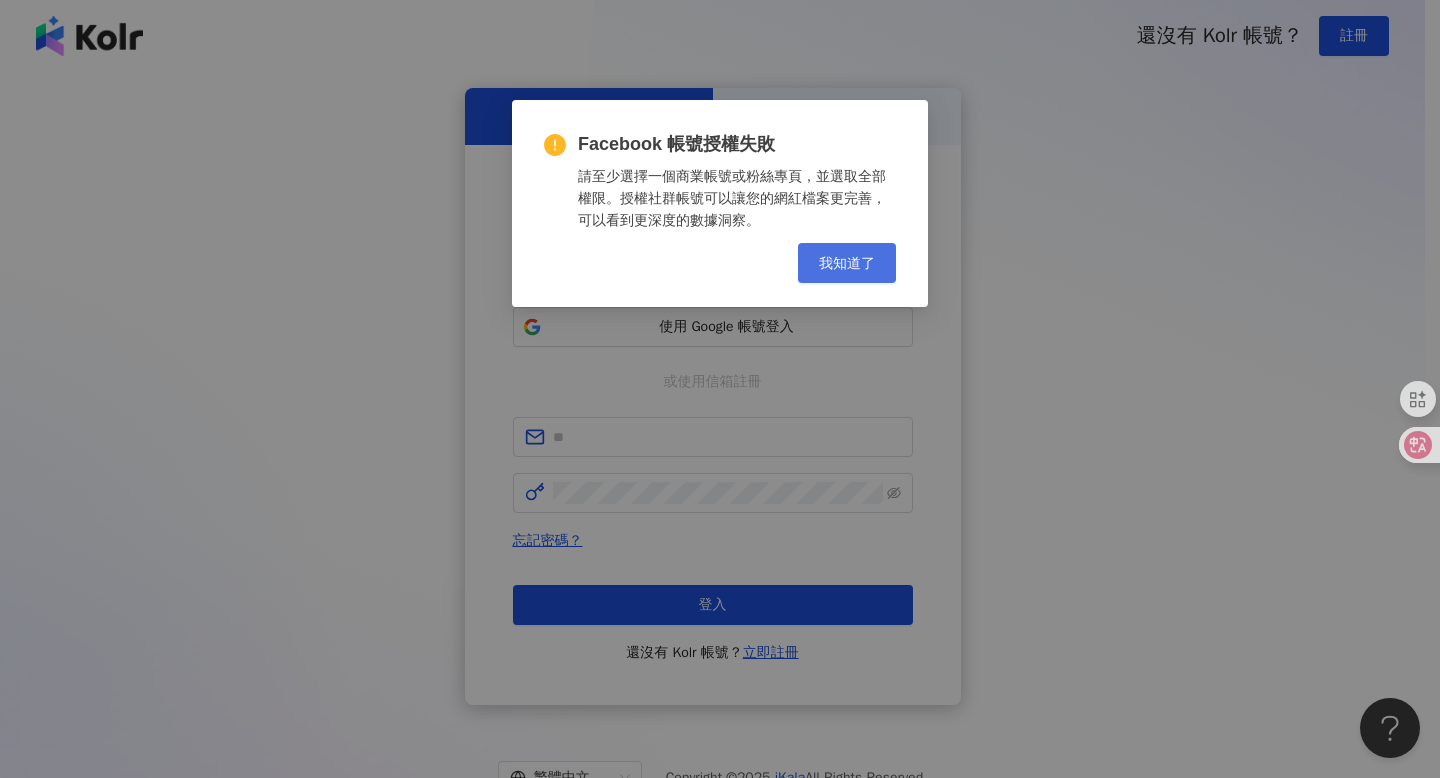 click on "我知道了" at bounding box center (847, 263) 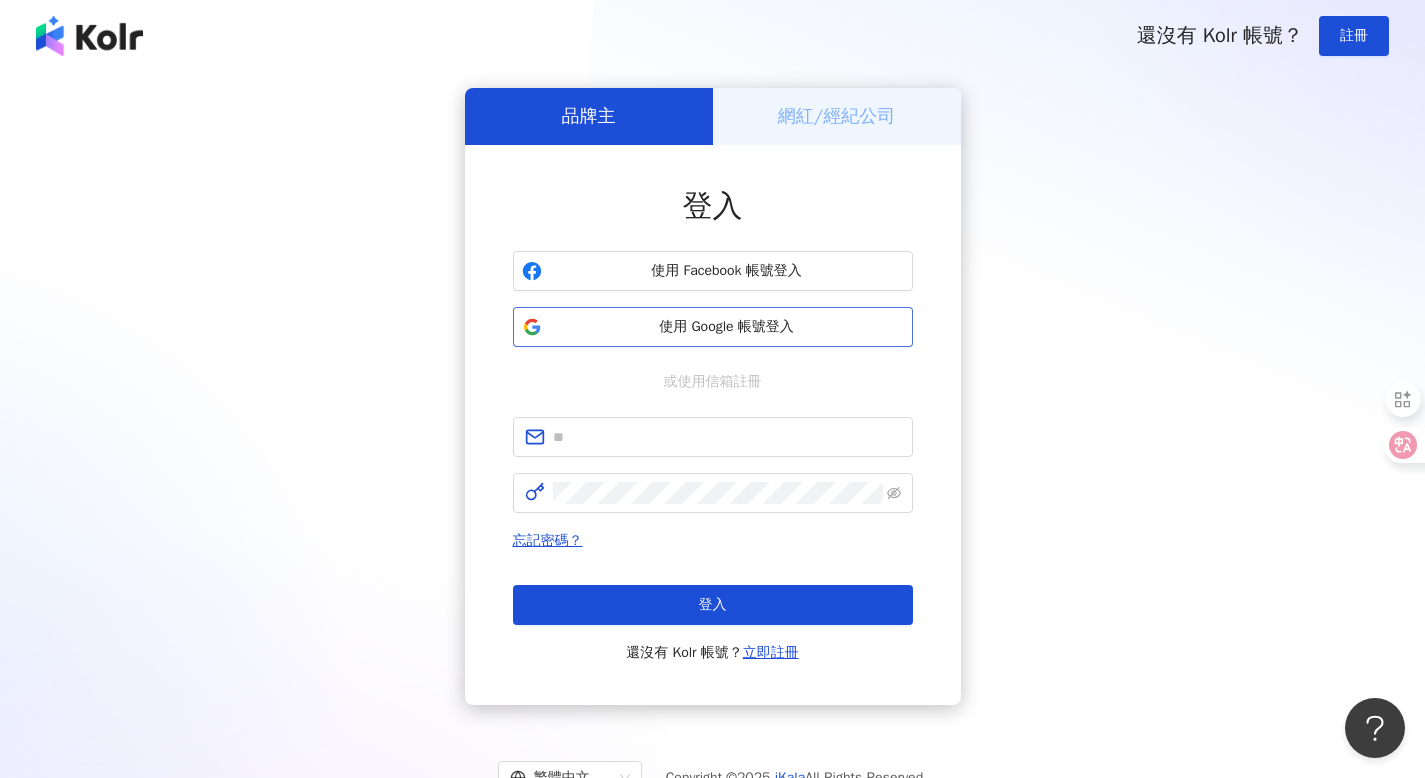 click on "使用 Google 帳號登入" at bounding box center (727, 327) 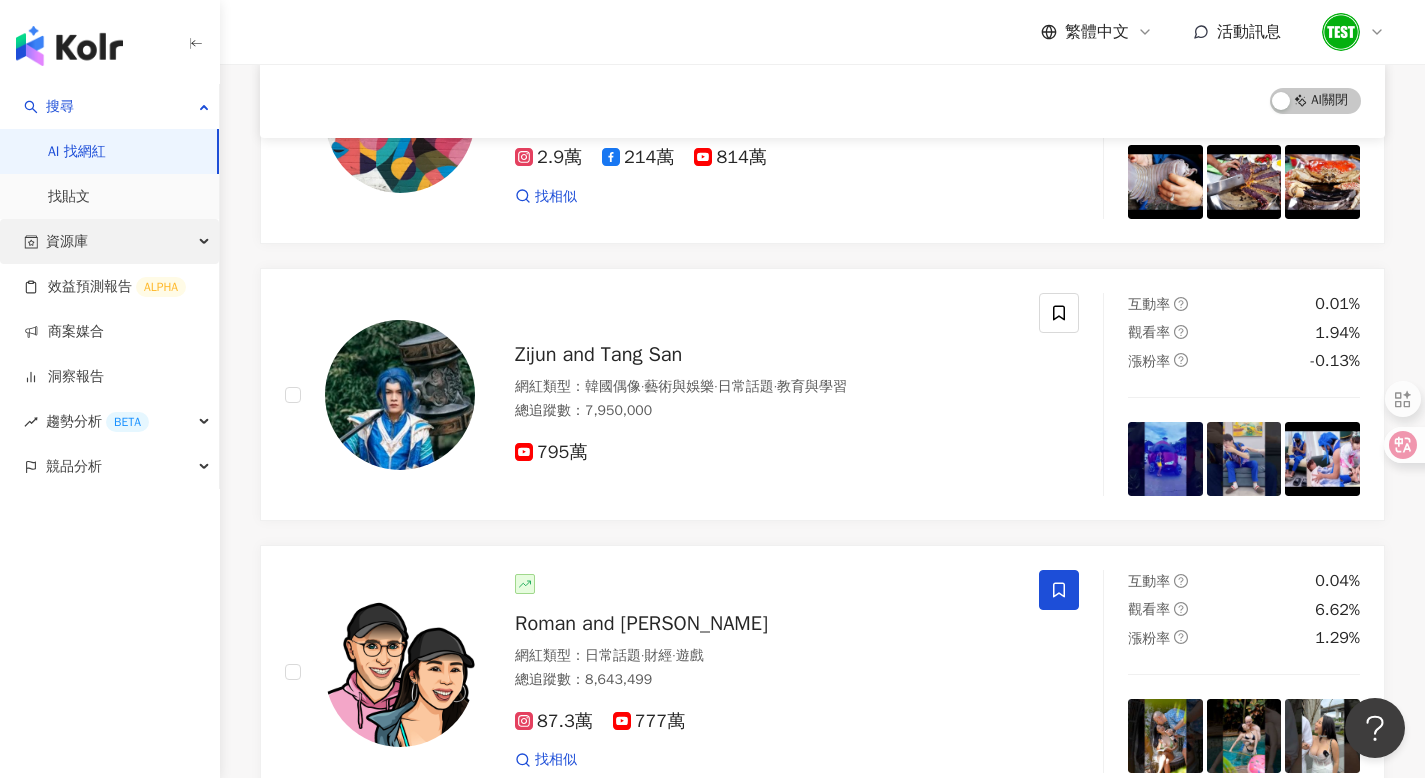 scroll, scrollTop: 1247, scrollLeft: 0, axis: vertical 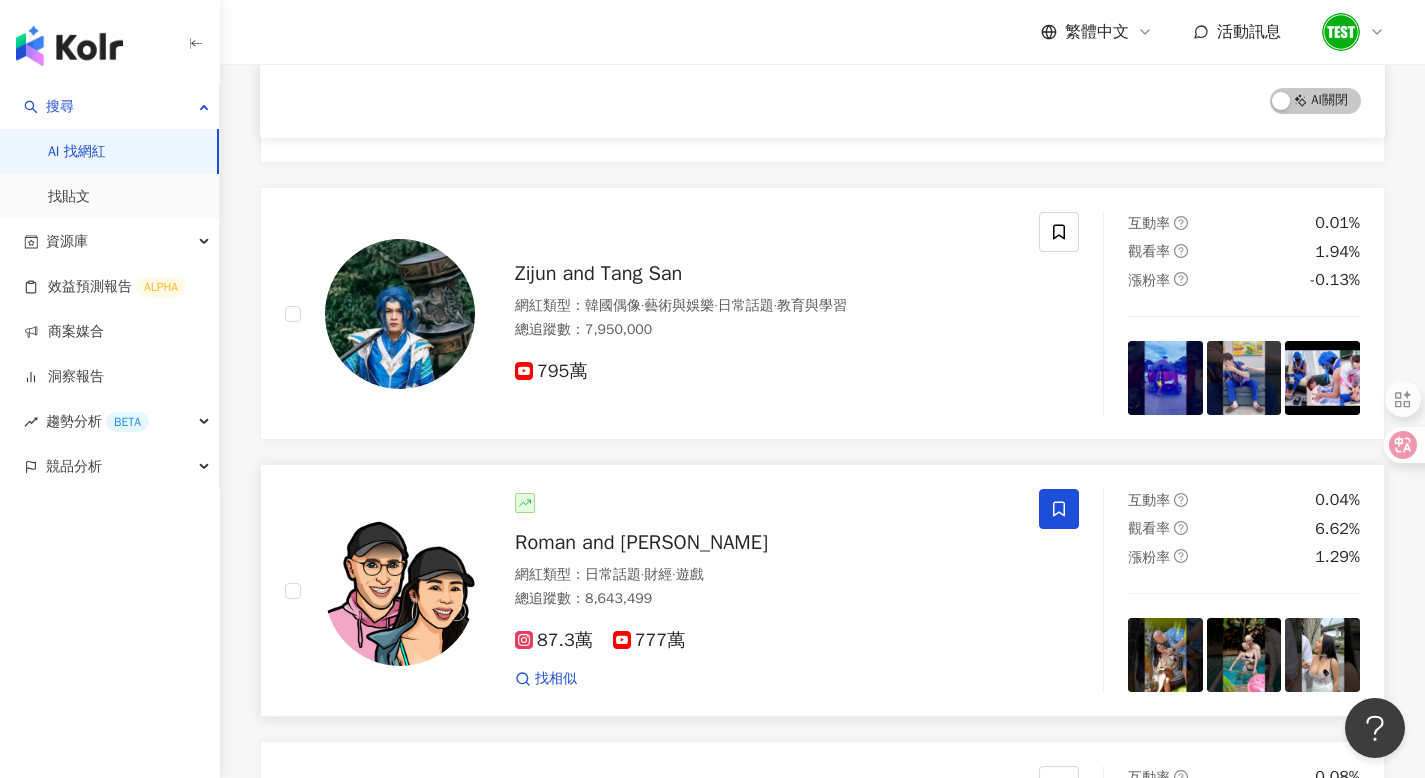 click on "Roman and Sharon 網紅類型 ： 日常話題  ·  財經  ·  遊戲 總追蹤數 ： 8,643,499 87.3萬 777萬 找相似" at bounding box center (745, 591) 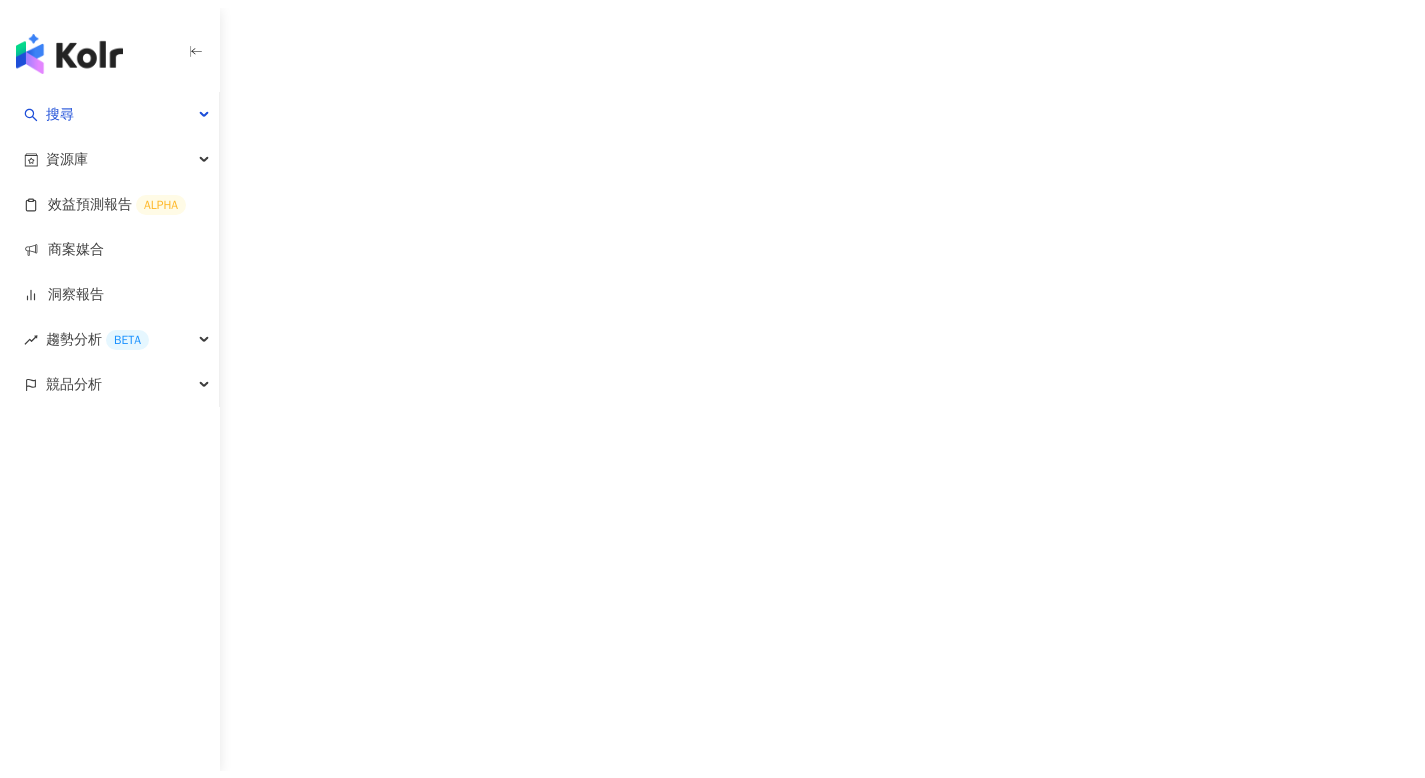 scroll, scrollTop: 0, scrollLeft: 0, axis: both 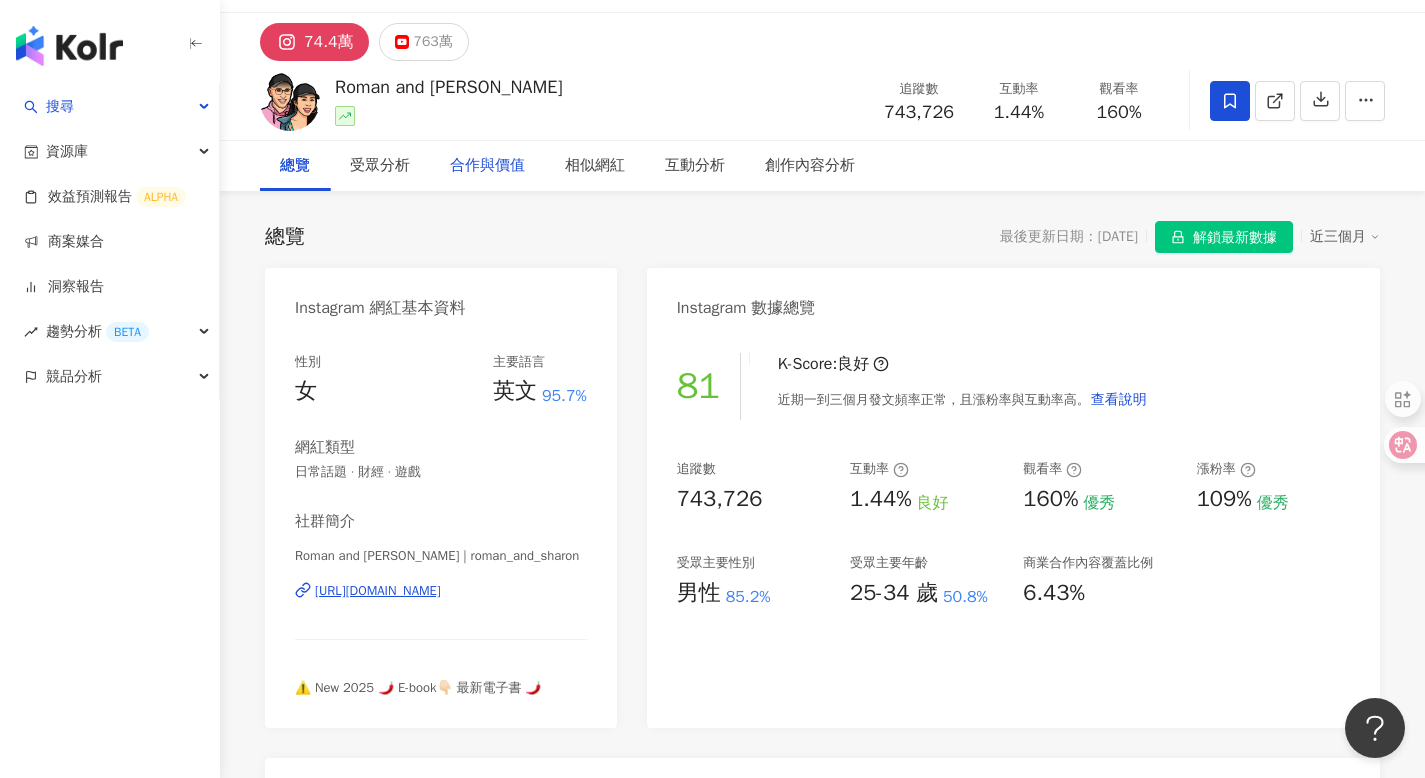 click on "合作與價值" at bounding box center [487, 166] 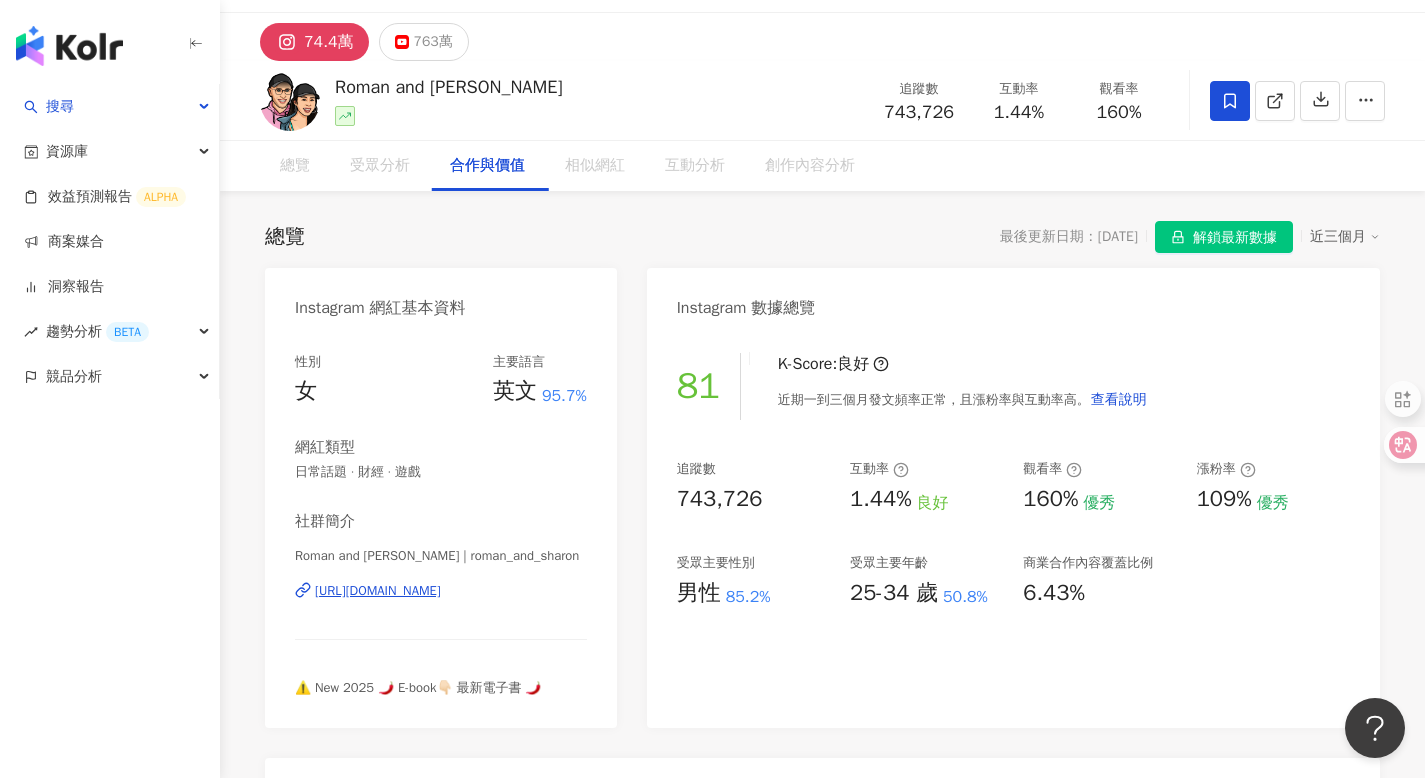 scroll, scrollTop: 2619, scrollLeft: 0, axis: vertical 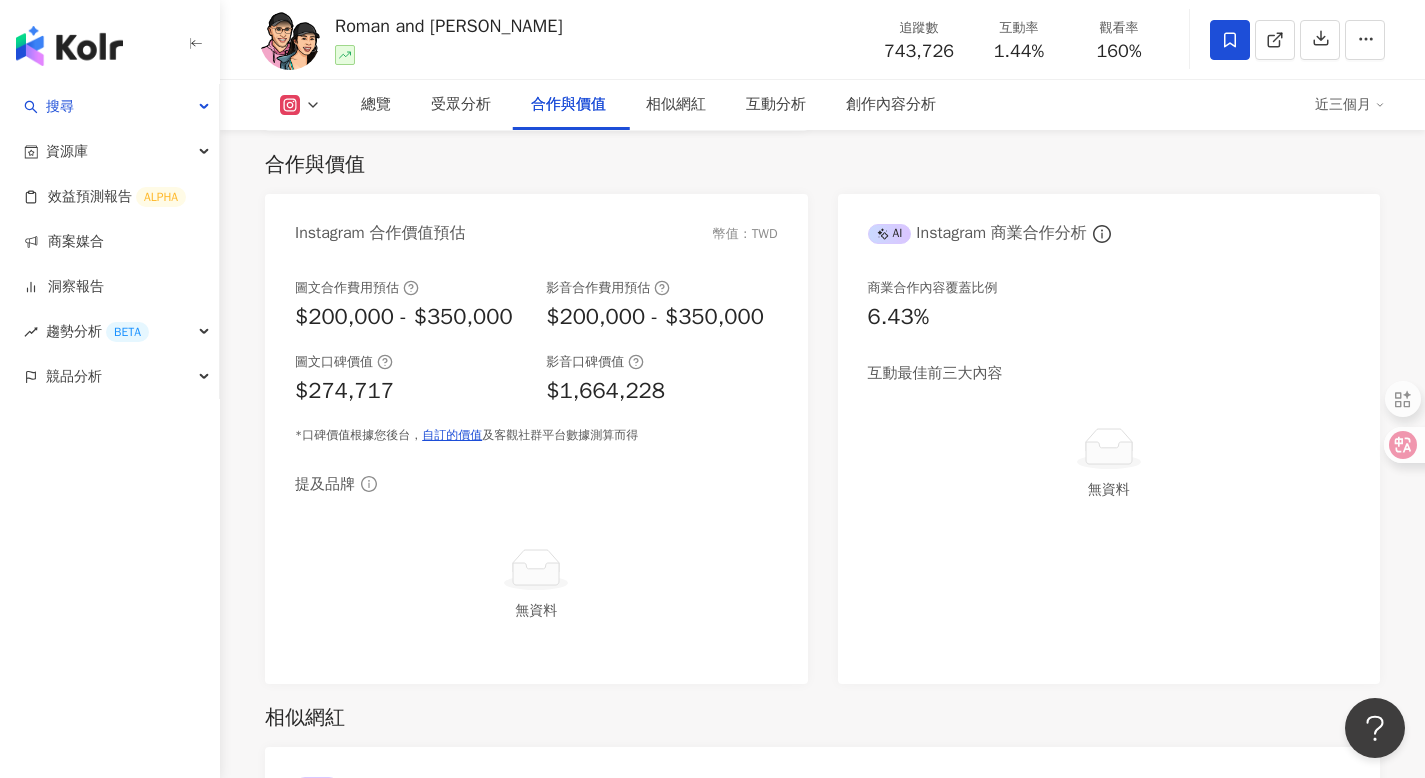click on "幣值：TWD" at bounding box center (745, 234) 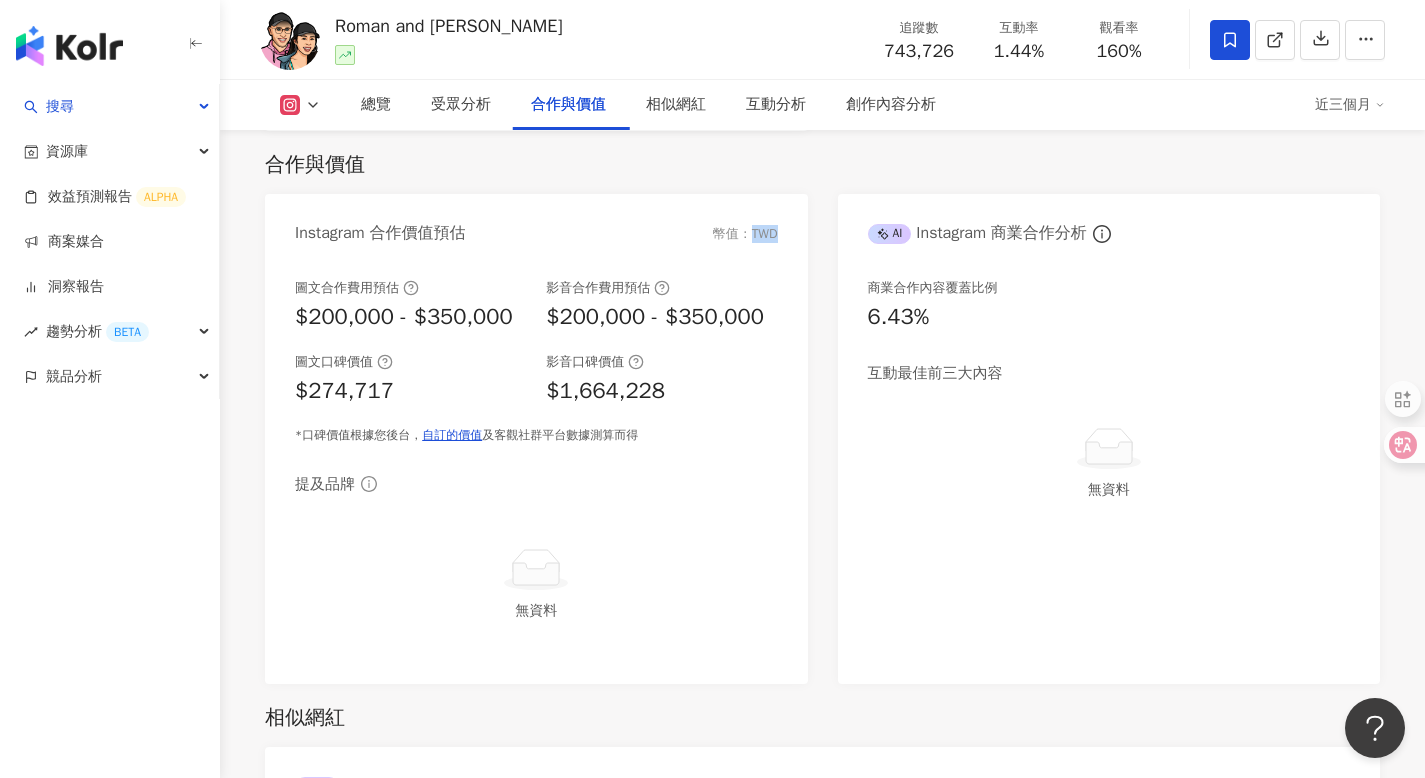 click on "幣值：TWD" at bounding box center (745, 234) 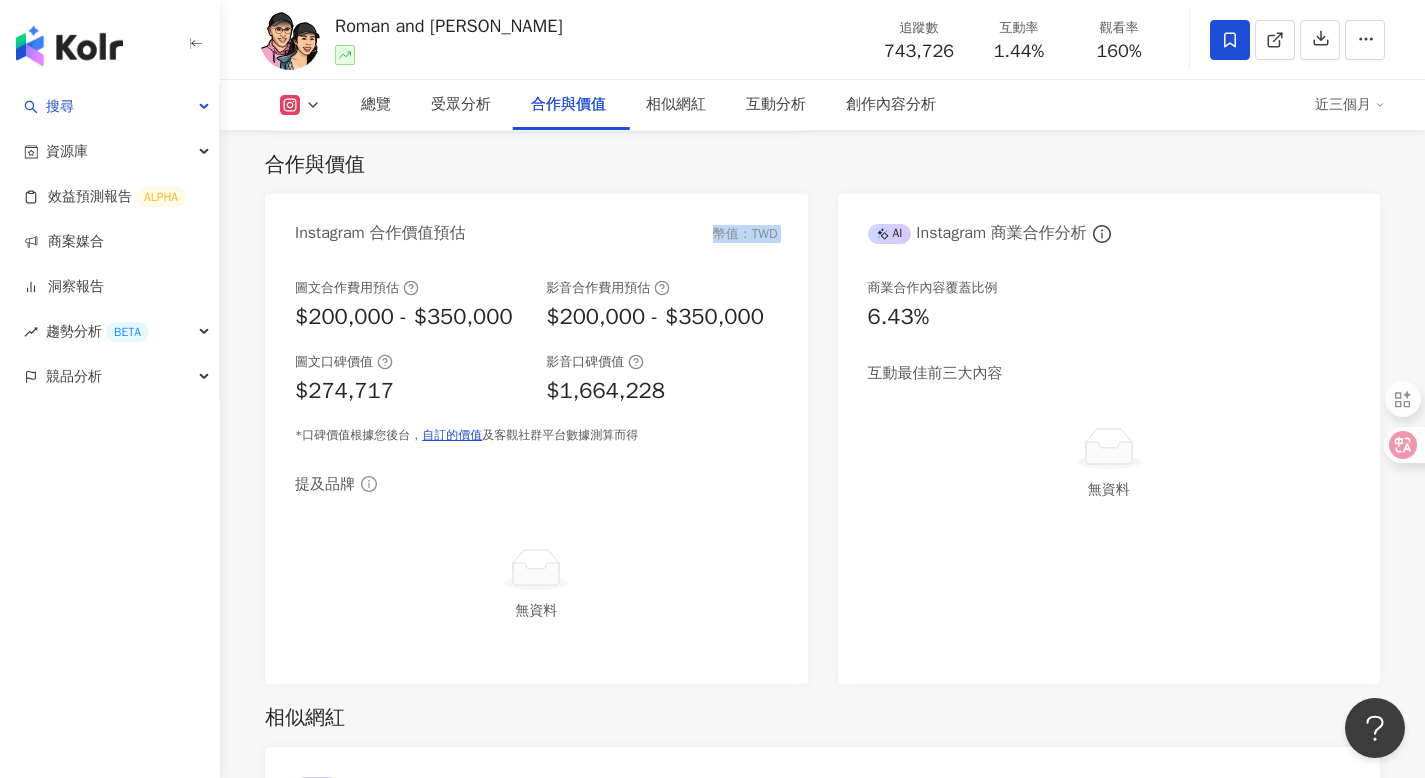 click on "幣值：TWD" at bounding box center [745, 234] 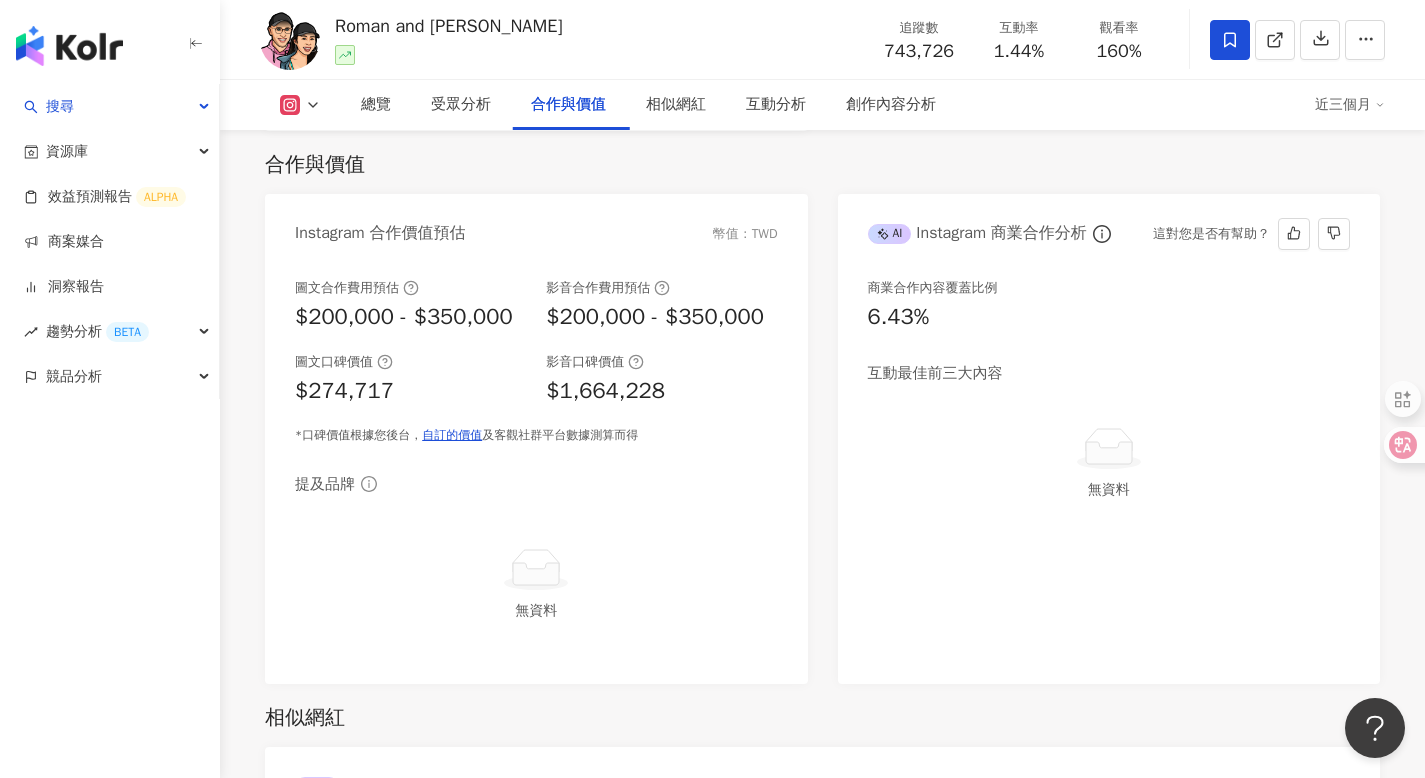 click on "無資料" at bounding box center [1109, 490] 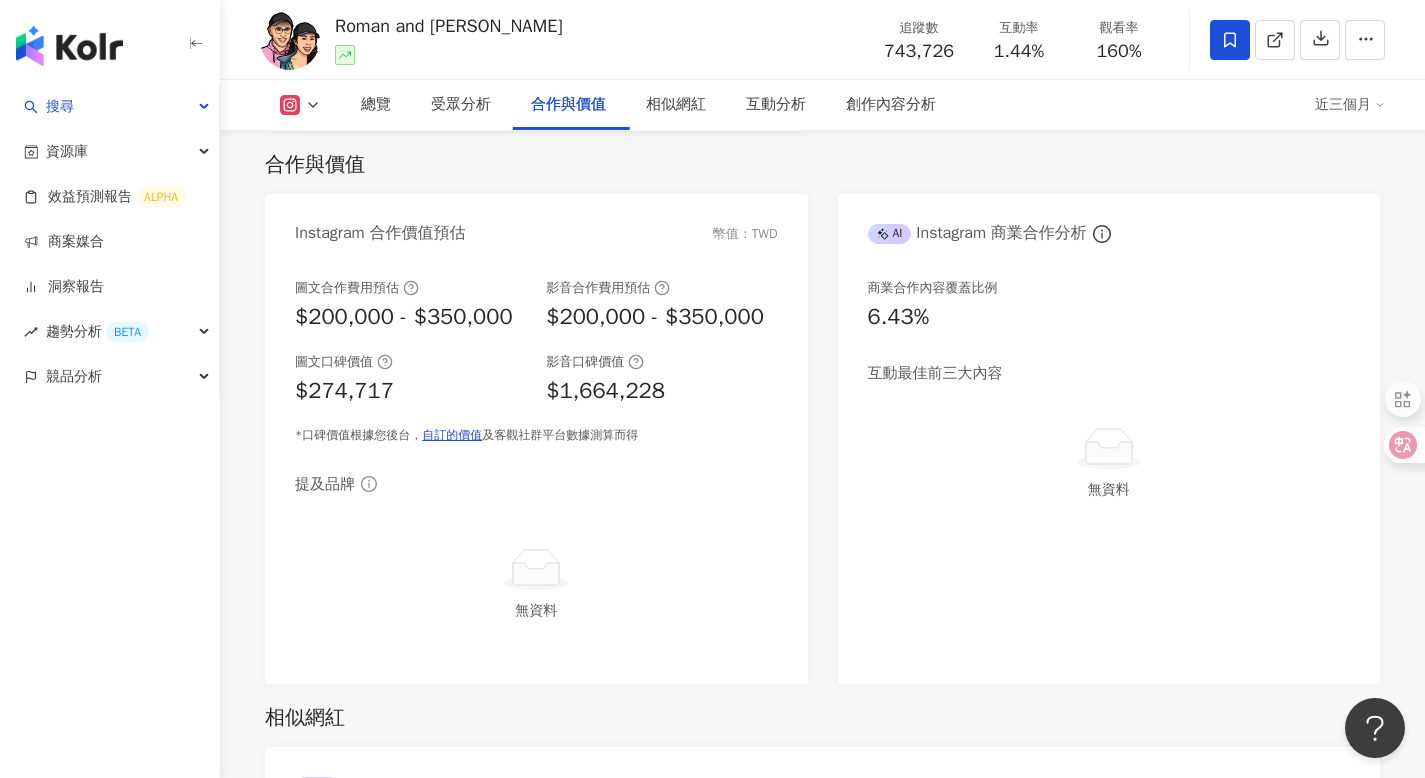 click on "提及品牌 無資料" at bounding box center (536, 563) 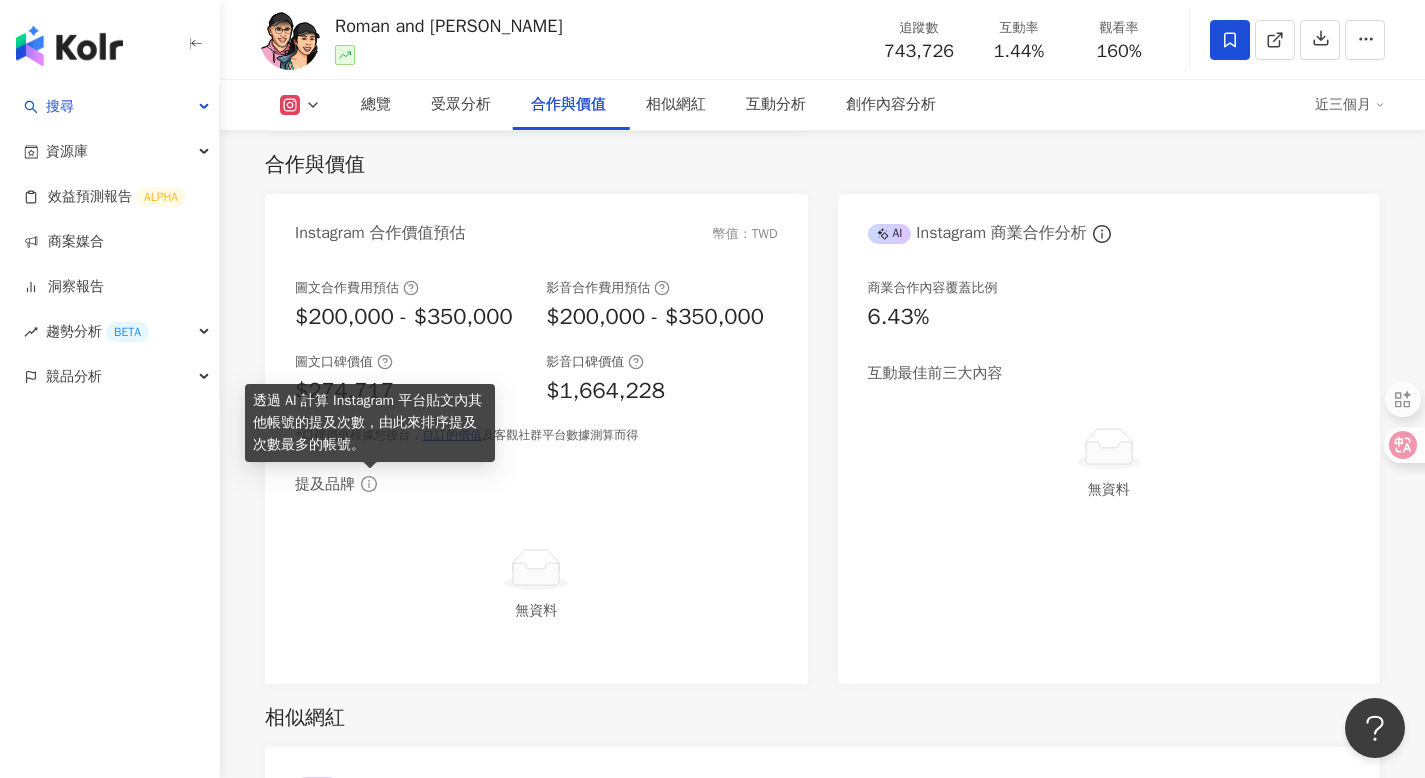 click 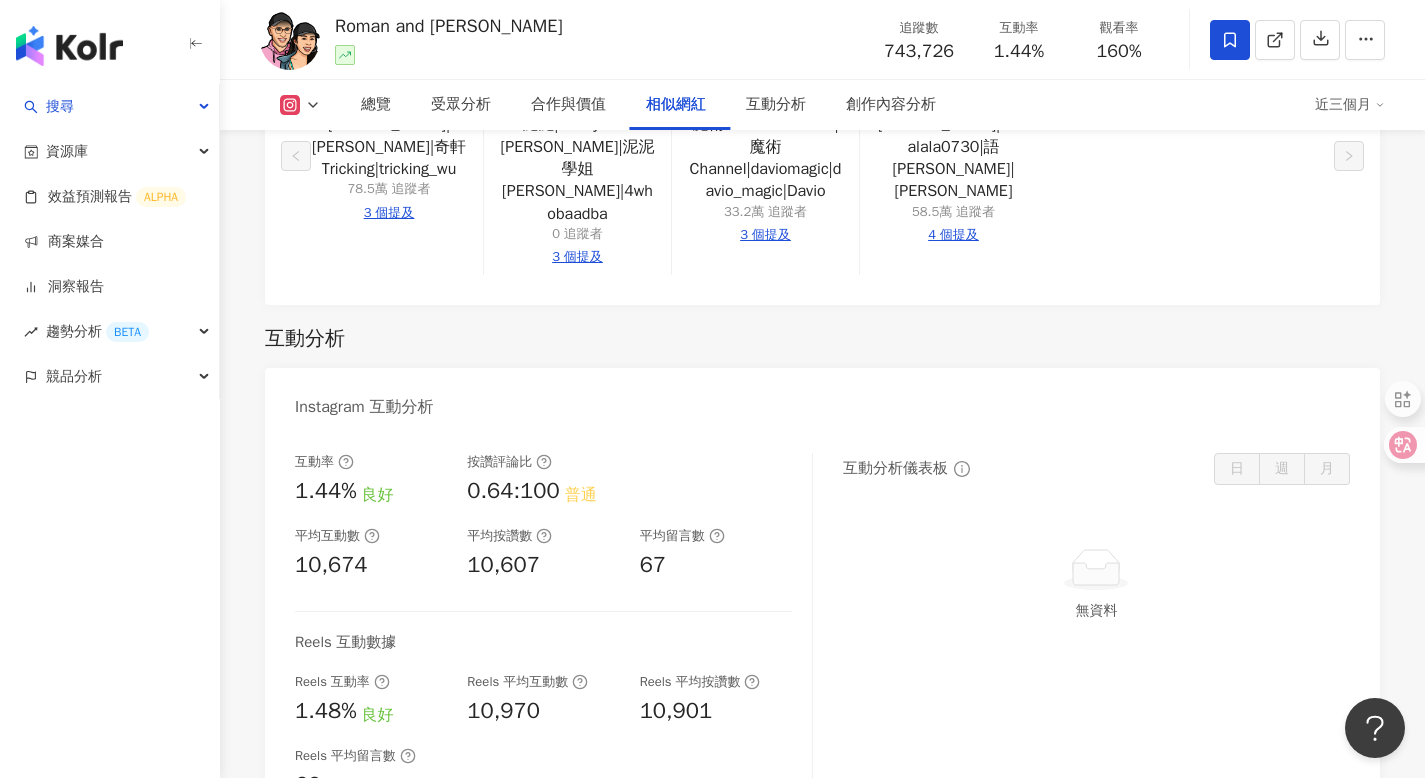 scroll, scrollTop: 3763, scrollLeft: 0, axis: vertical 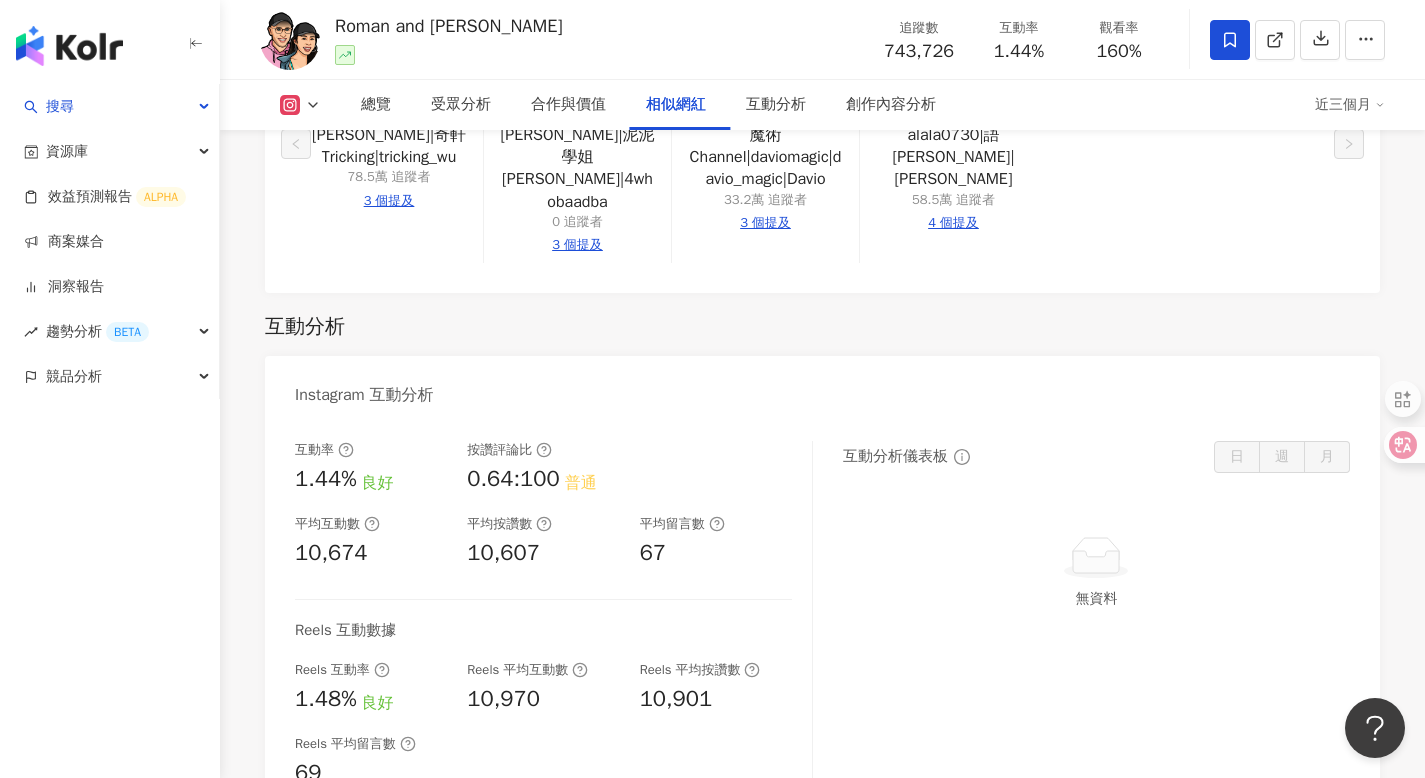 click 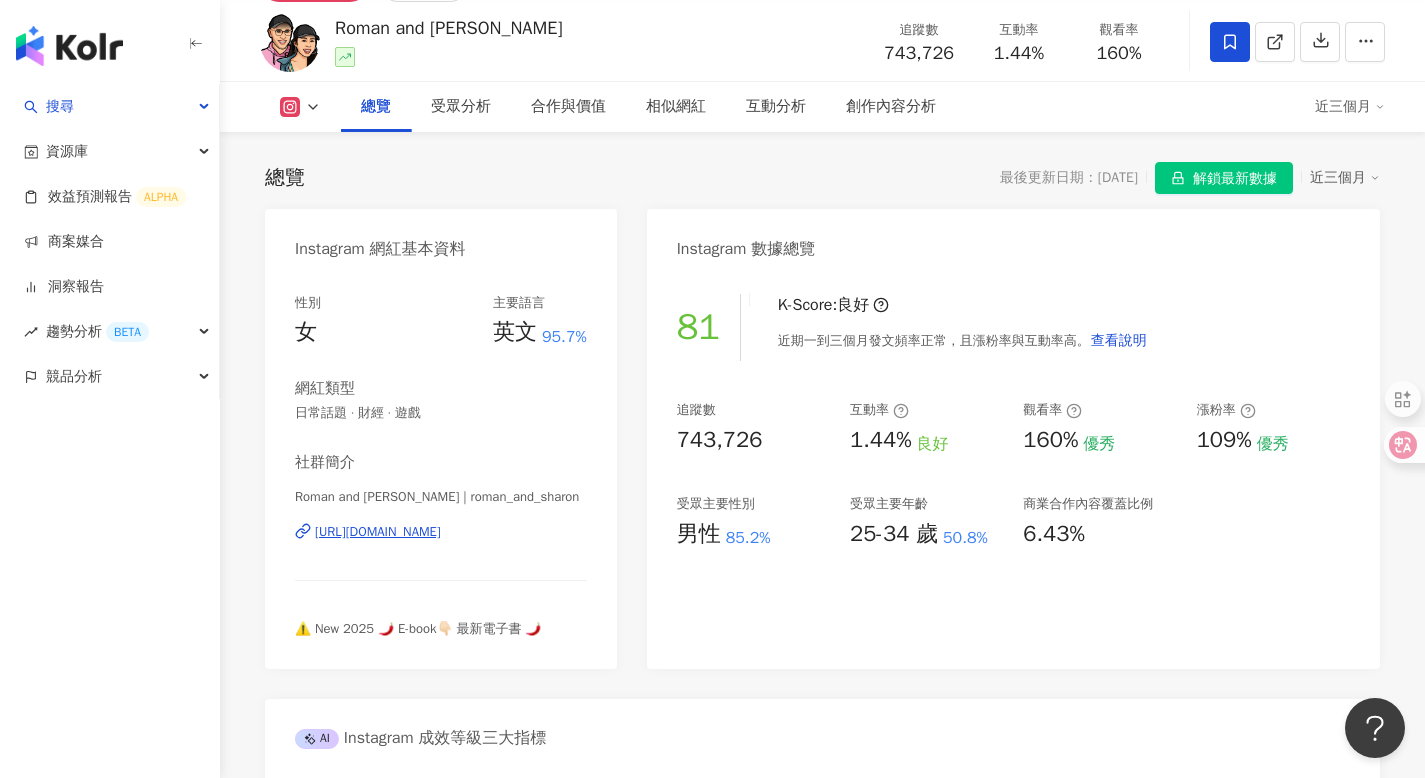 scroll, scrollTop: 0, scrollLeft: 0, axis: both 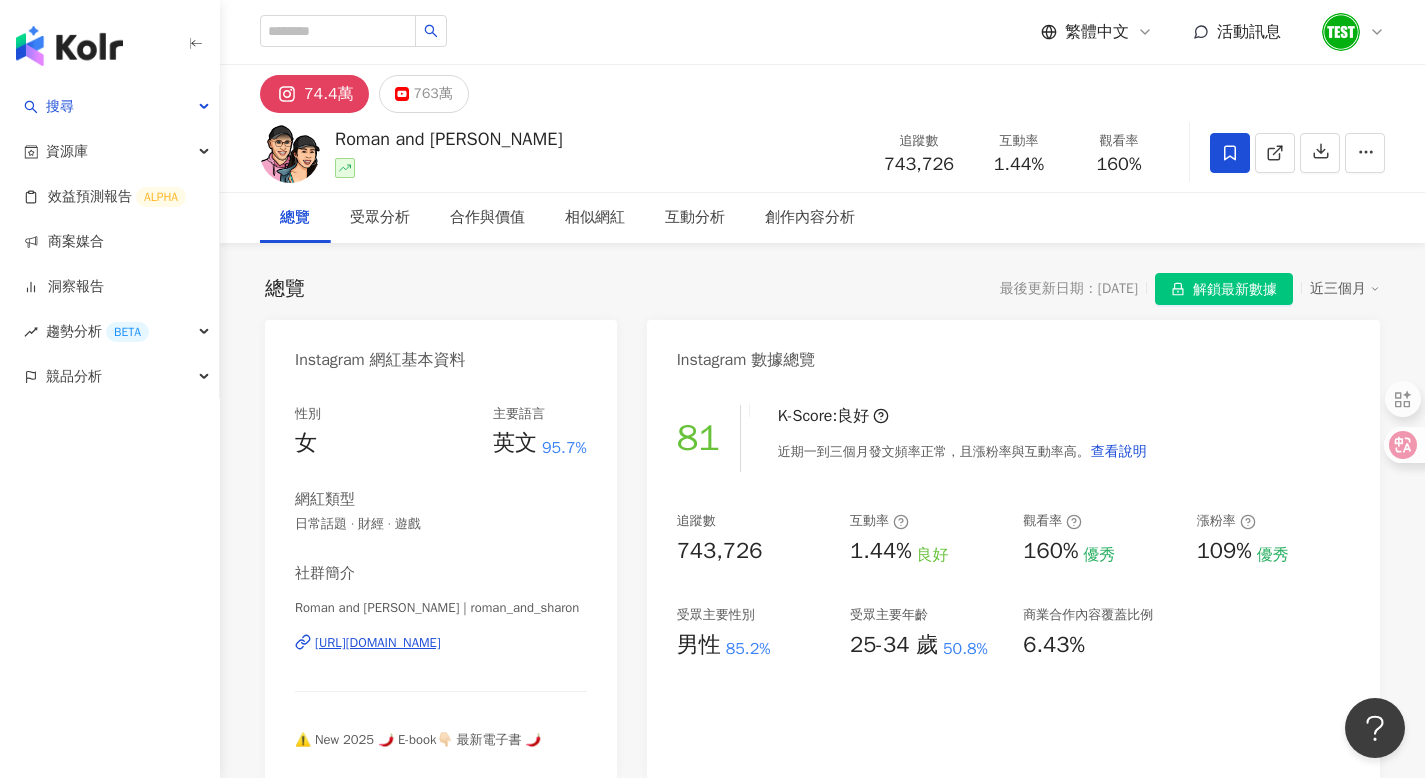 click on "81" at bounding box center [698, 438] 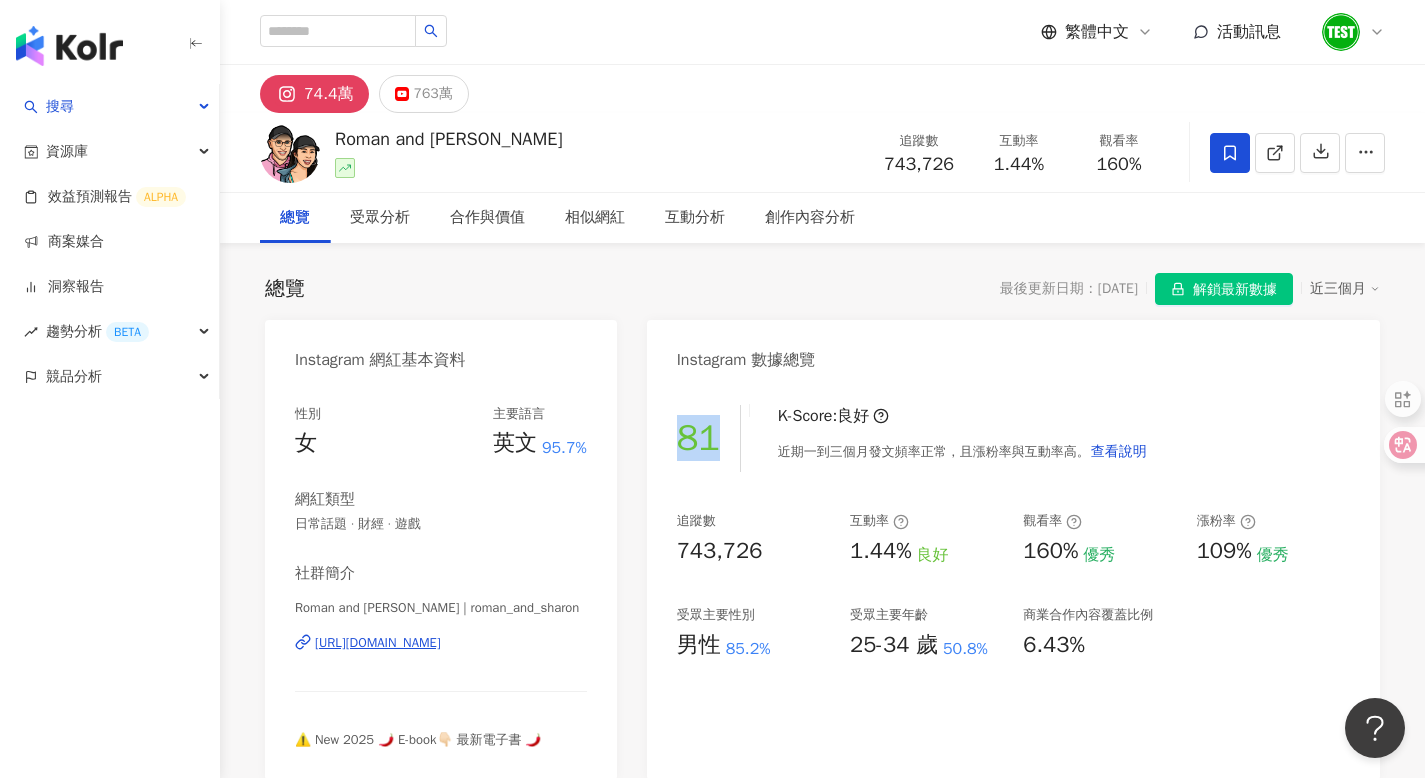 click on "81" at bounding box center (698, 438) 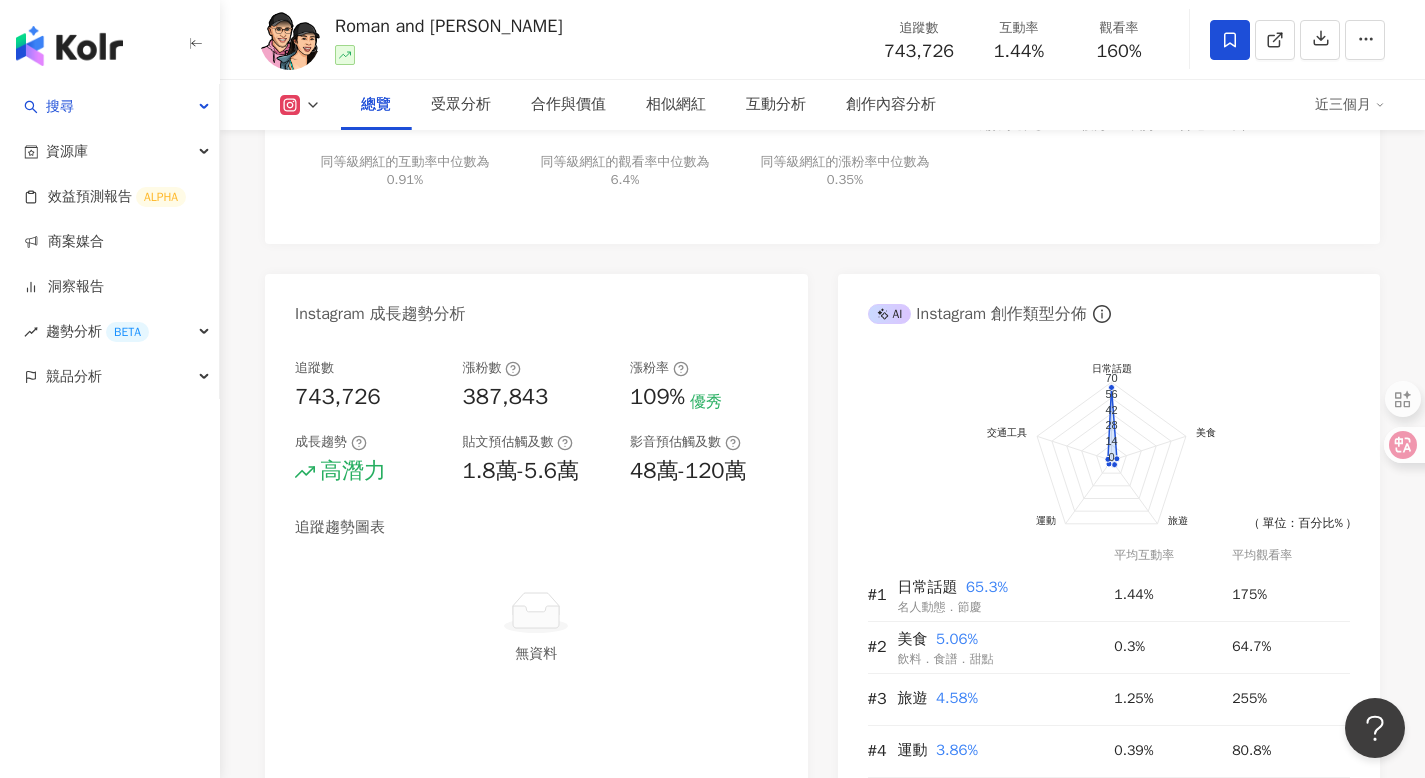 scroll, scrollTop: 426, scrollLeft: 0, axis: vertical 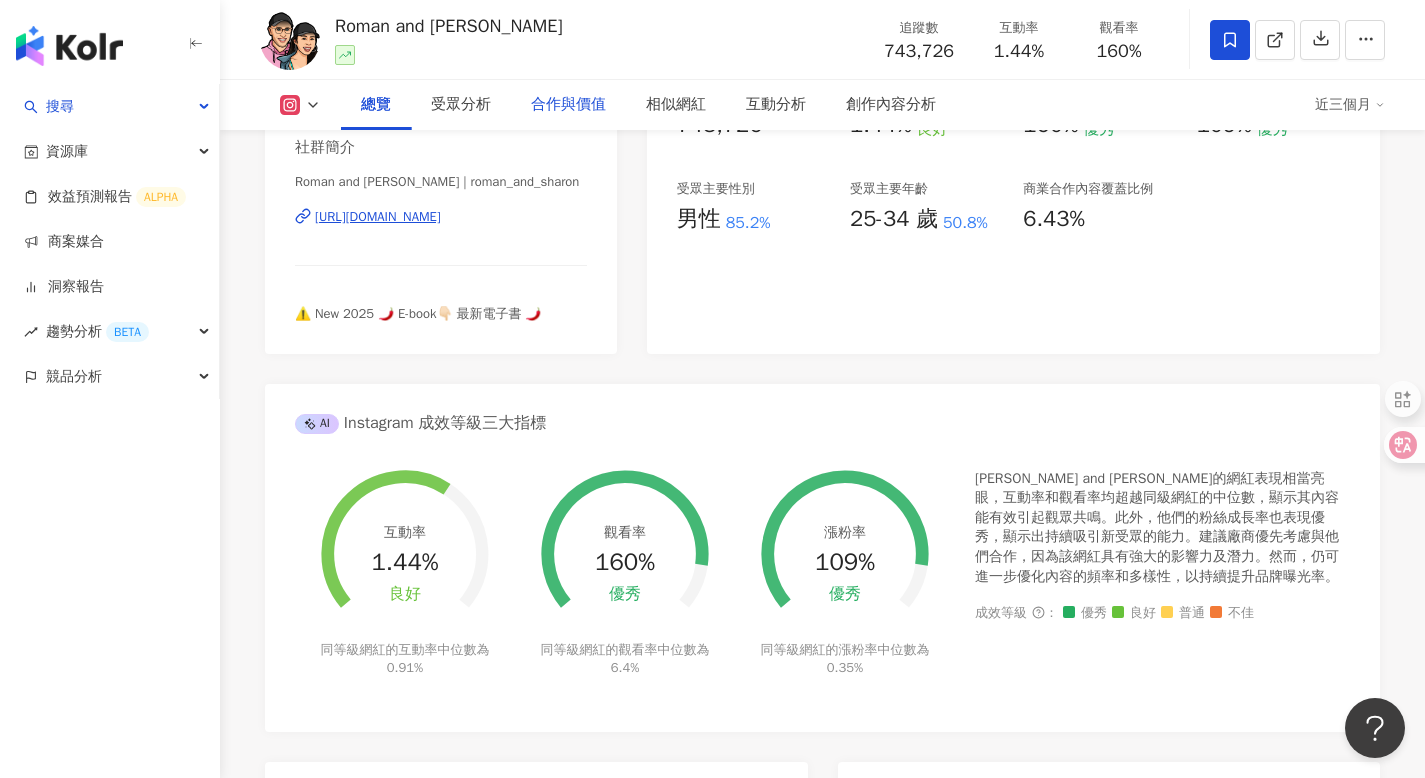 click on "合作與價值" at bounding box center [568, 105] 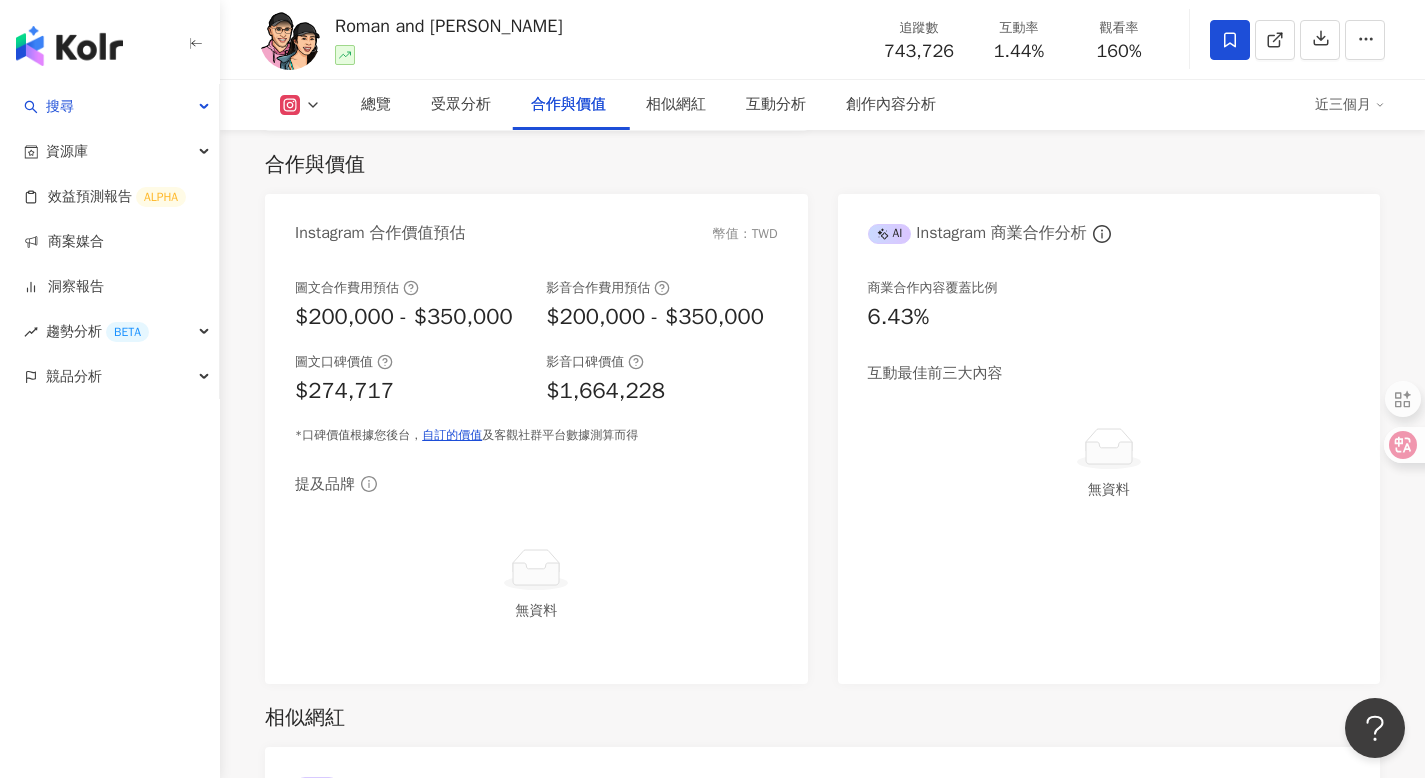 click 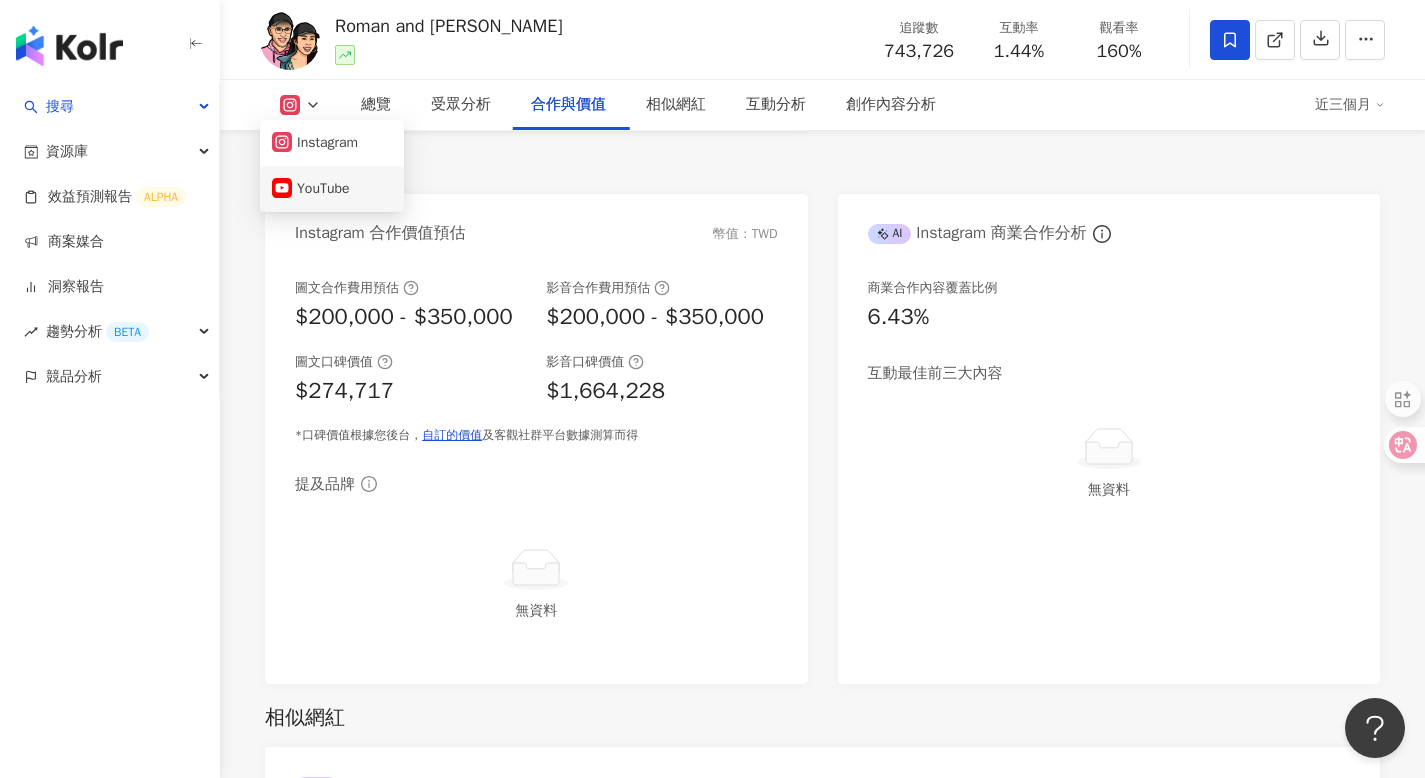 click on "YouTube" at bounding box center [332, 189] 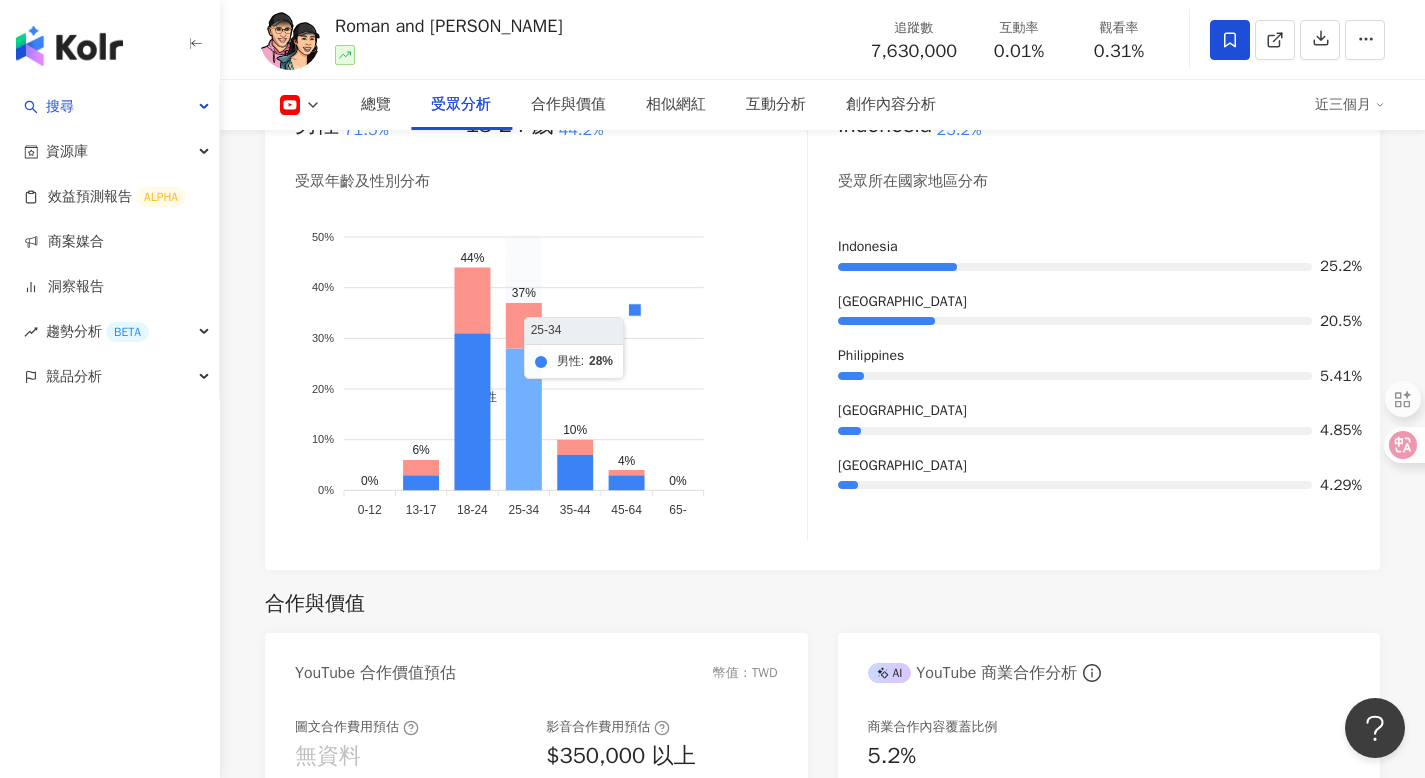 scroll, scrollTop: 1764, scrollLeft: 0, axis: vertical 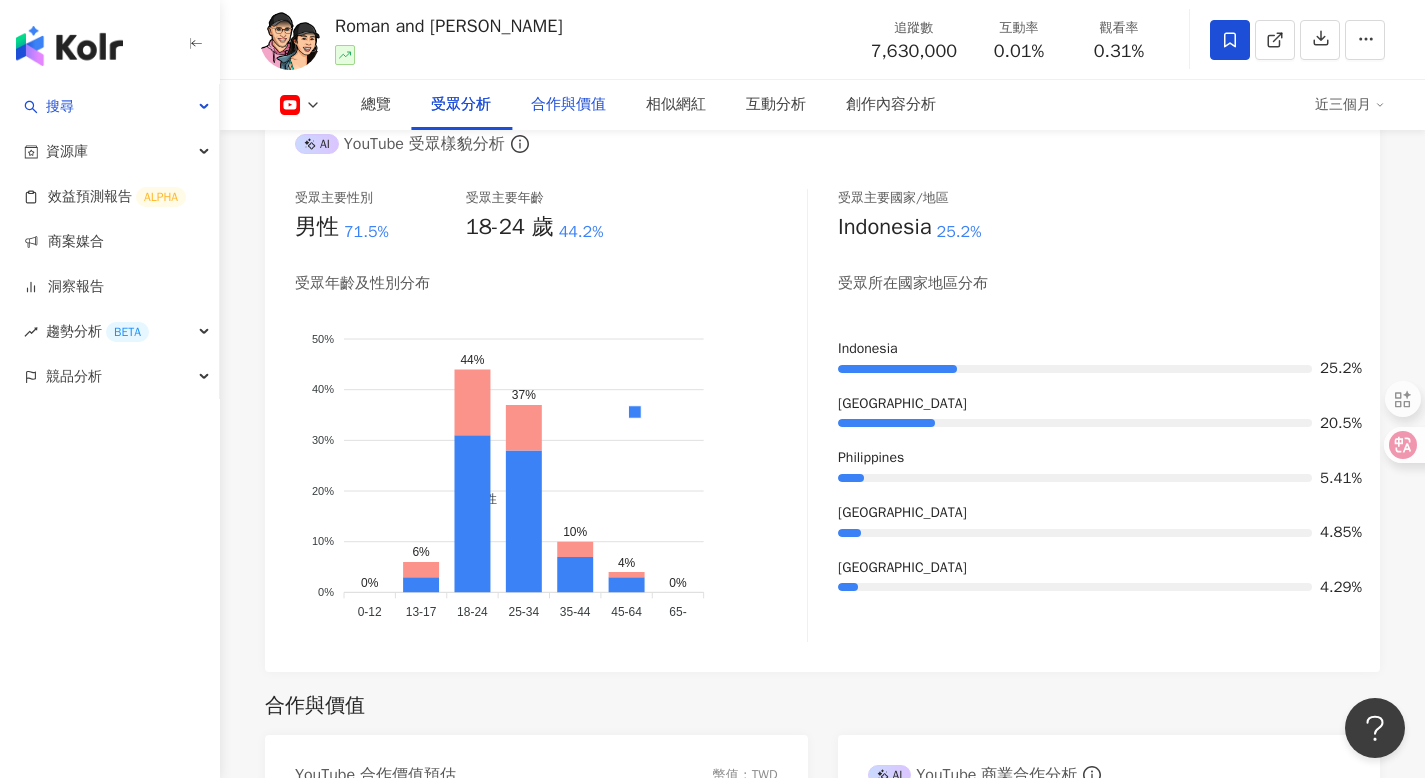 click on "合作與價值" at bounding box center [568, 105] 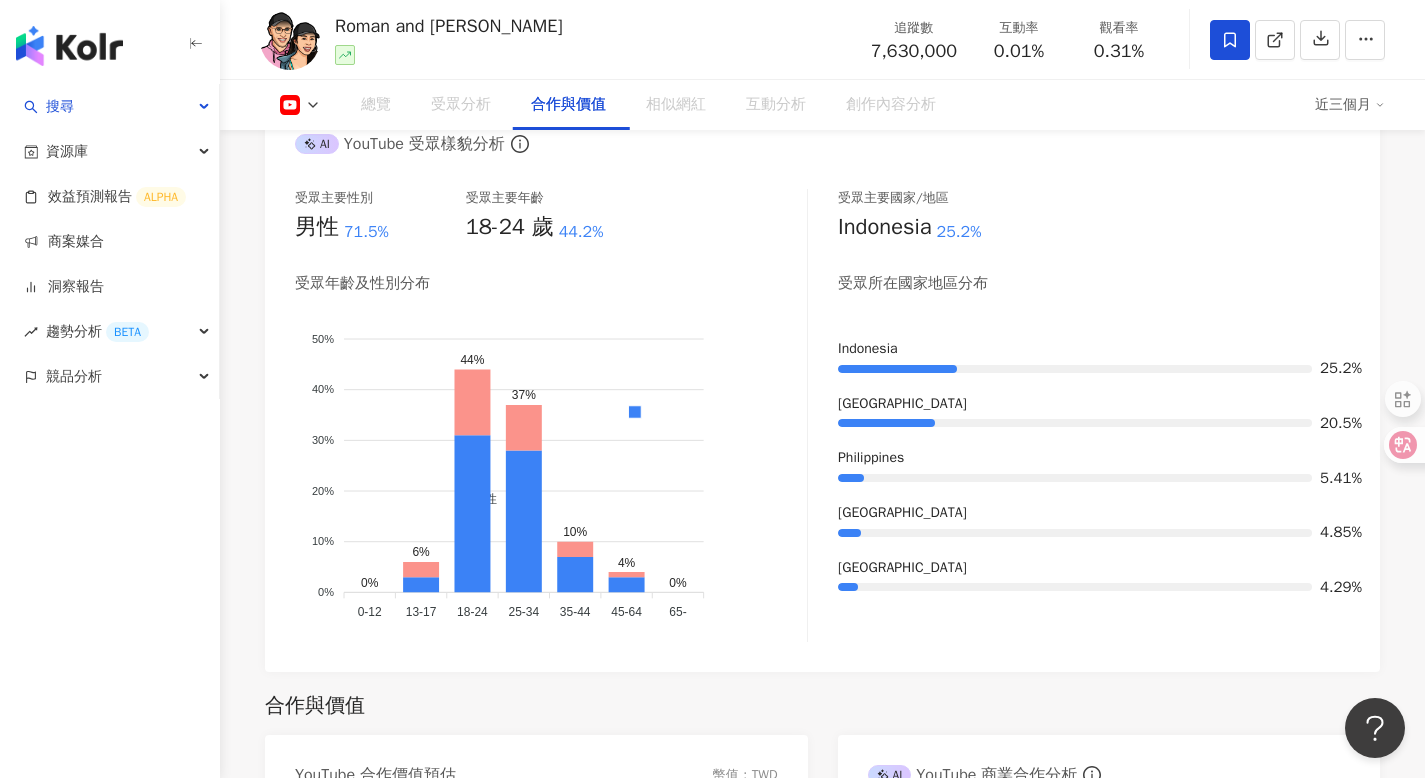 scroll, scrollTop: 2306, scrollLeft: 0, axis: vertical 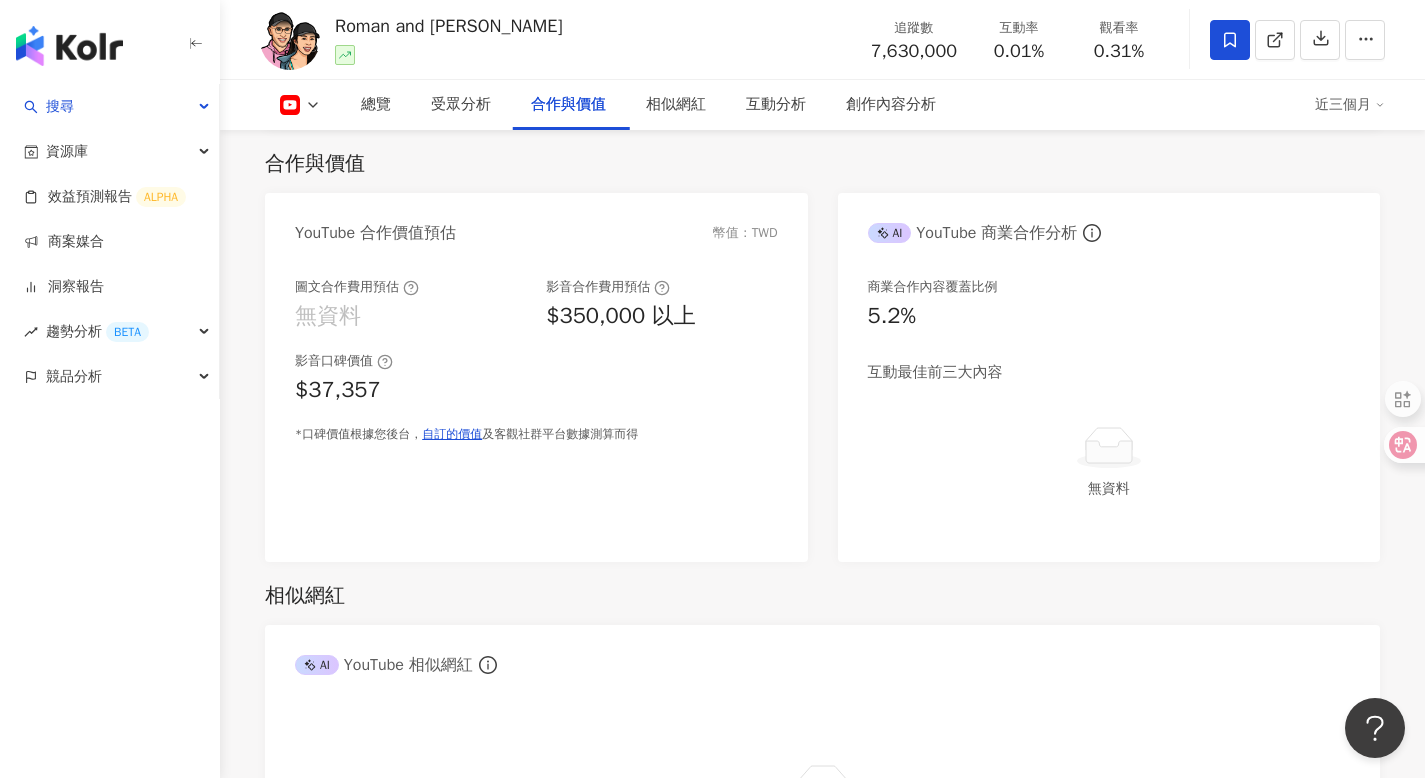 click on "幣值：TWD" at bounding box center (745, 233) 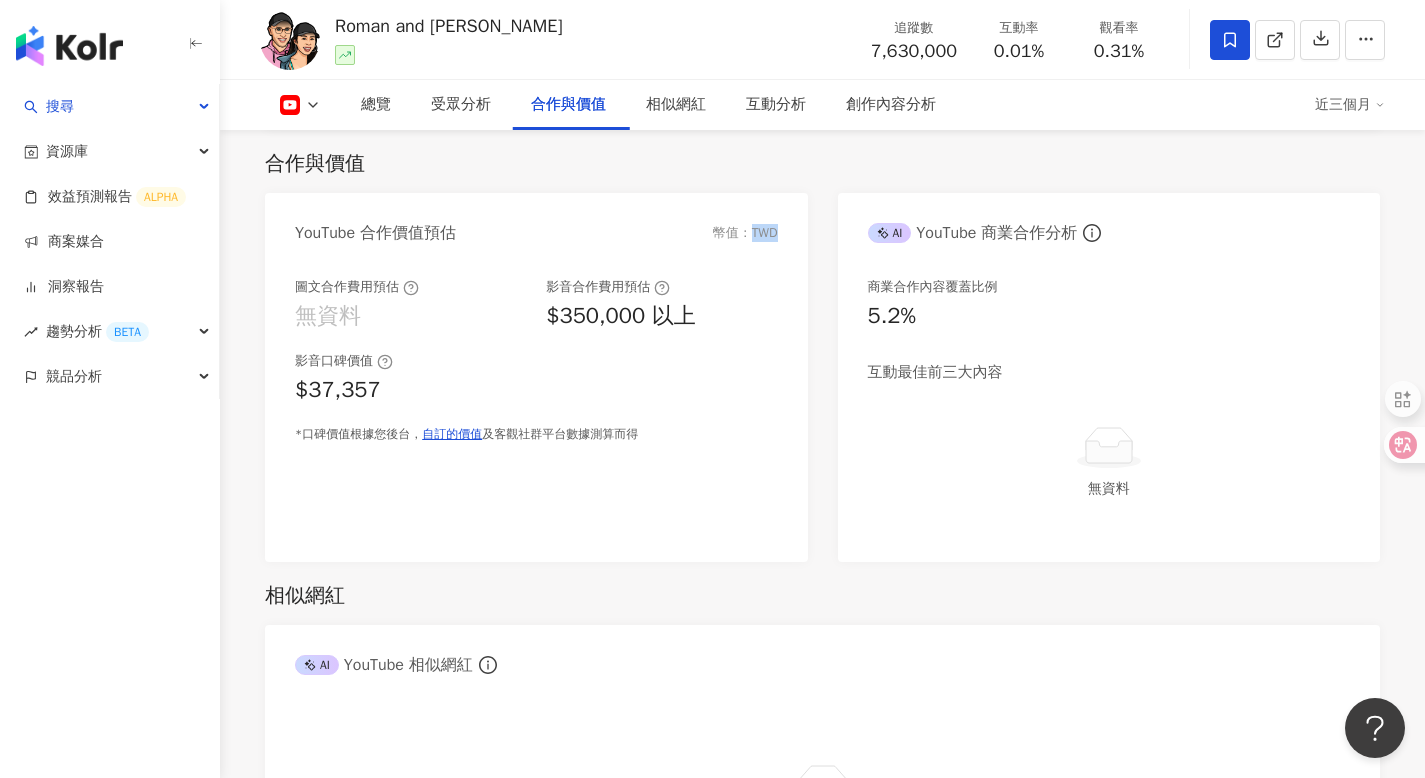 click on "幣值：TWD" at bounding box center [745, 233] 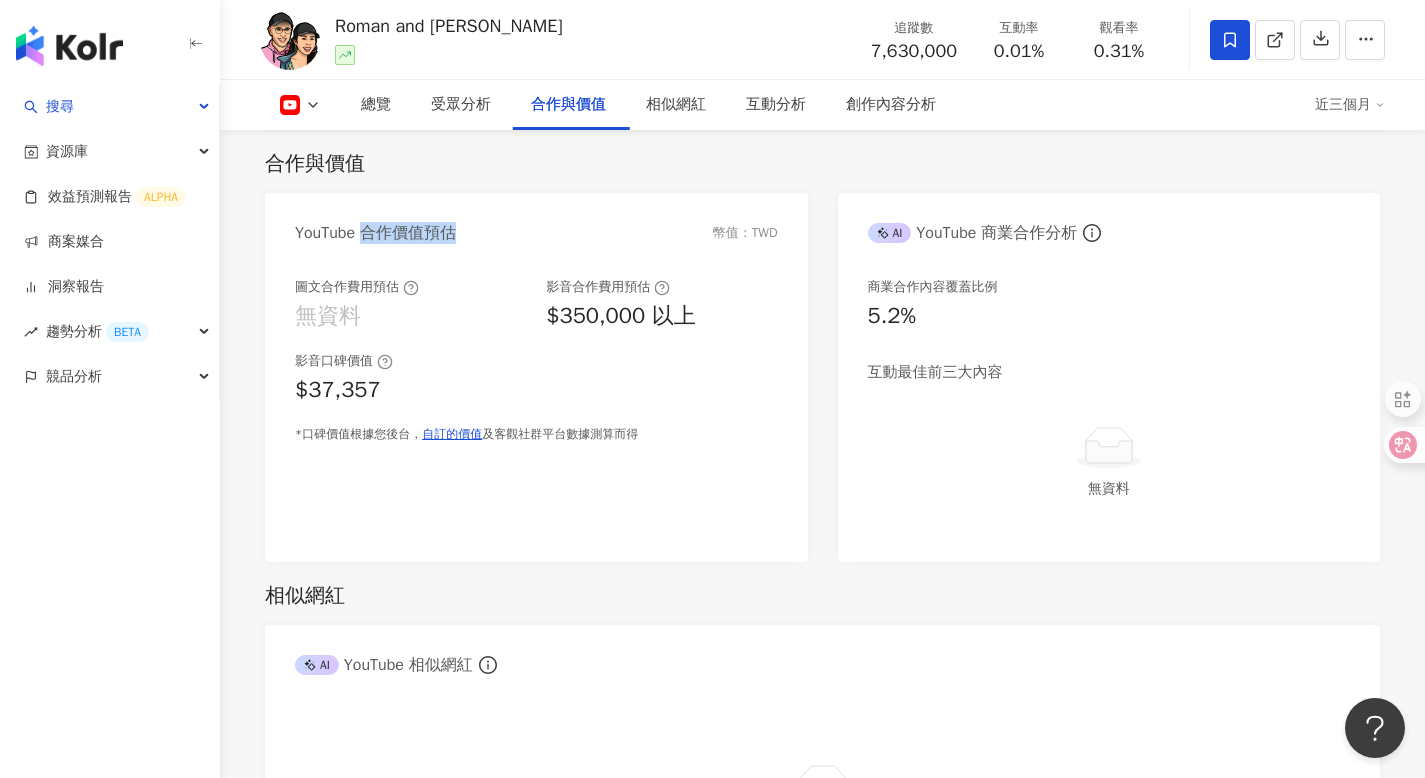 drag, startPoint x: 369, startPoint y: 234, endPoint x: 459, endPoint y: 237, distance: 90.04999 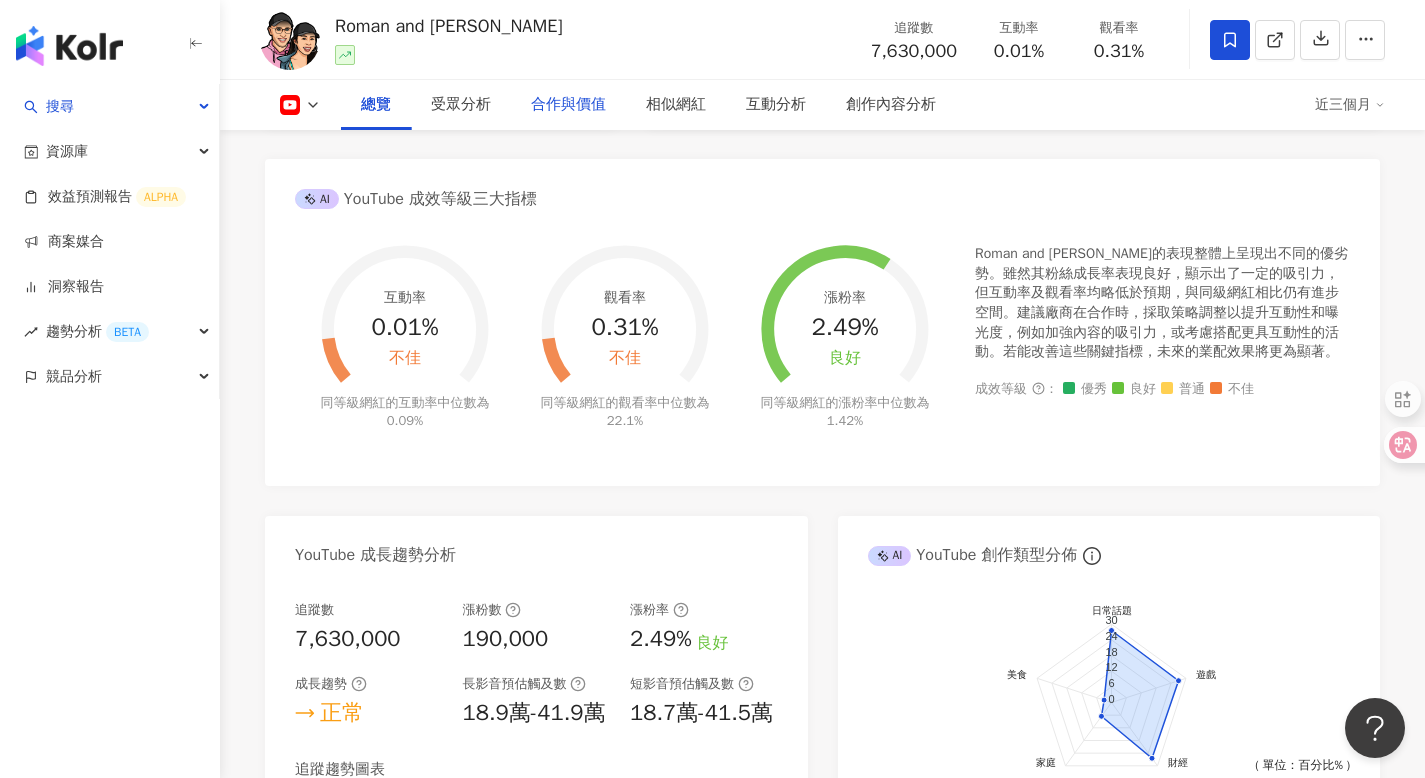 scroll, scrollTop: 0, scrollLeft: 0, axis: both 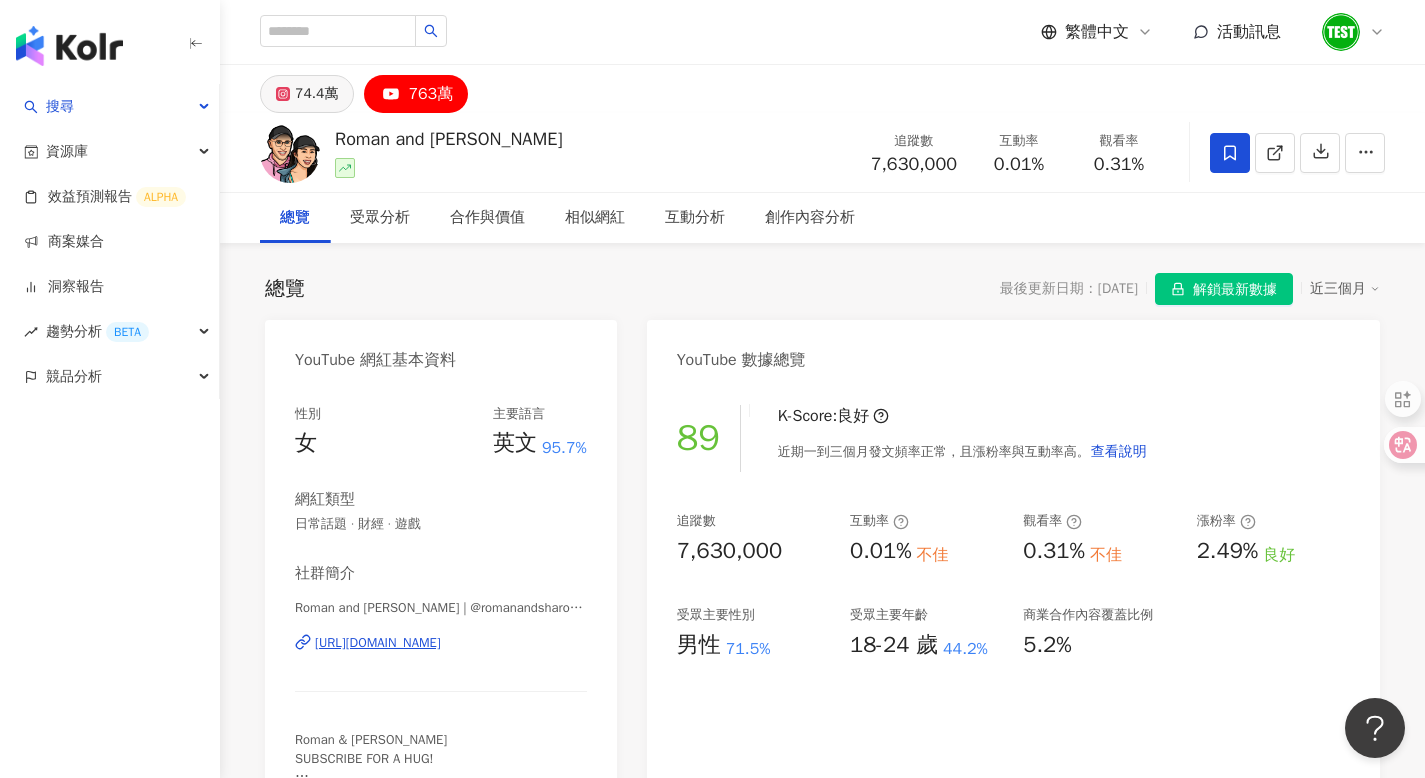 click on "74.4萬" at bounding box center (316, 94) 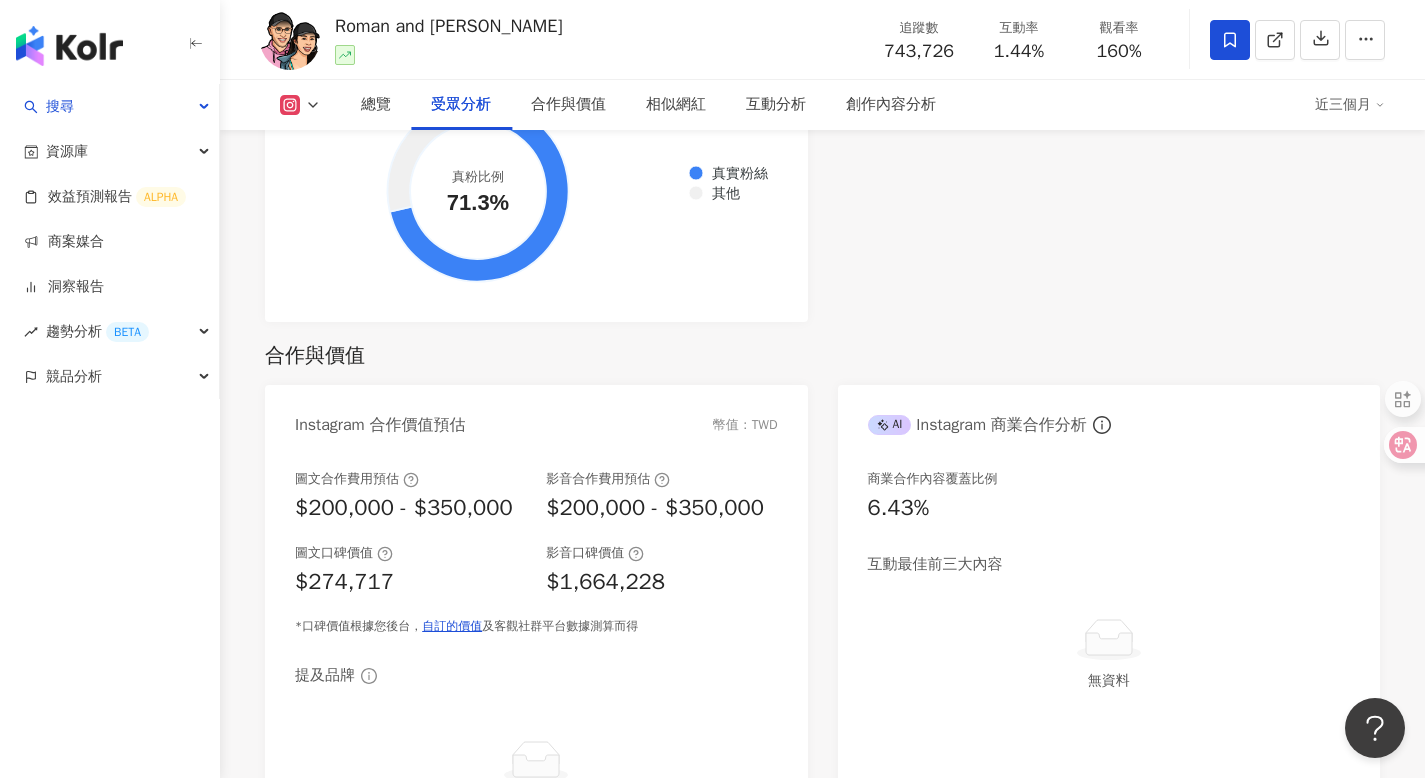scroll, scrollTop: 2526, scrollLeft: 0, axis: vertical 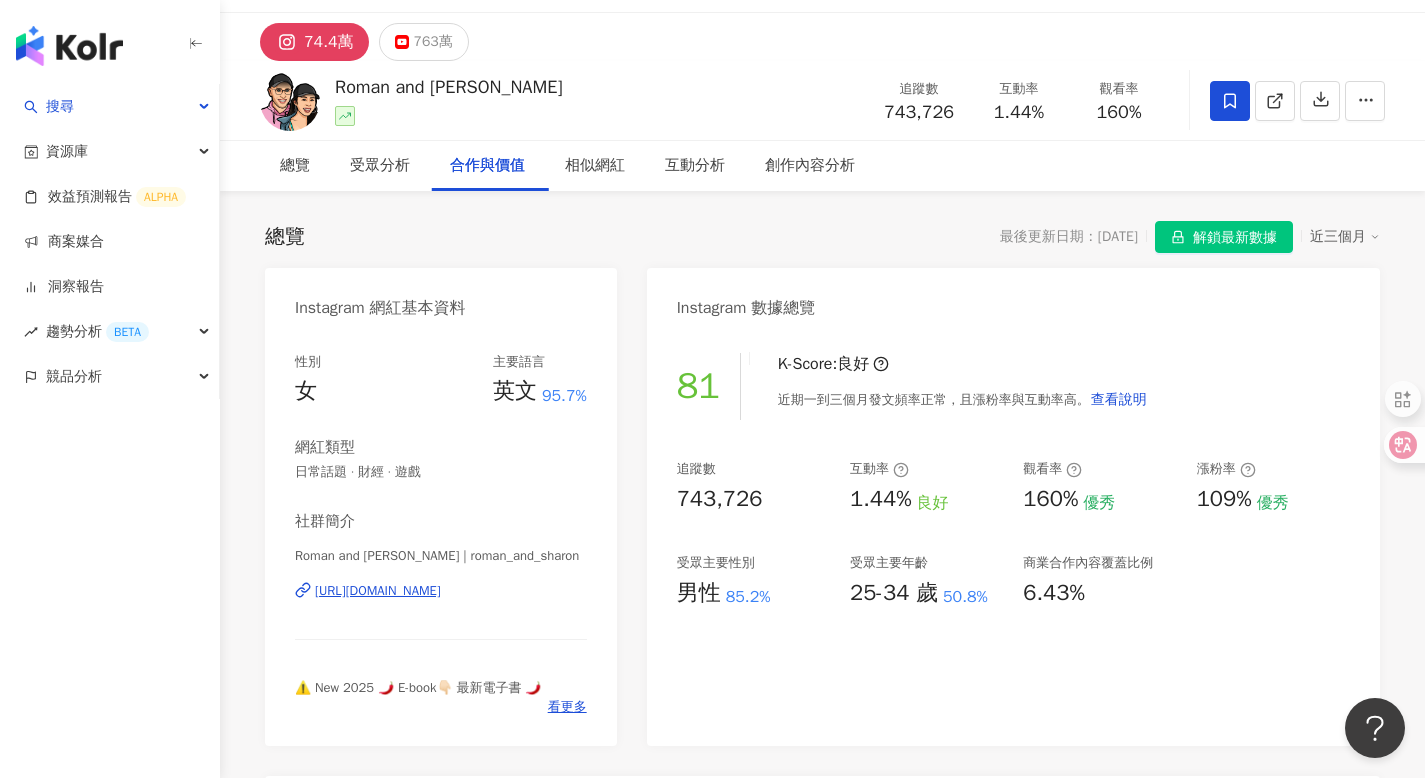 click at bounding box center [69, 46] 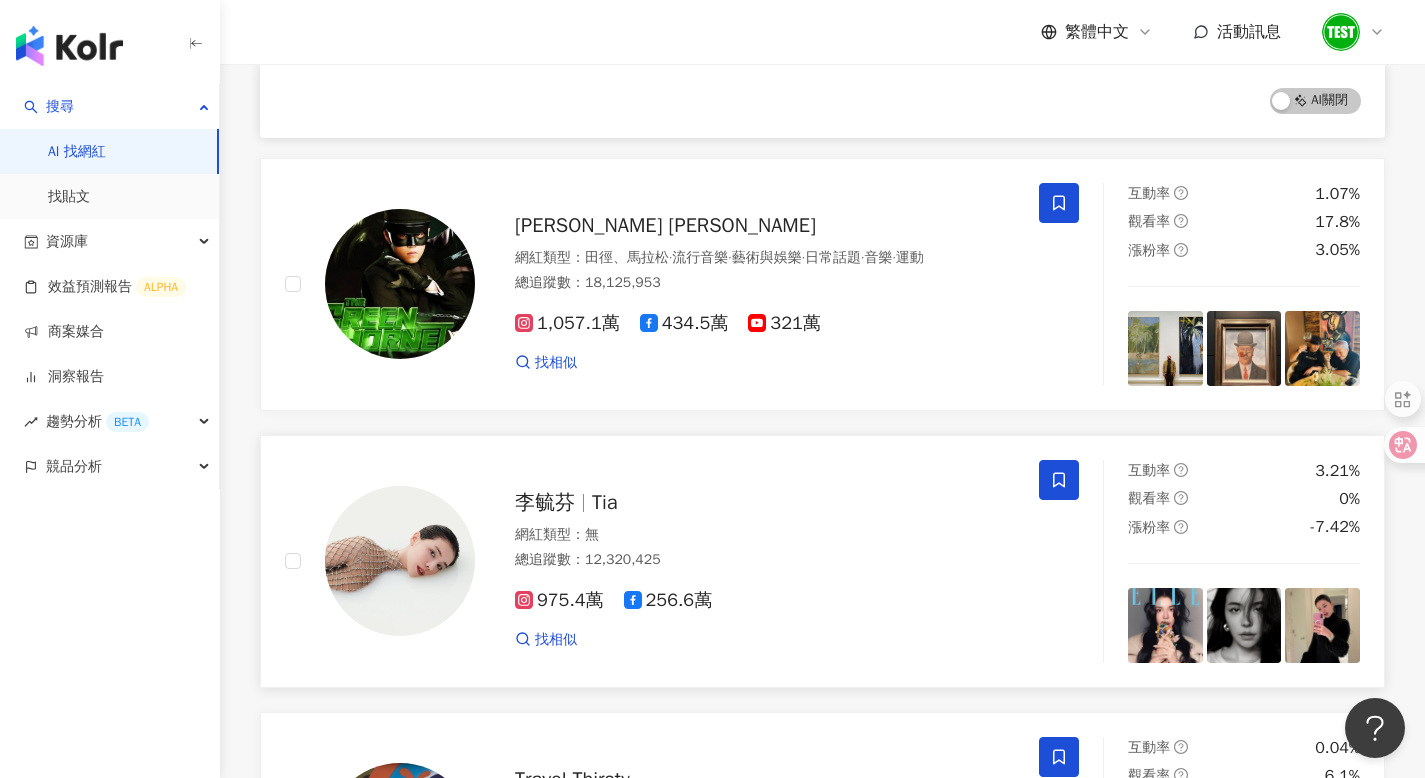 scroll, scrollTop: 0, scrollLeft: 0, axis: both 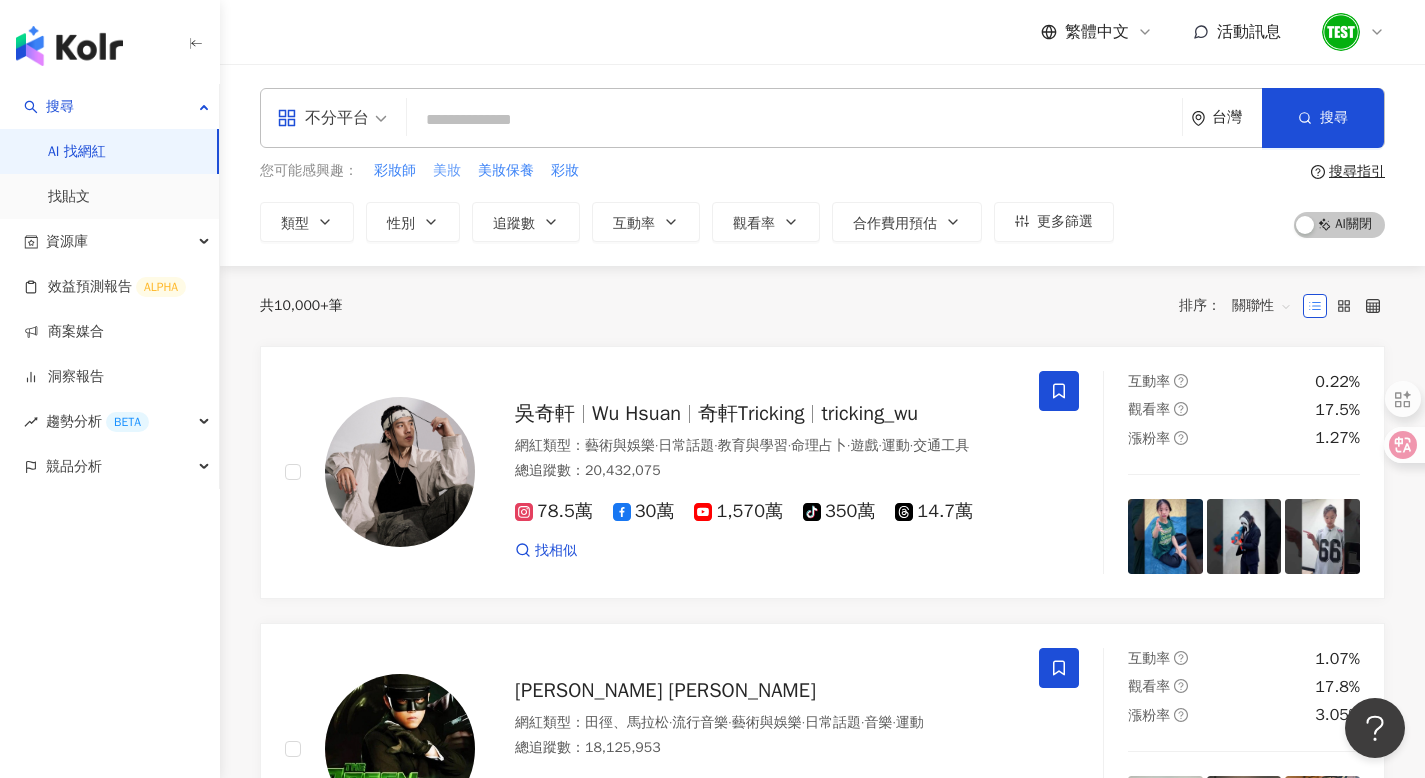 click on "美妝" at bounding box center (447, 171) 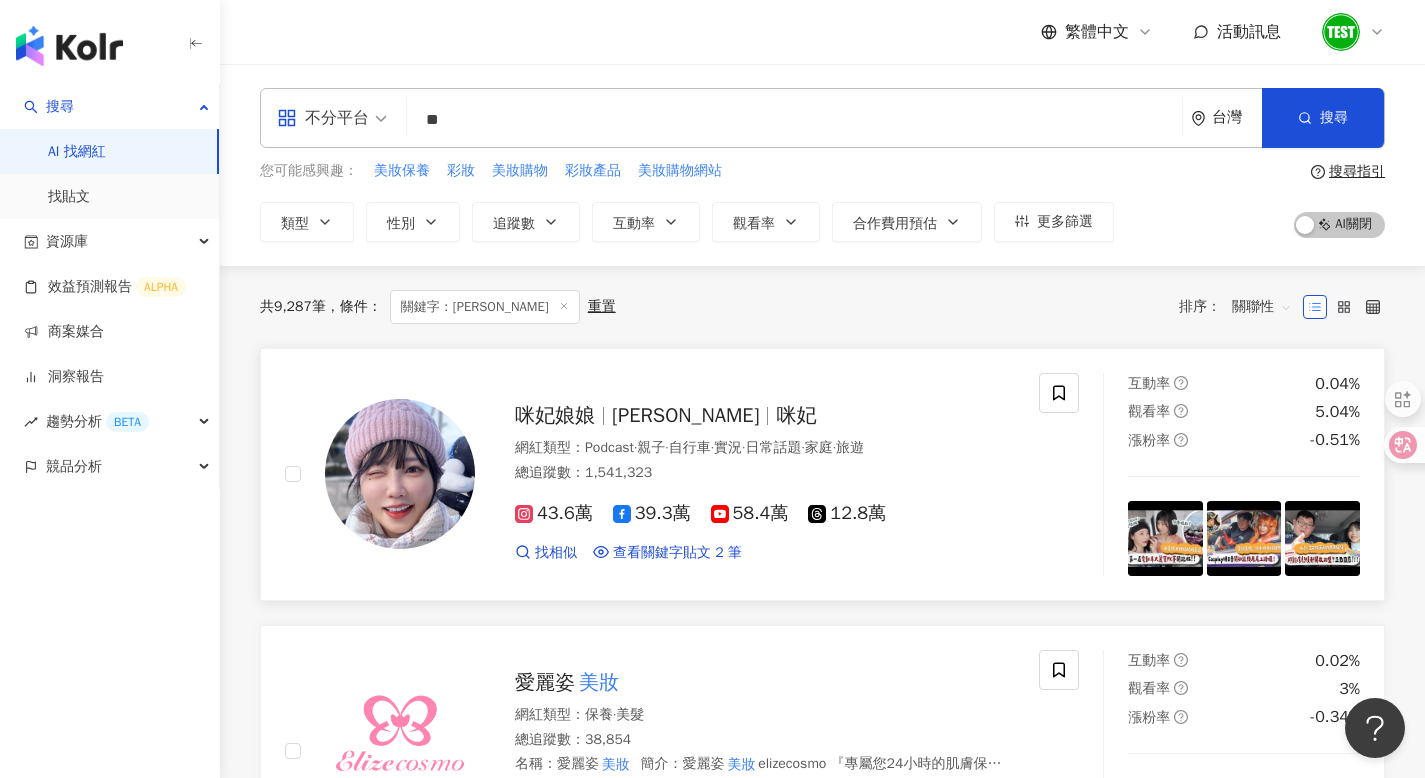 click on "咪妃娘娘" at bounding box center [563, 415] 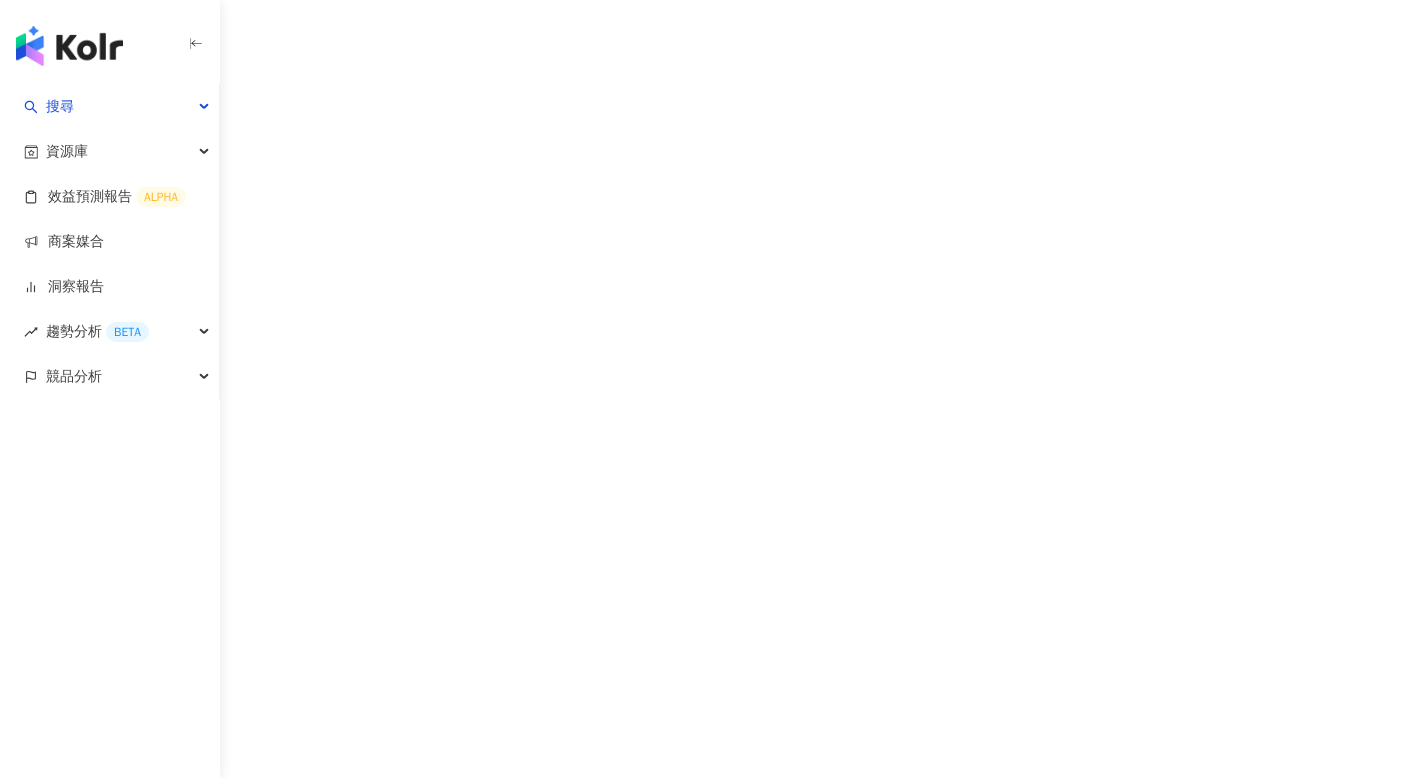 scroll, scrollTop: 0, scrollLeft: 0, axis: both 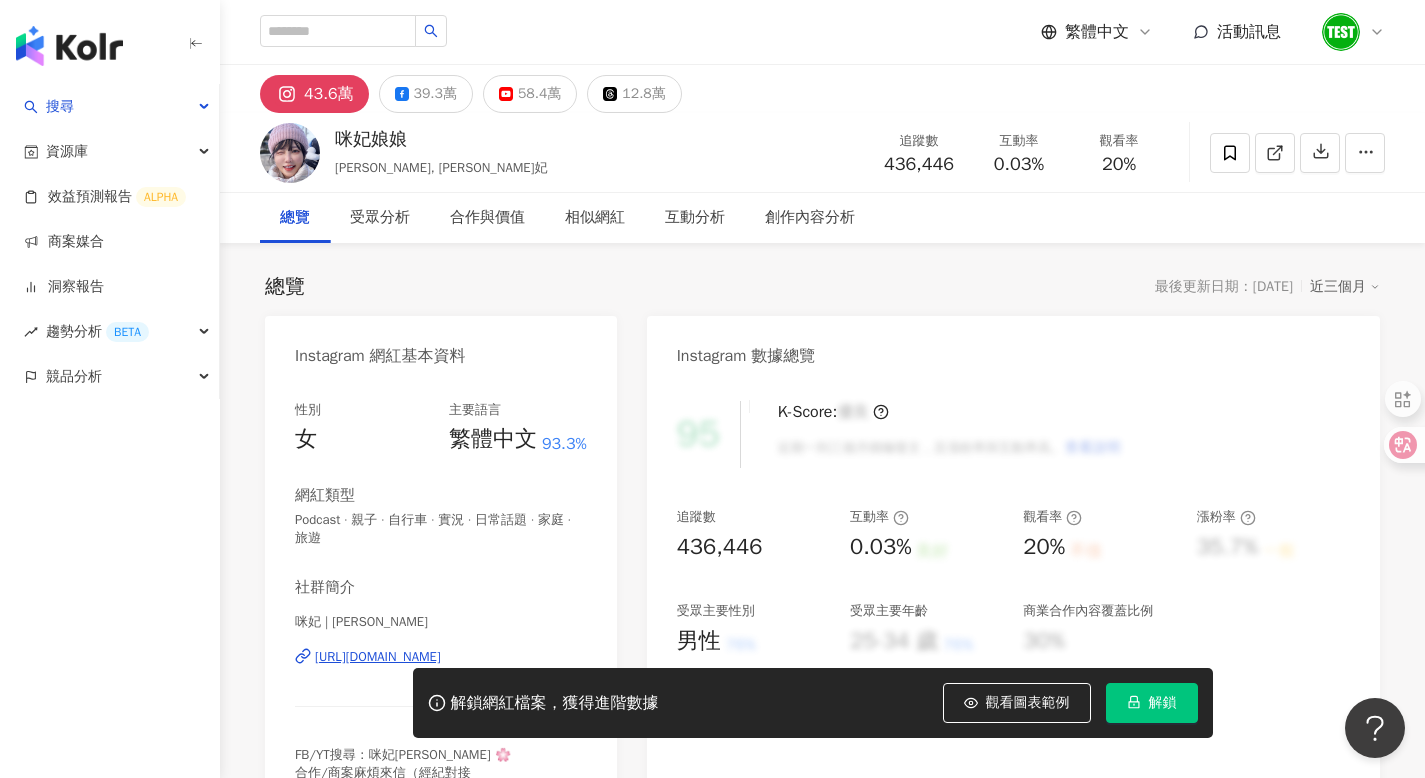 click on "解鎖" at bounding box center [1163, 703] 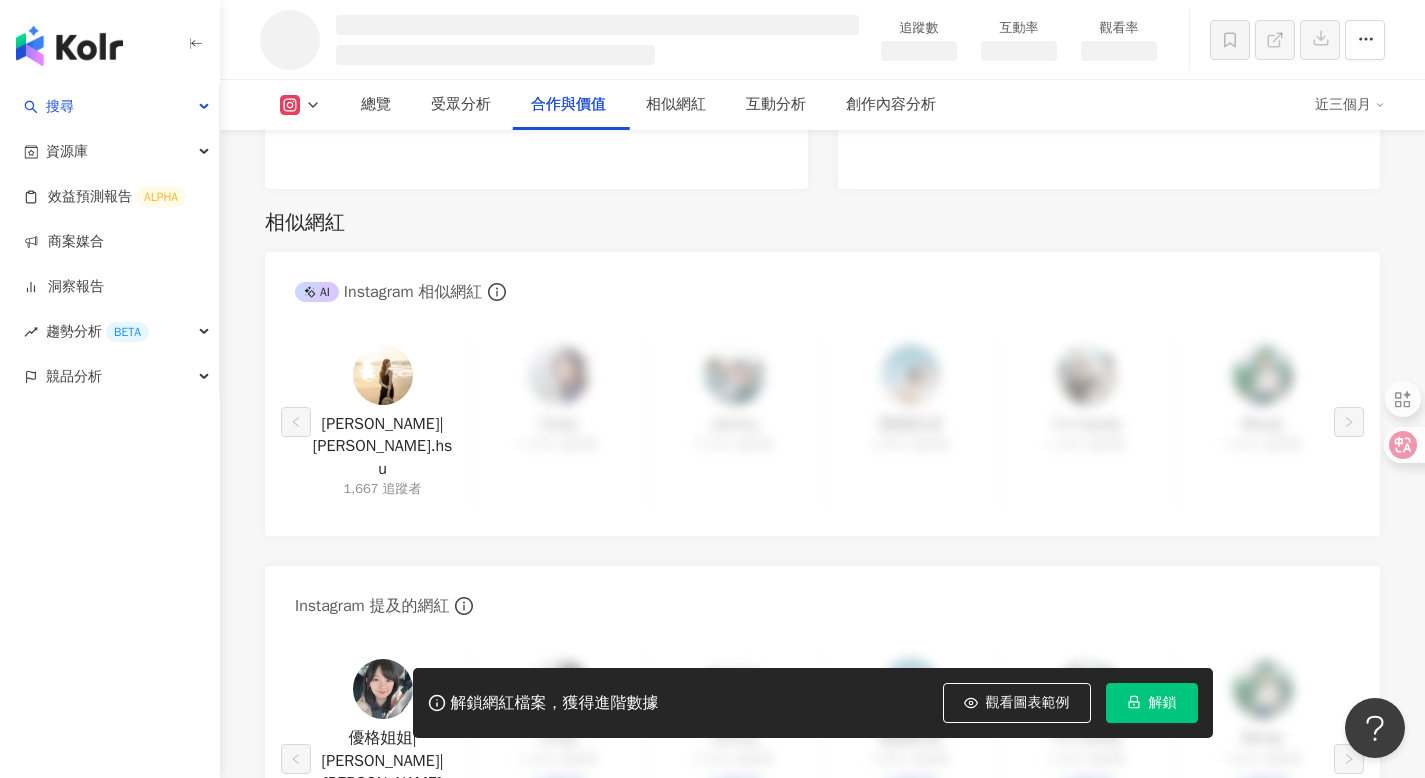 scroll, scrollTop: 2909, scrollLeft: 0, axis: vertical 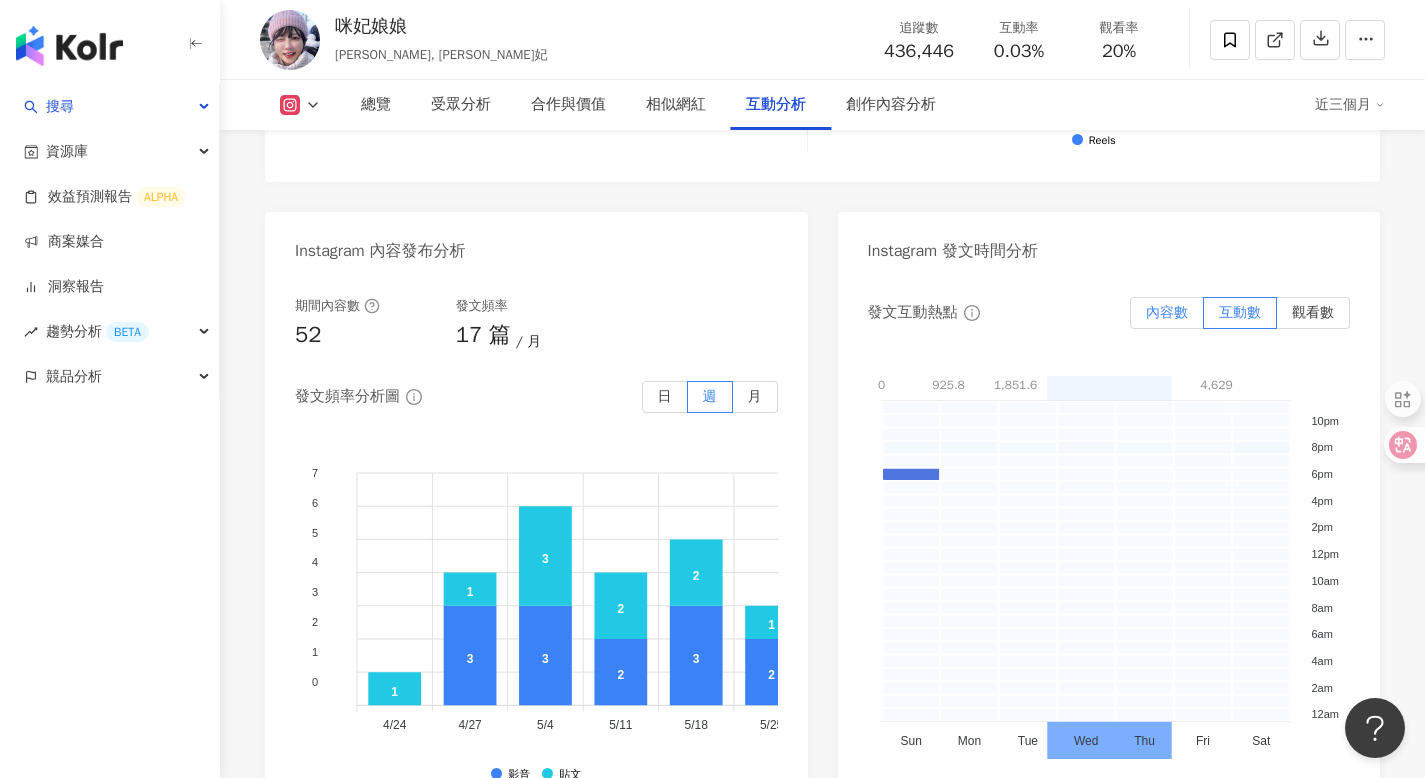click on "內容數" at bounding box center [1167, 312] 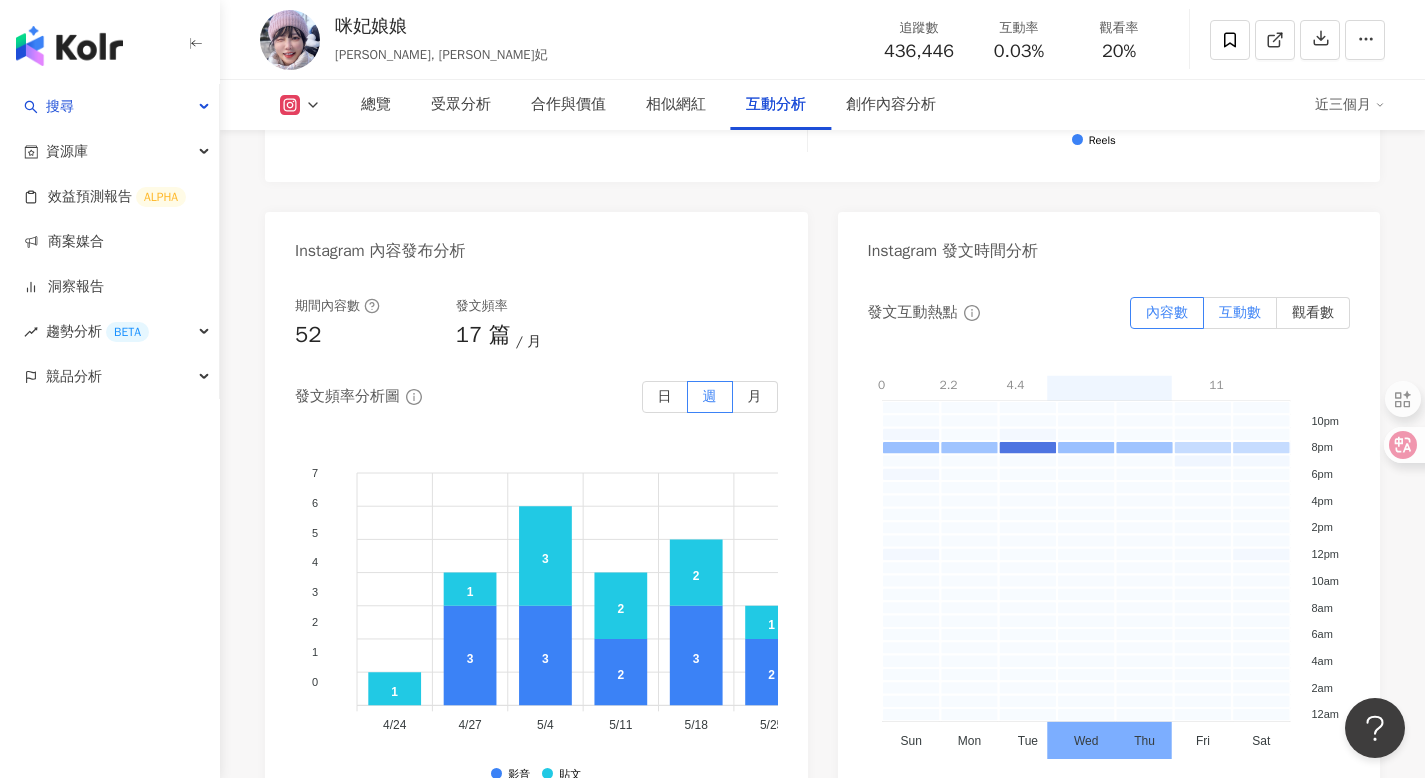 click on "互動數" at bounding box center [1240, 312] 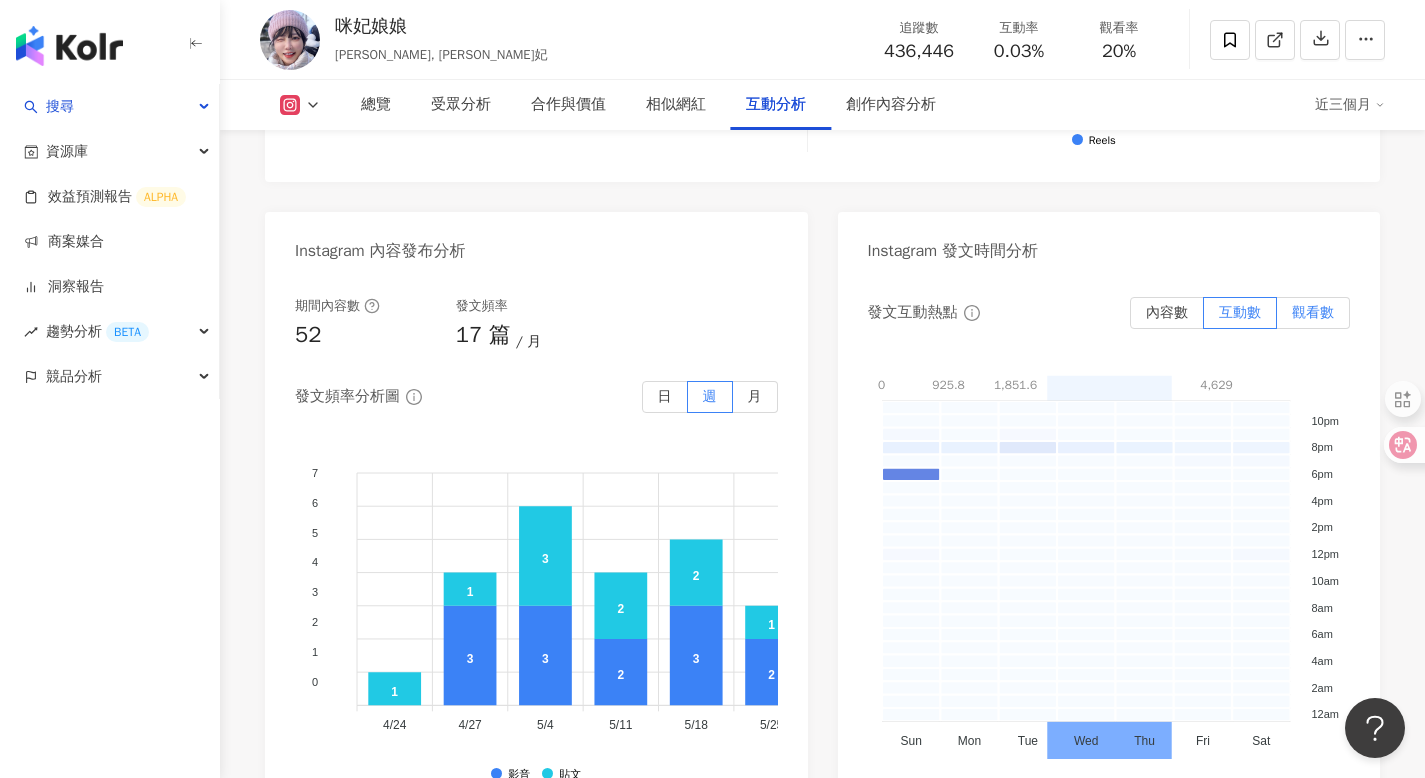click on "觀看數" at bounding box center [1313, 312] 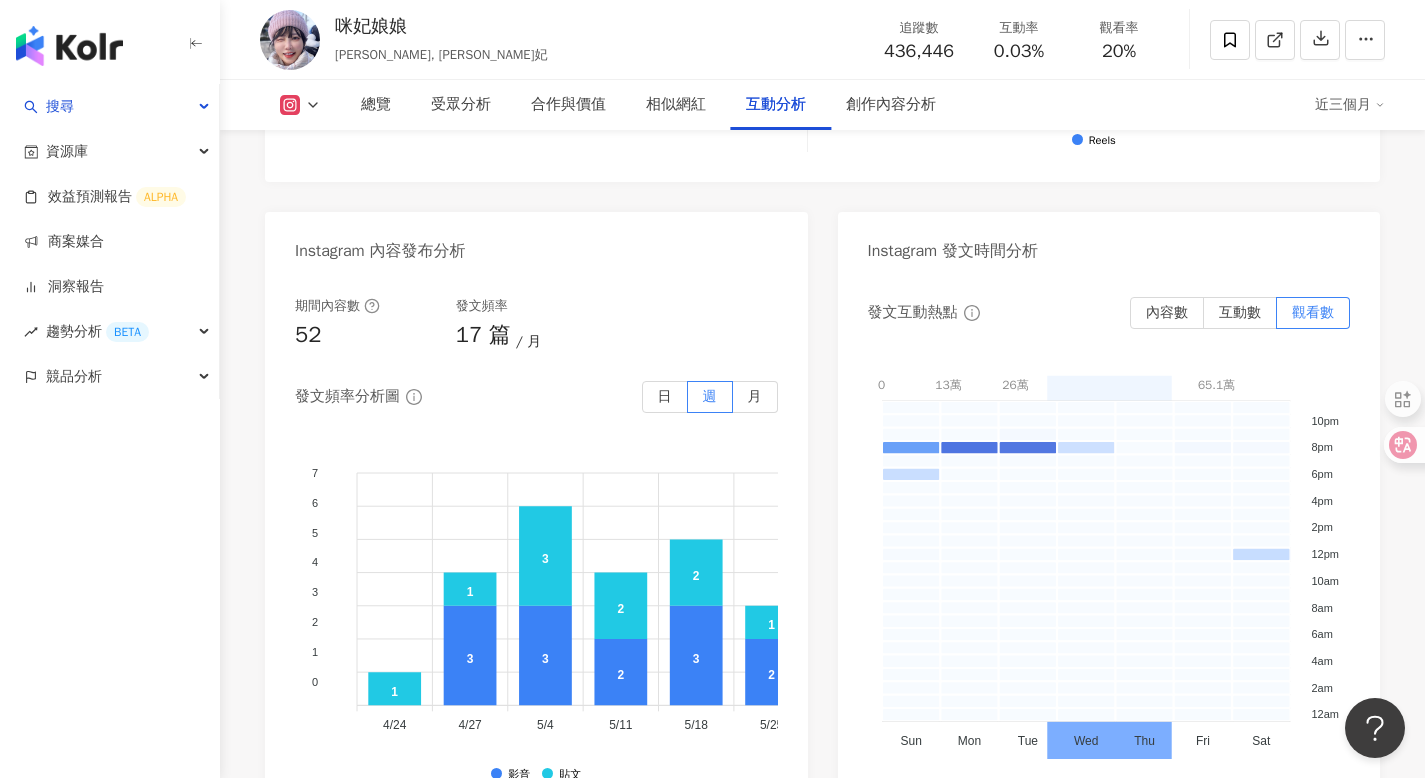 click on "發文互動熱點 內容數 互動數 觀看數 0 13萬 26萬 39.1萬 52.1萬 65.1萬 0 - 130178.2 130178.2 - 260356.4 260356.4 - 390534.6 390534.6 - 520712.8 520712.8 - 650891 10pm 10pm 8pm 8pm 6pm 6pm 4pm 4pm 2pm 2pm 12pm 12pm 10am 10am 8am 8am 6am 6am 4am 4am 2am 2am 12am 12am Sun Sun Mon Mon Tue Tue Wed Wed Thu Thu Fri Fri Sat Sat" at bounding box center (1109, 544) 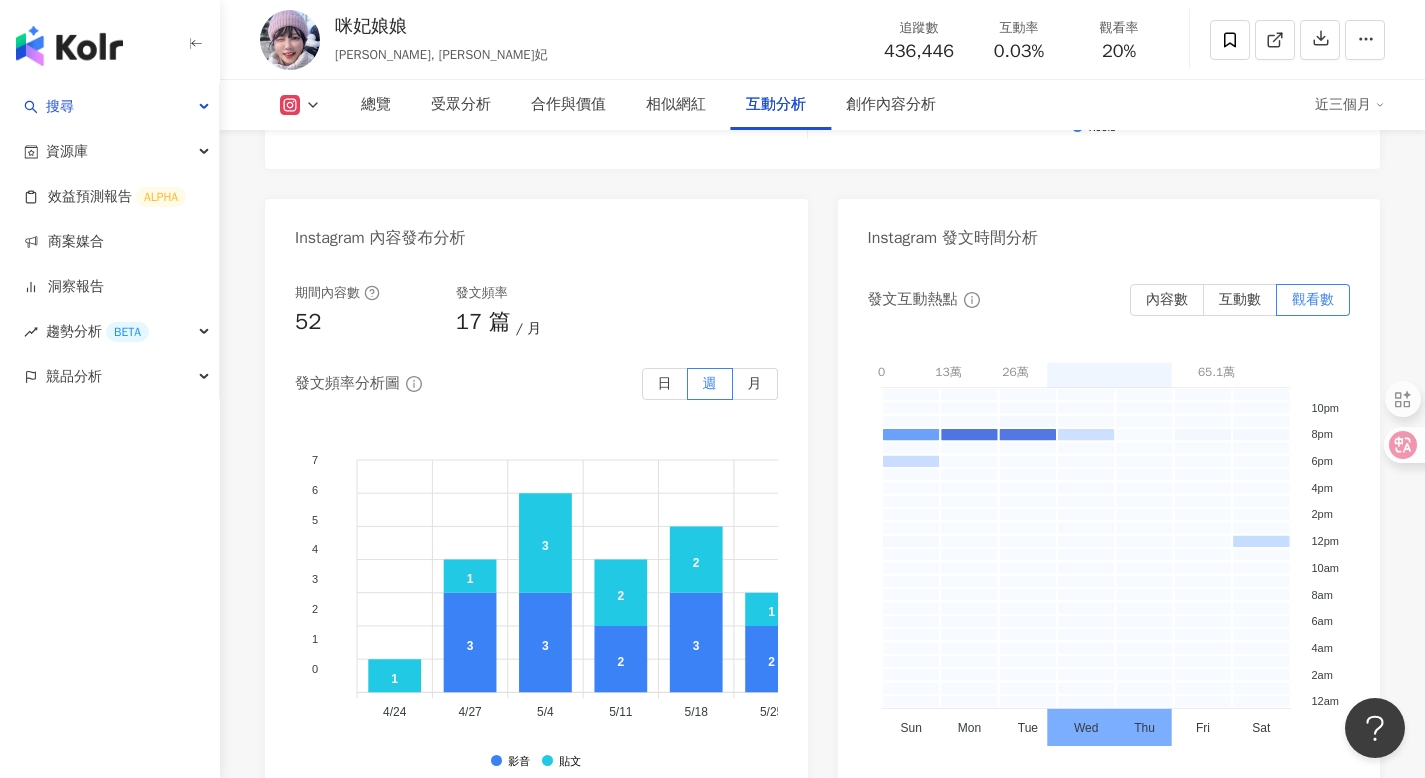 scroll, scrollTop: 5098, scrollLeft: 0, axis: vertical 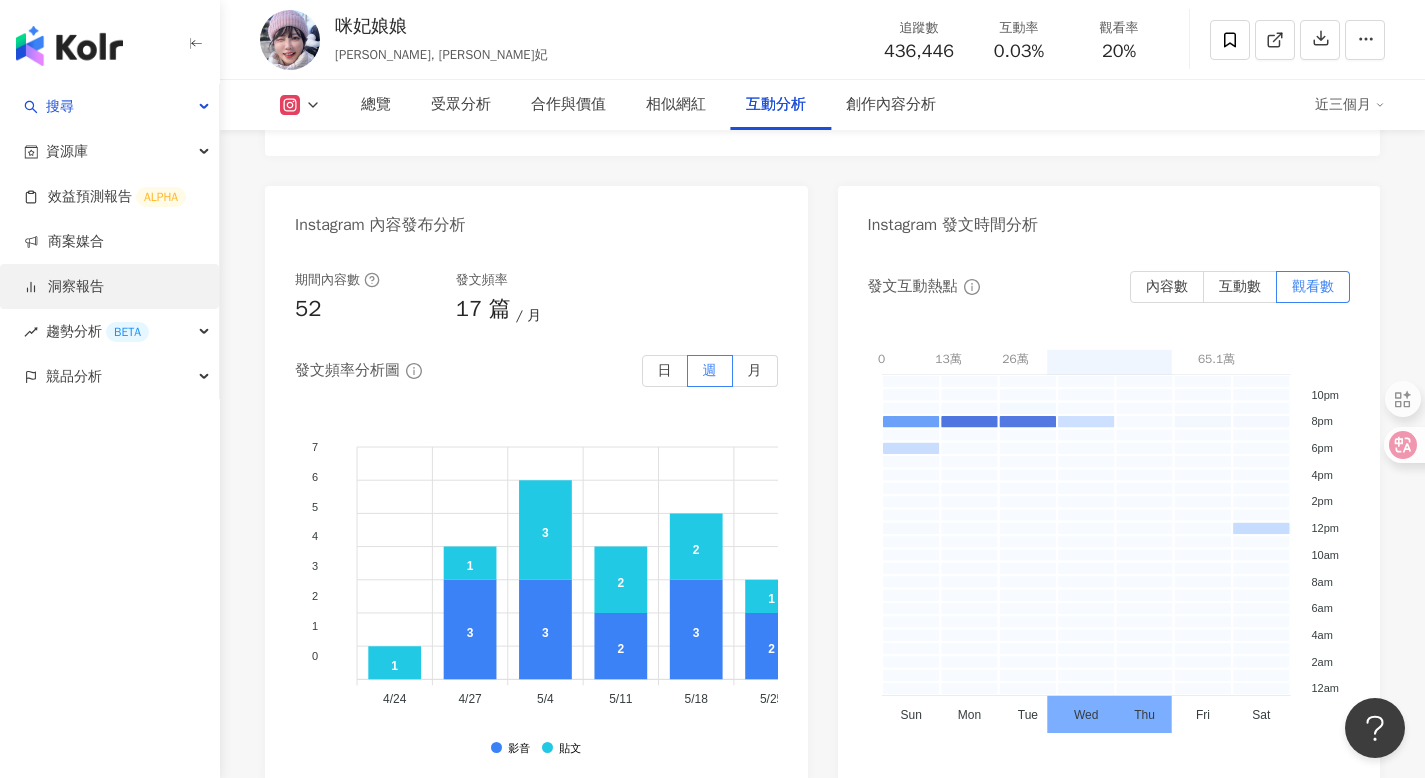 click on "洞察報告" at bounding box center [64, 287] 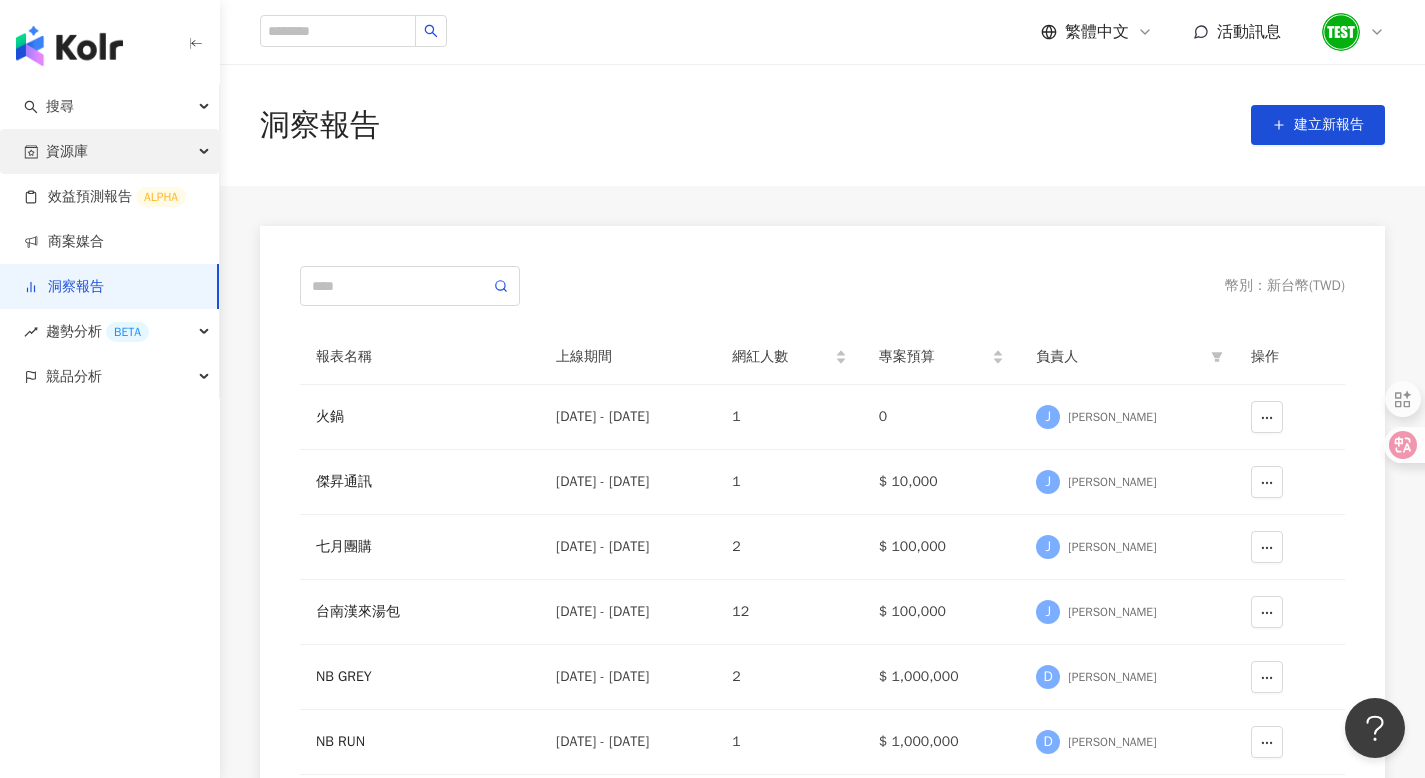 scroll, scrollTop: 12, scrollLeft: 0, axis: vertical 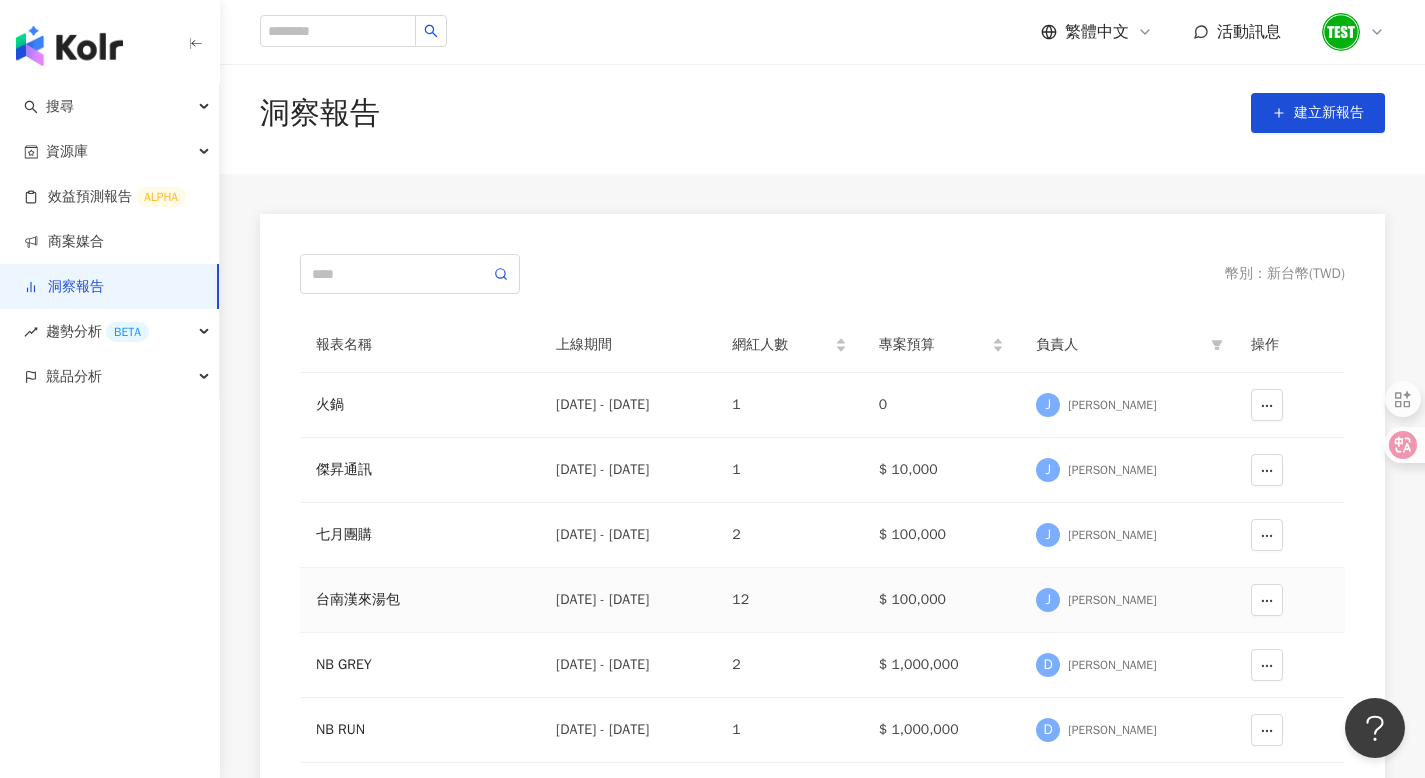 click on "台南漢來湯包" at bounding box center (420, 600) 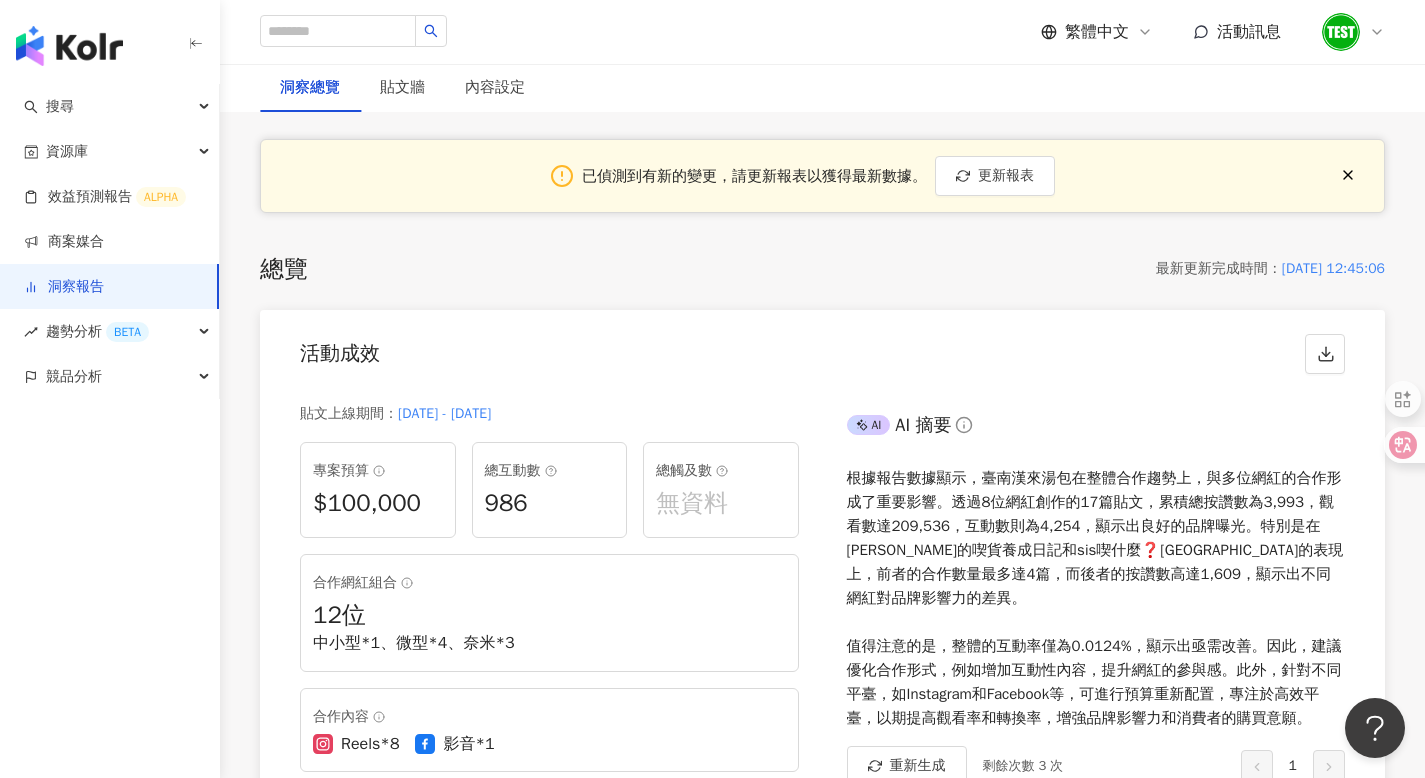 scroll, scrollTop: 0, scrollLeft: 0, axis: both 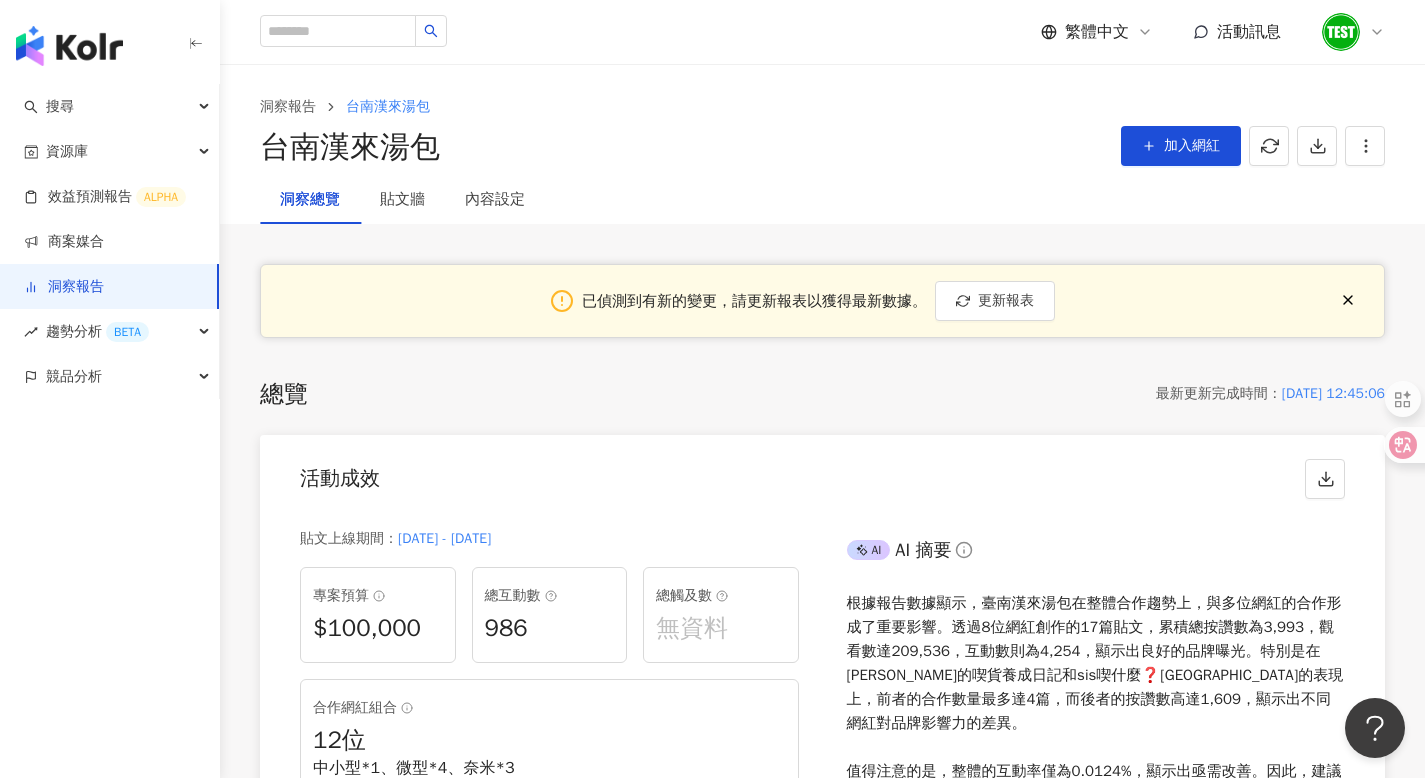 click on "繁體中文" at bounding box center [1097, 32] 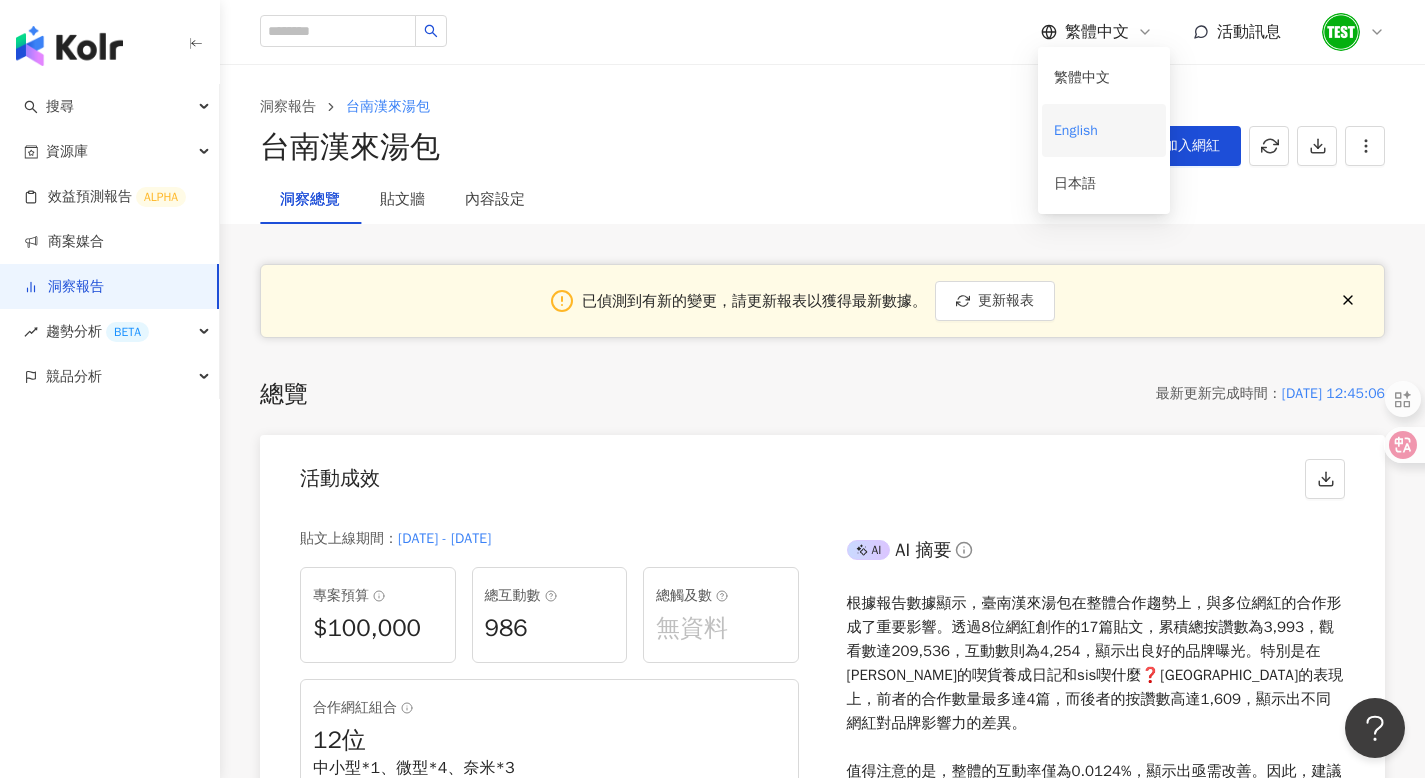 click on "English" at bounding box center [1104, 130] 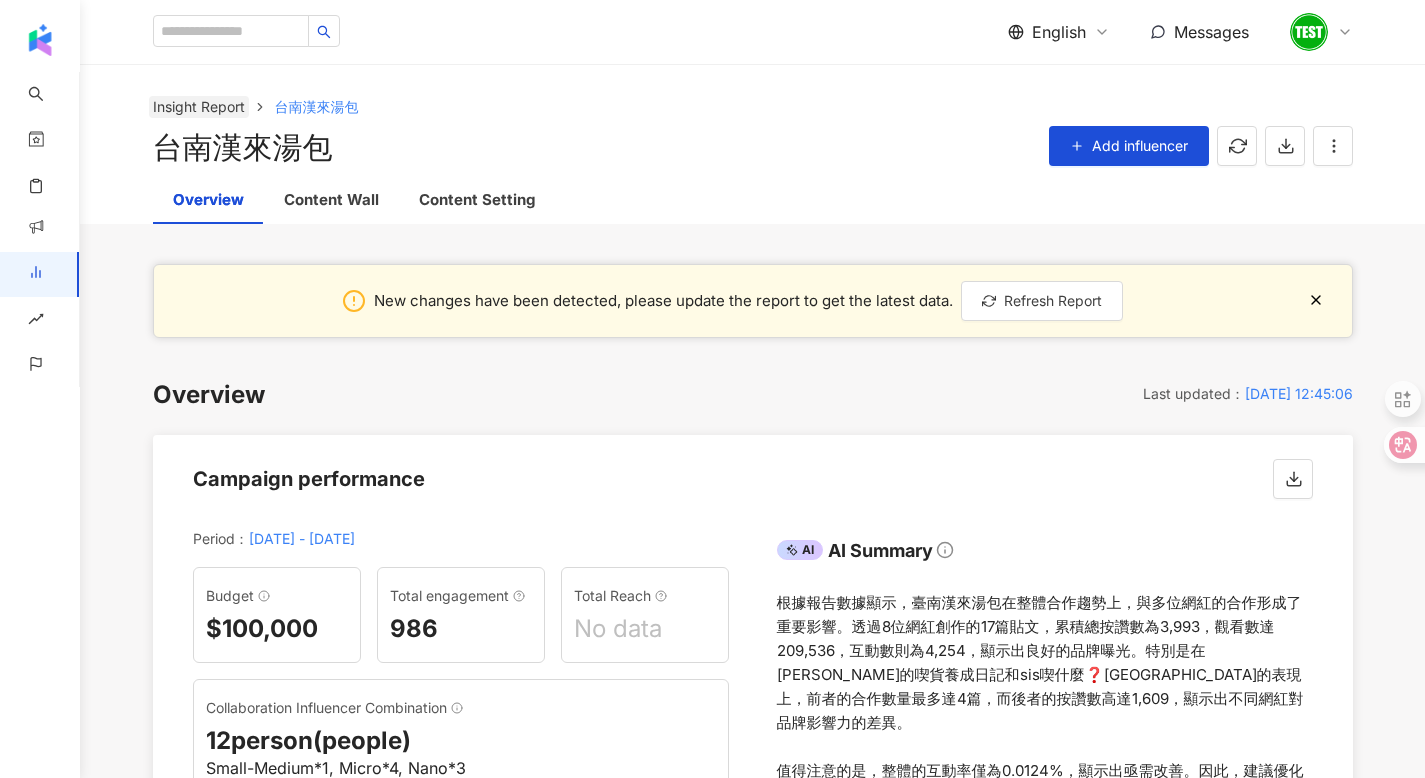 click on "Insight Report" at bounding box center [199, 107] 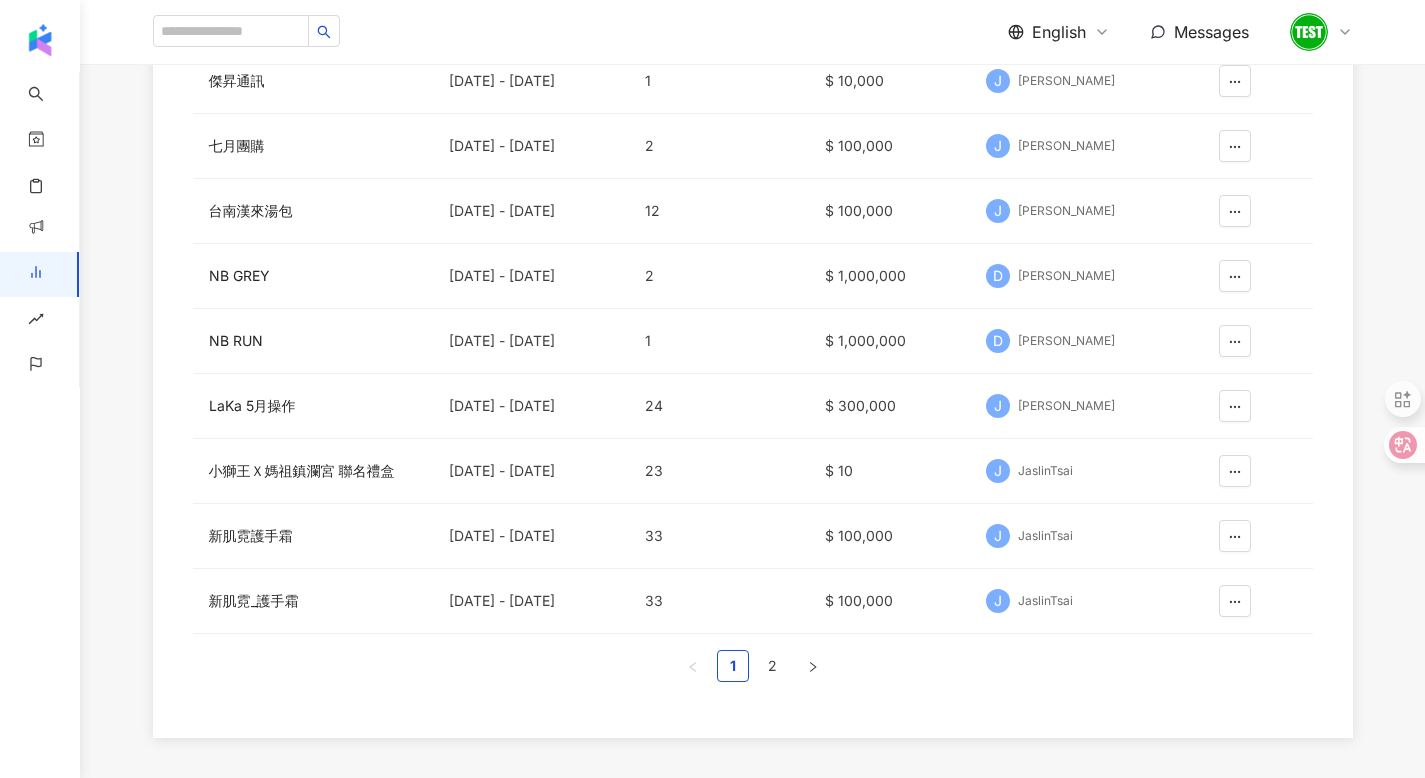 scroll, scrollTop: 376, scrollLeft: 0, axis: vertical 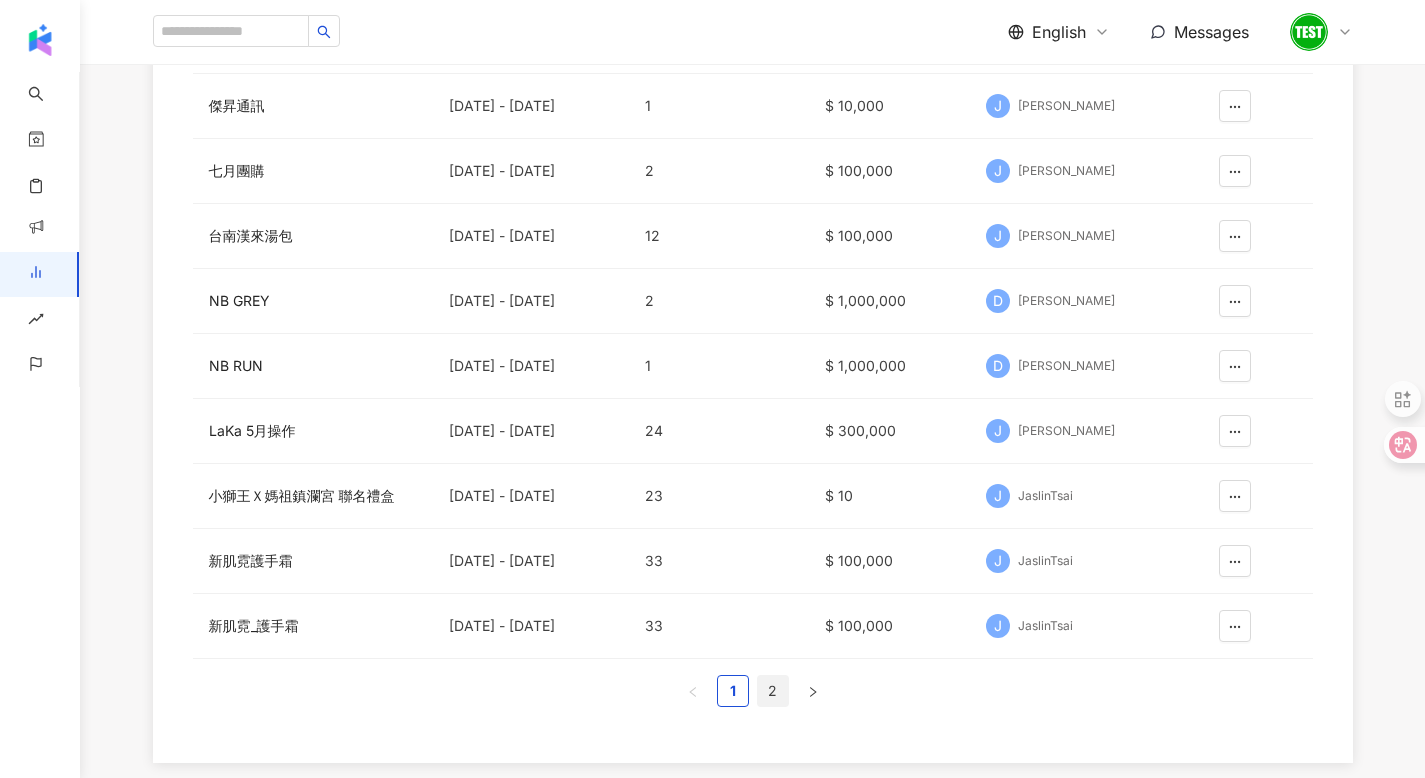 click on "2" at bounding box center (773, 691) 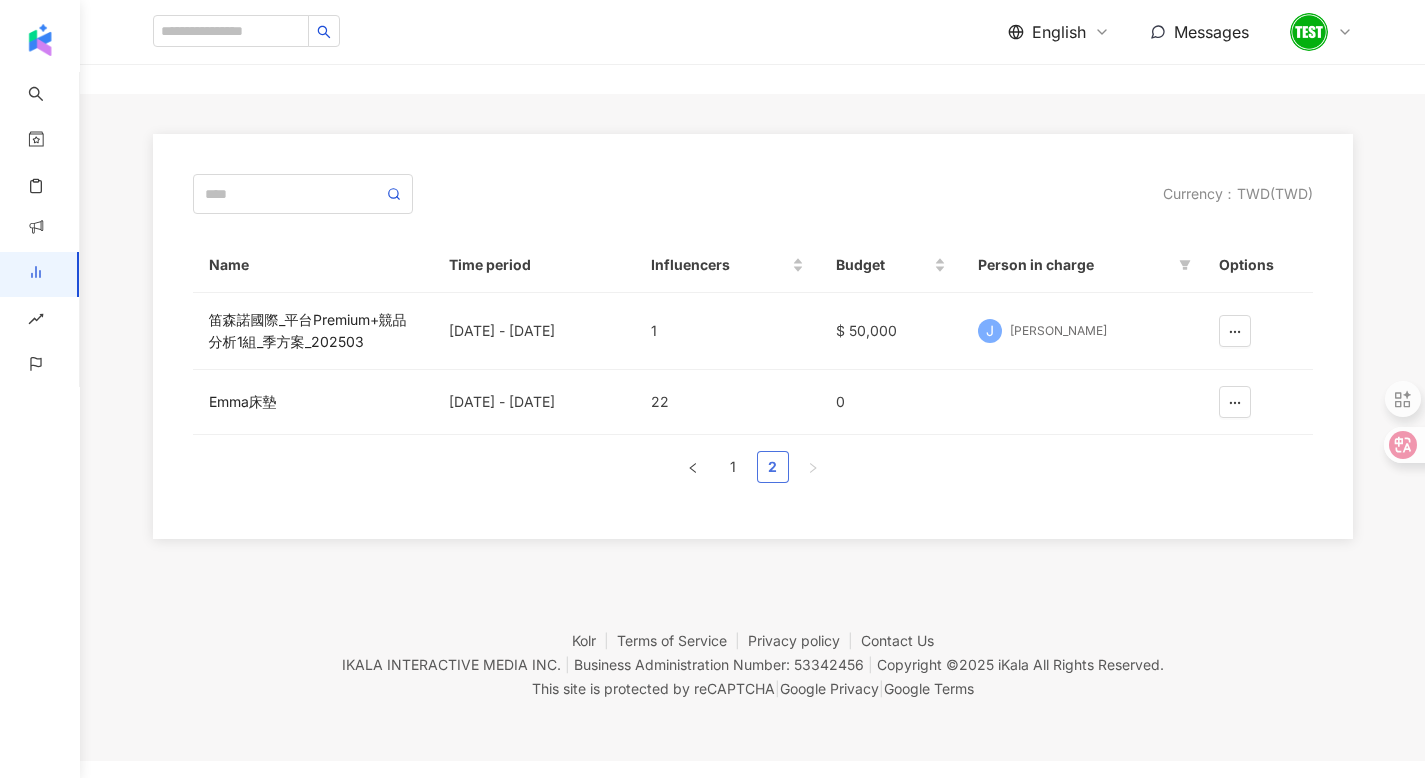 scroll, scrollTop: 92, scrollLeft: 0, axis: vertical 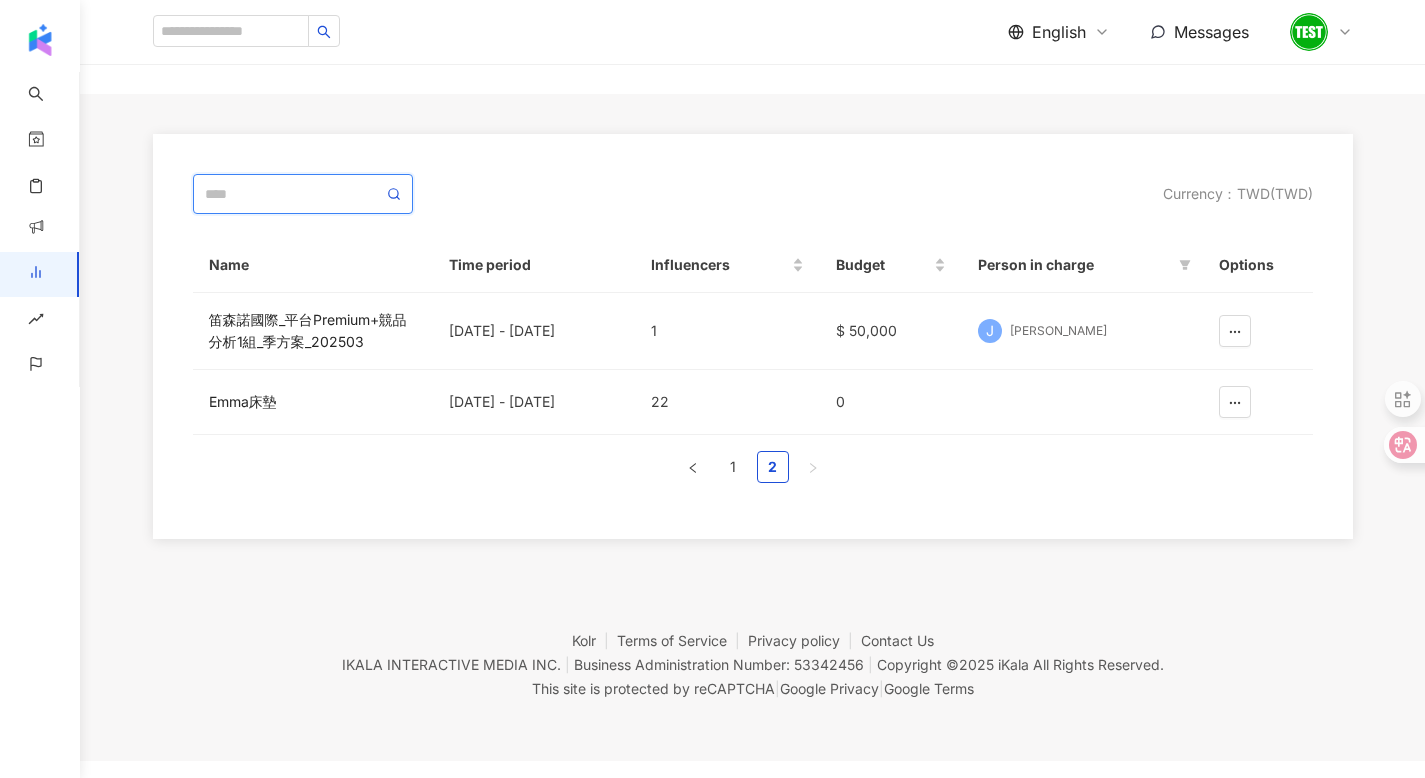 click at bounding box center (294, 194) 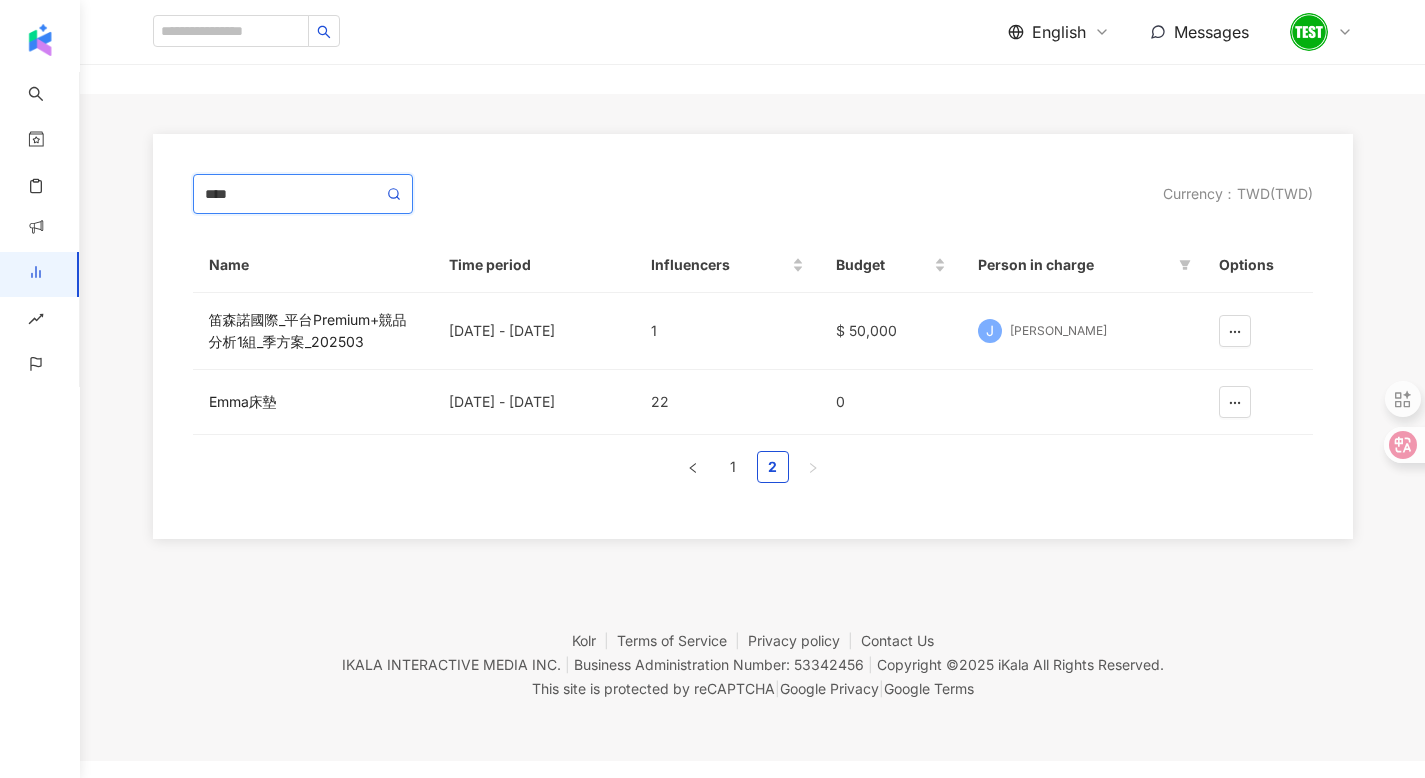 type on "****" 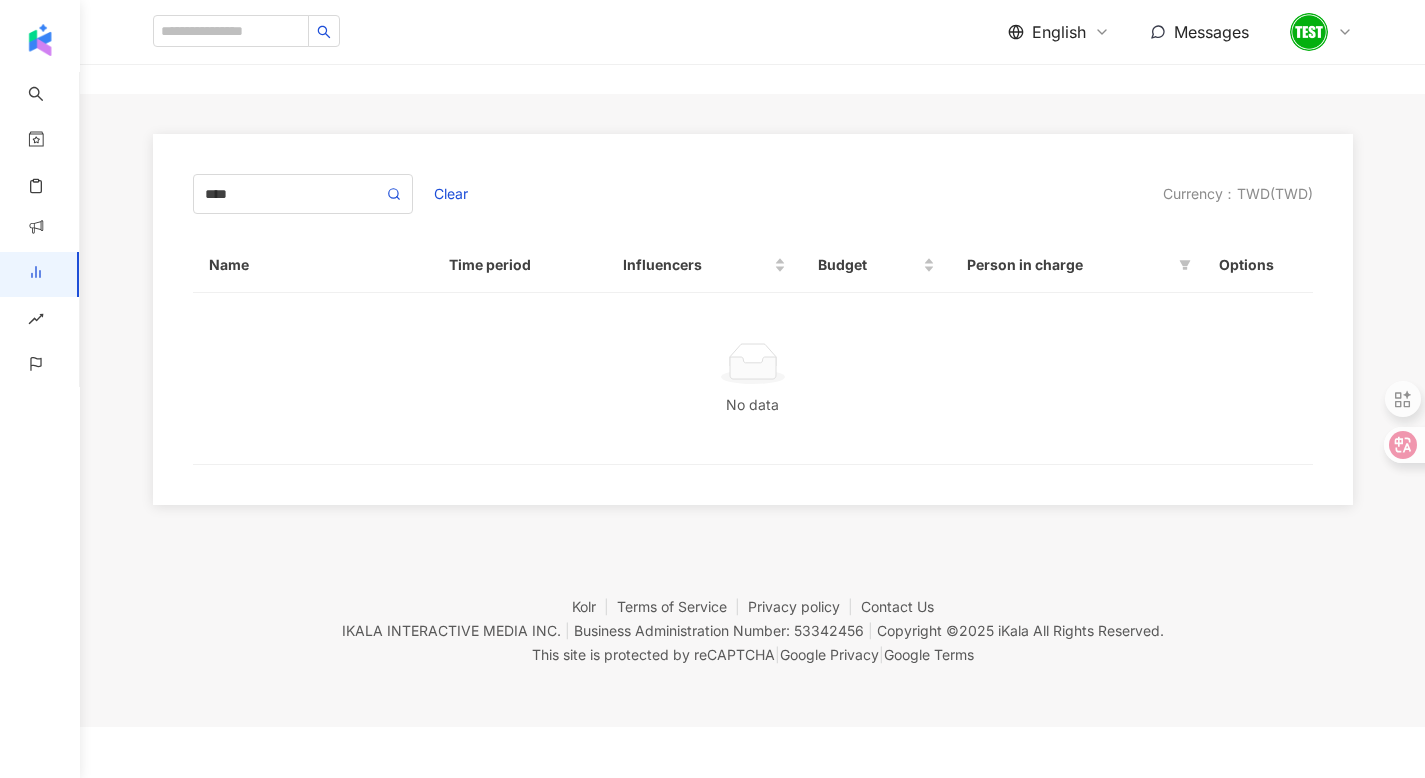 click on "Clear" at bounding box center (451, 194) 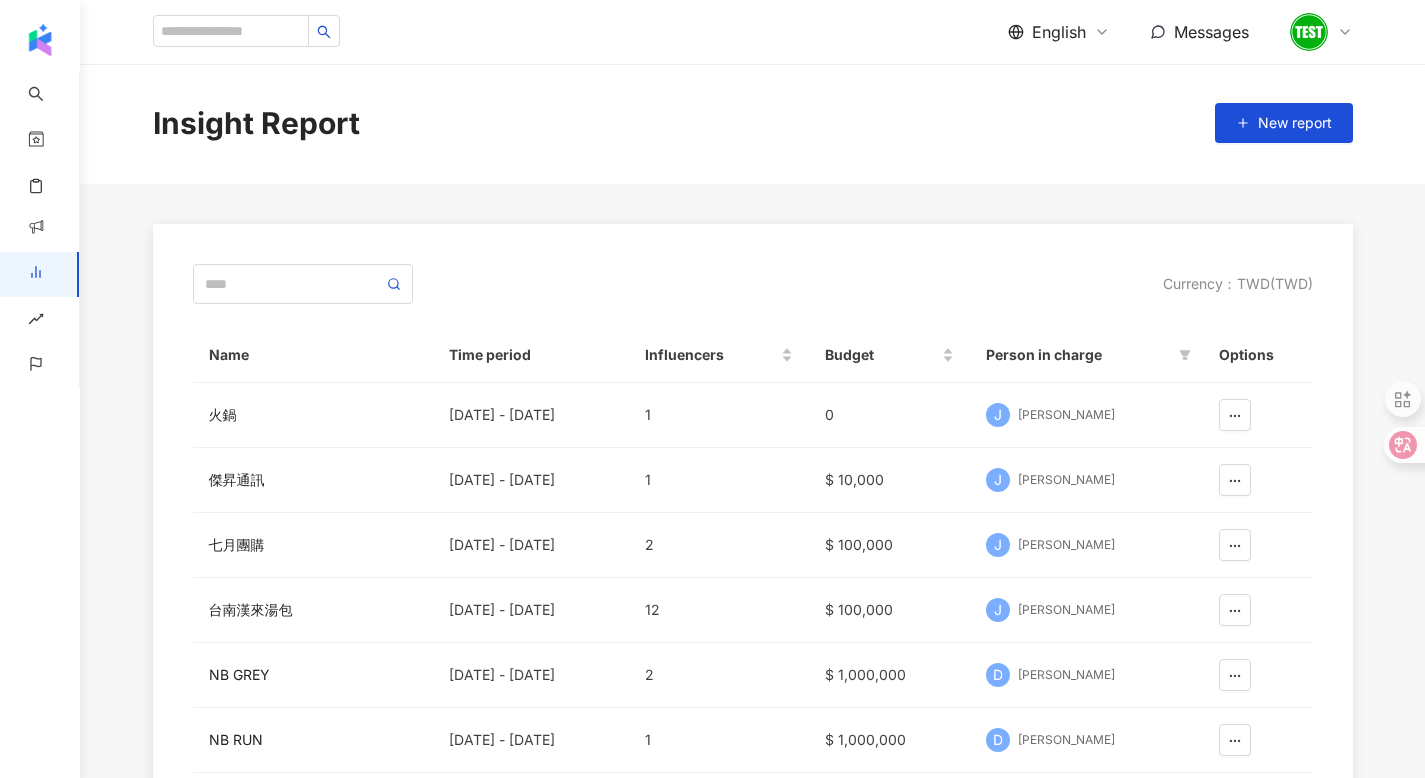 scroll, scrollTop: 0, scrollLeft: 0, axis: both 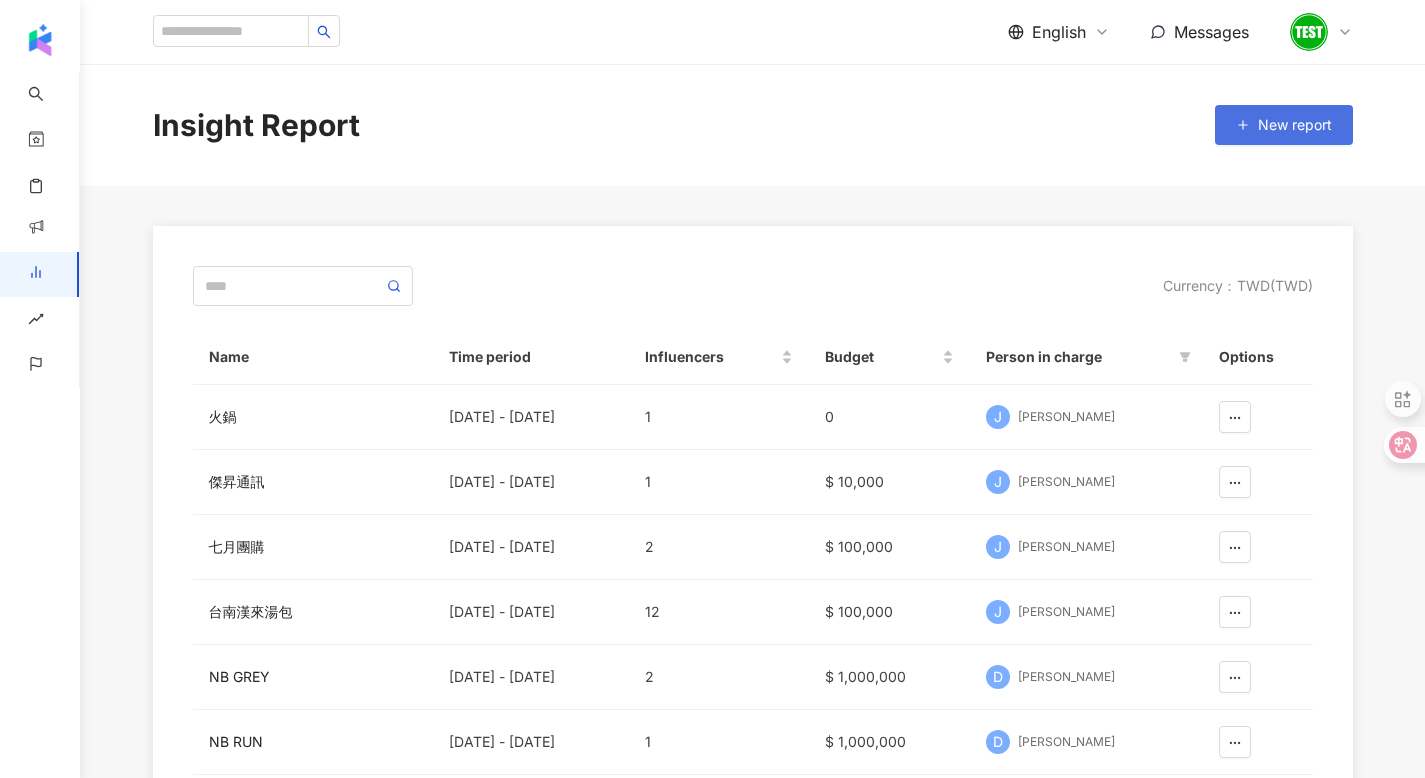click on "New report" at bounding box center (1295, 125) 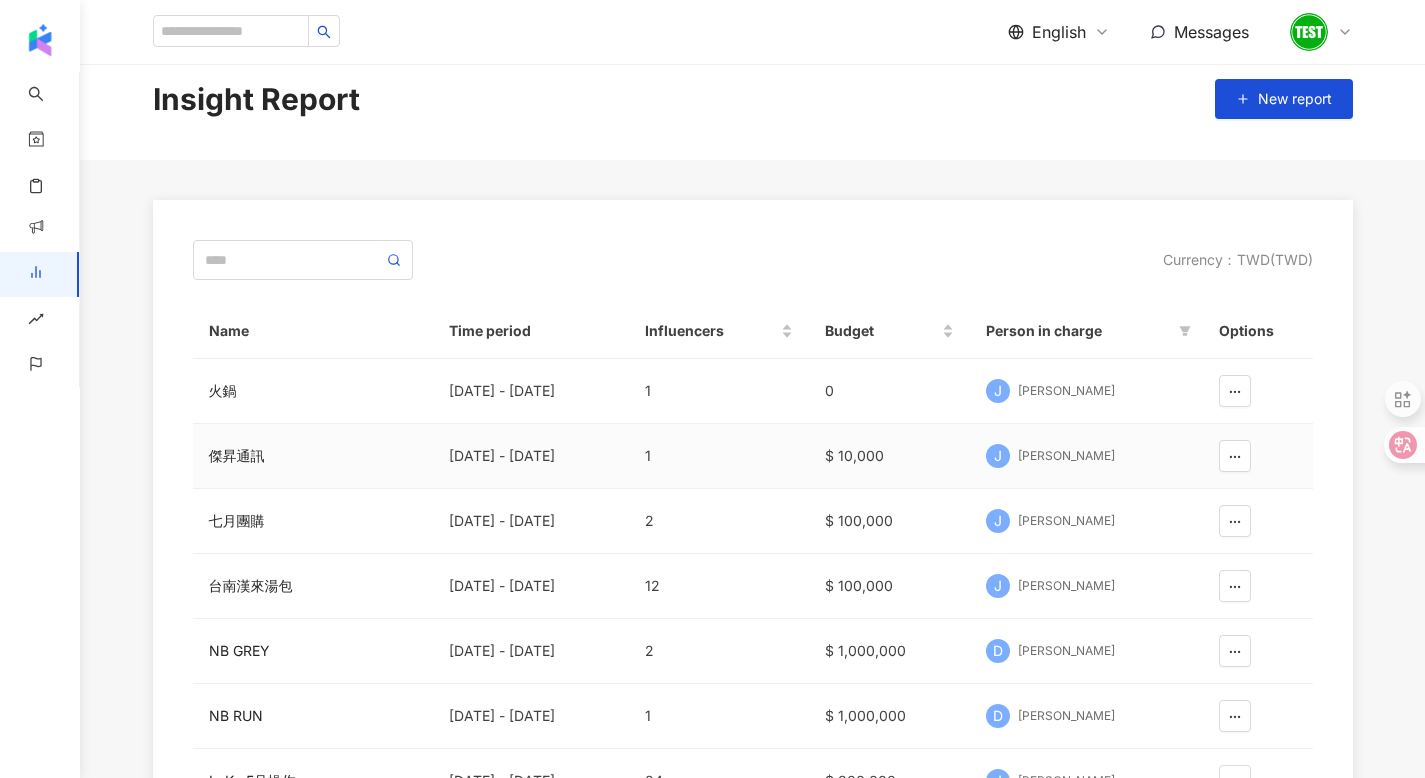 scroll, scrollTop: 39, scrollLeft: 0, axis: vertical 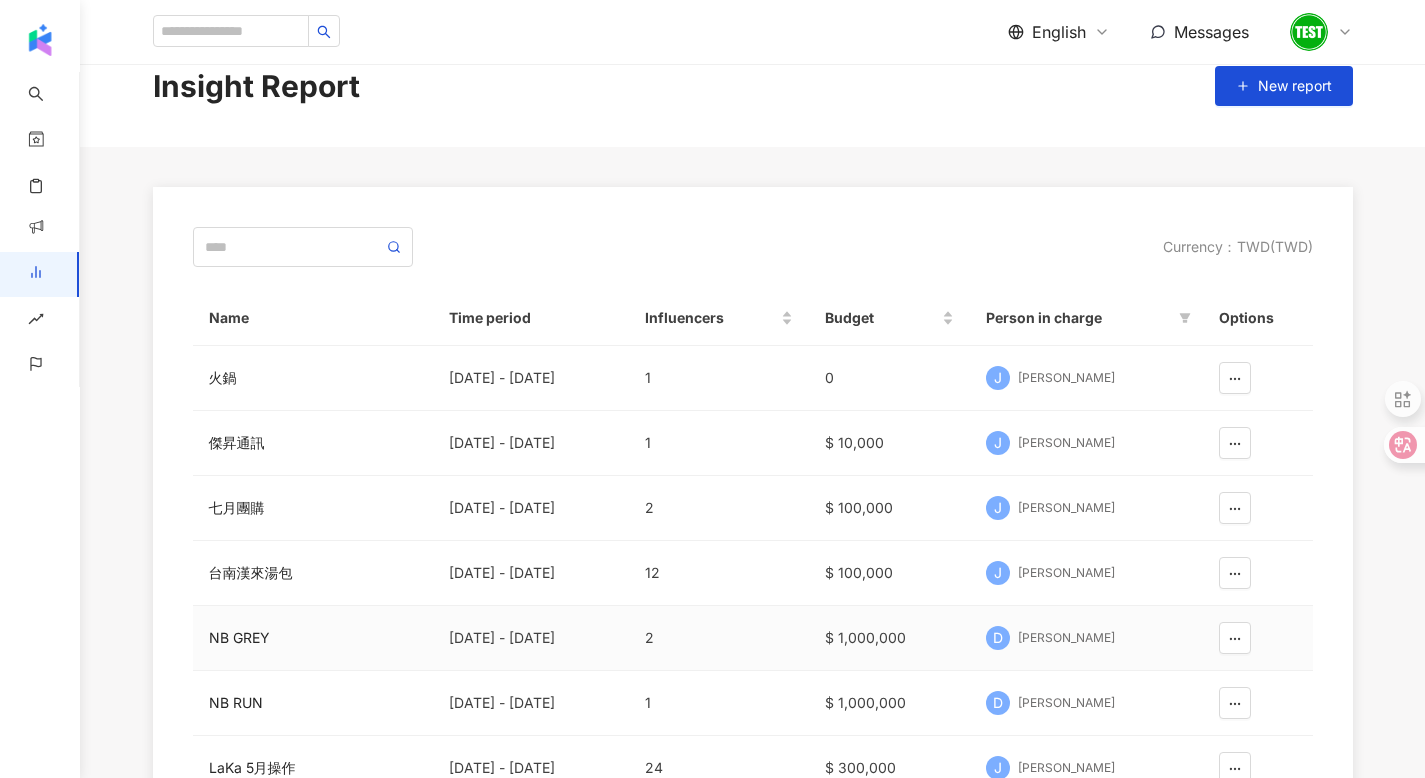 click on "Donna Hsu" at bounding box center (1066, 638) 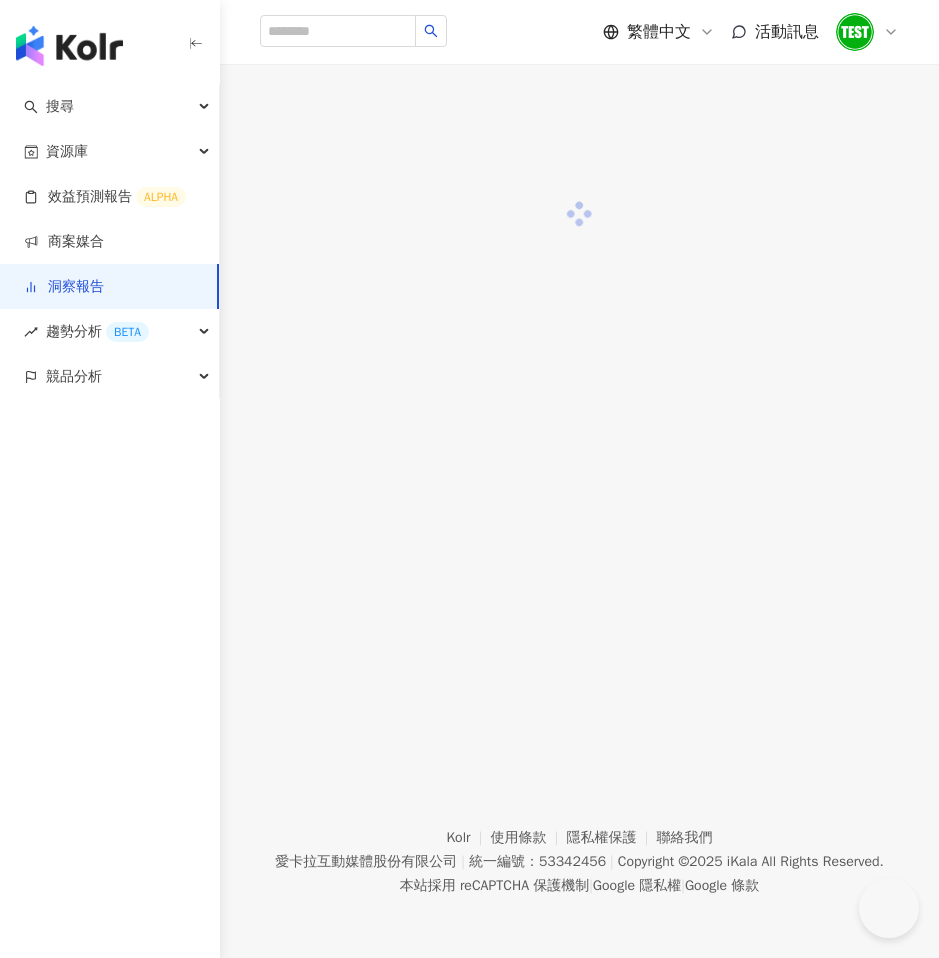 scroll, scrollTop: 0, scrollLeft: 0, axis: both 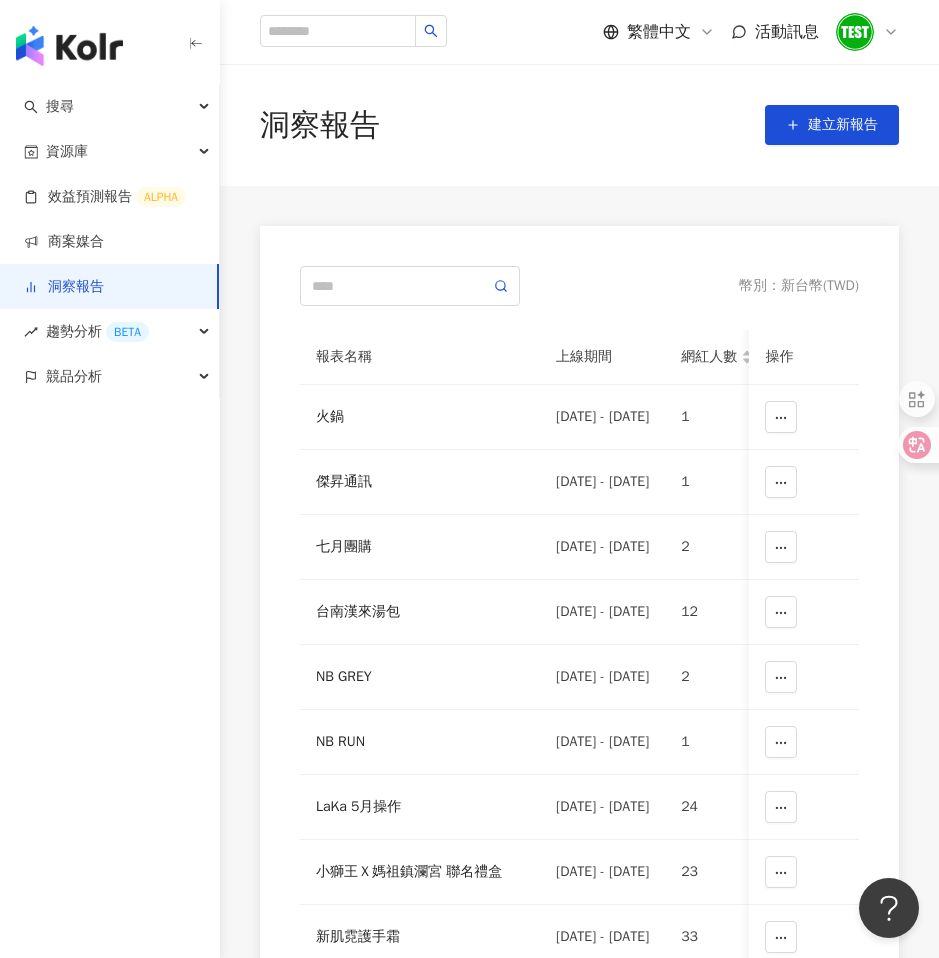click 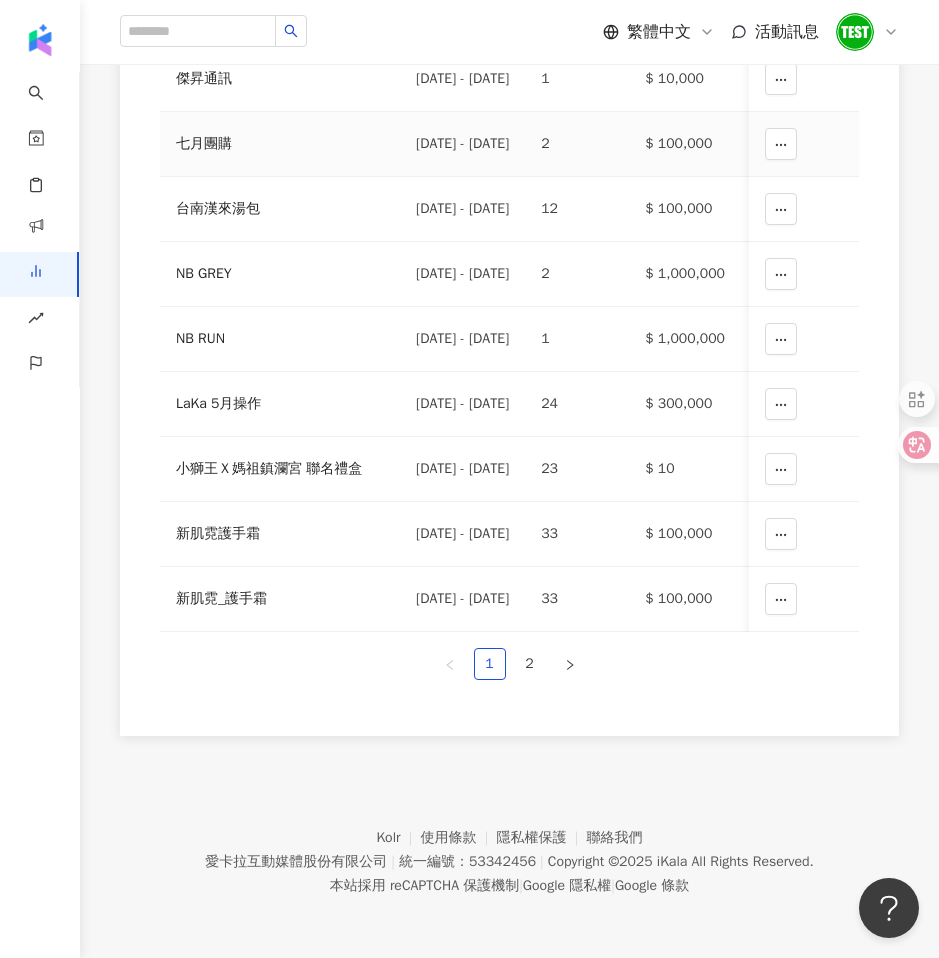 scroll, scrollTop: 0, scrollLeft: 0, axis: both 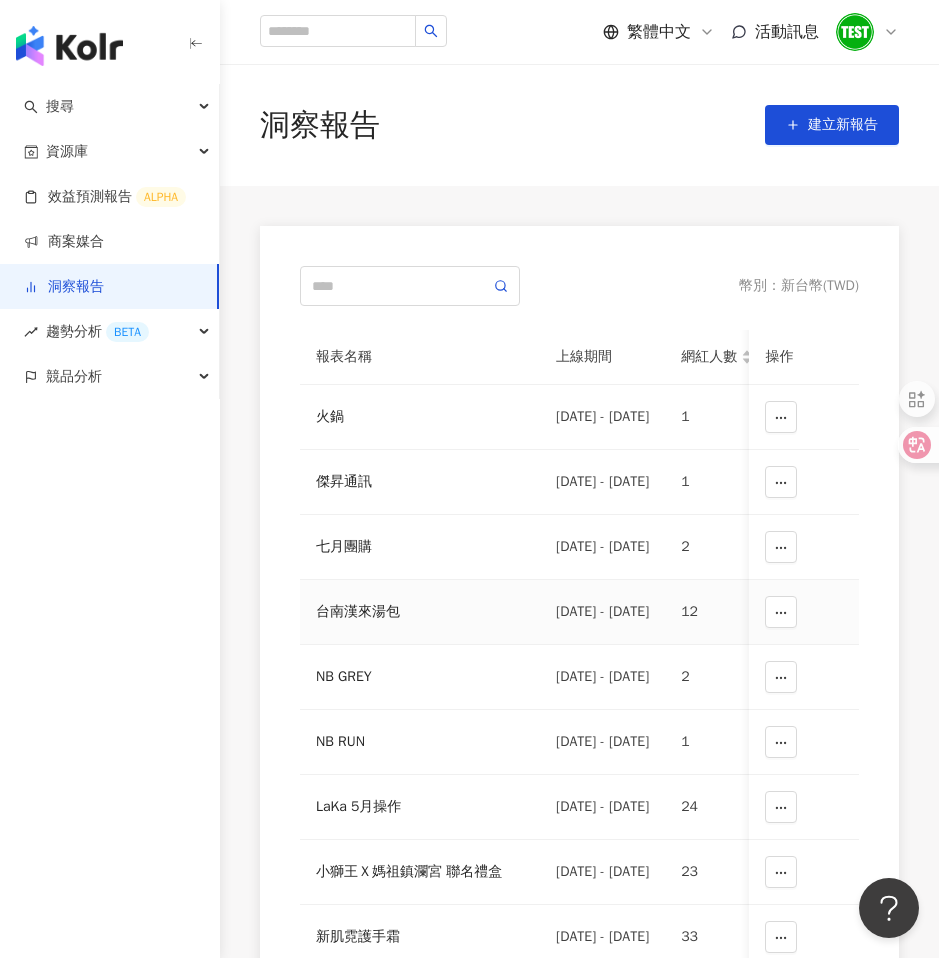 click on "台南漢來湯包" at bounding box center (420, 612) 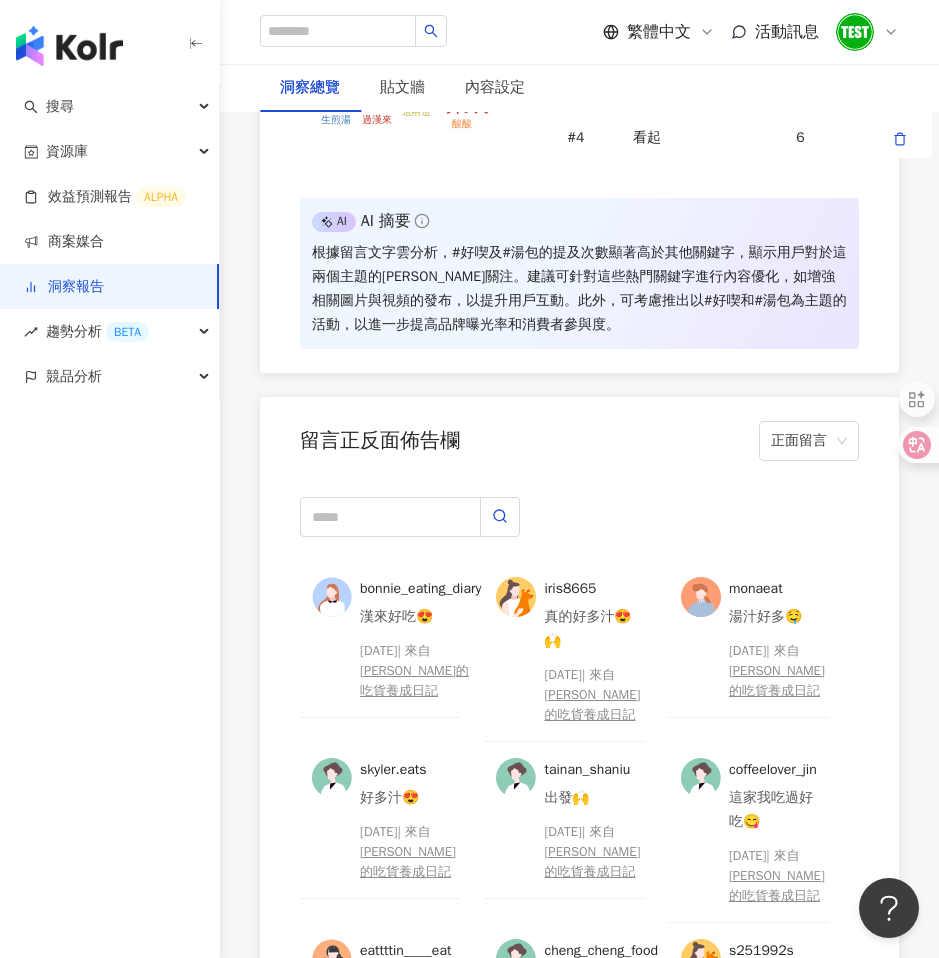 scroll, scrollTop: 6283, scrollLeft: 0, axis: vertical 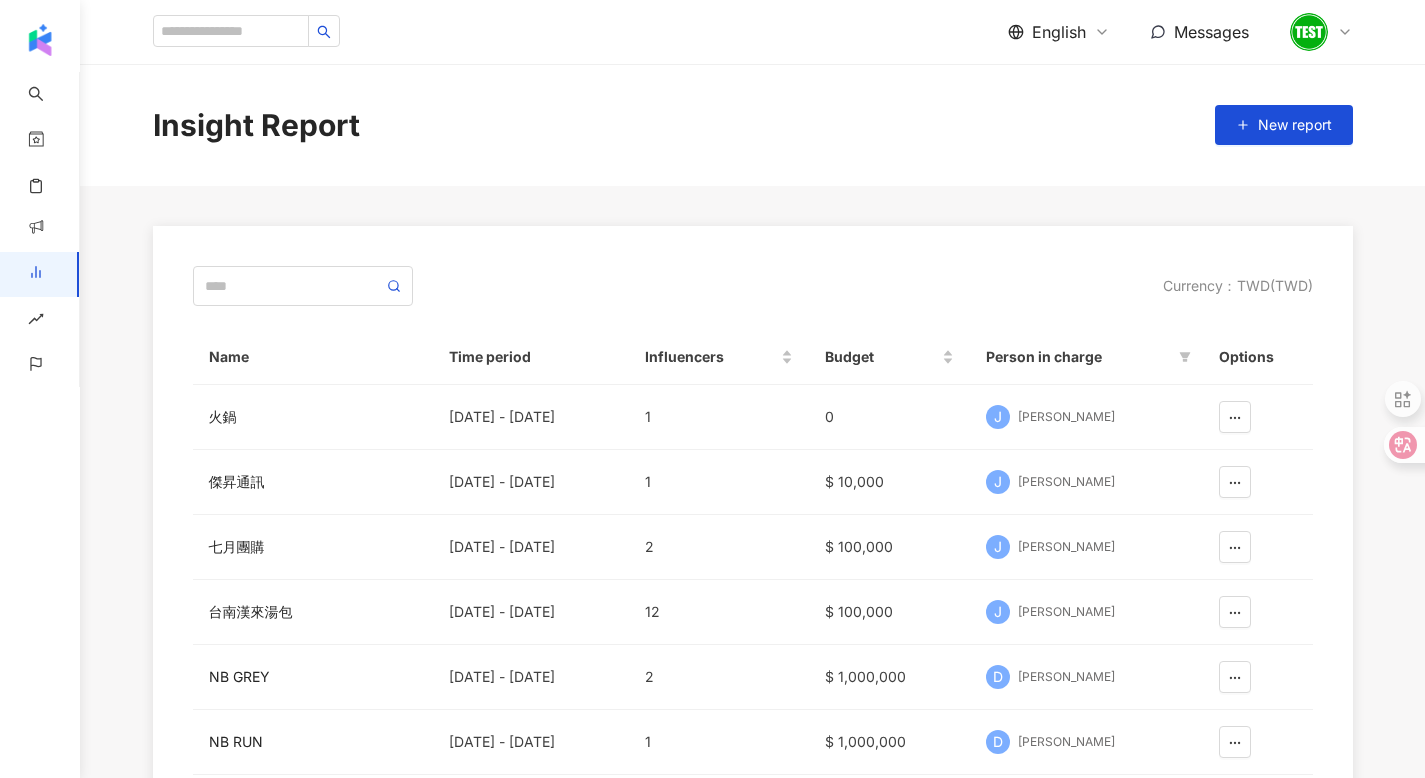 click on "Currency ： TWD ( TWD )" at bounding box center (753, 286) 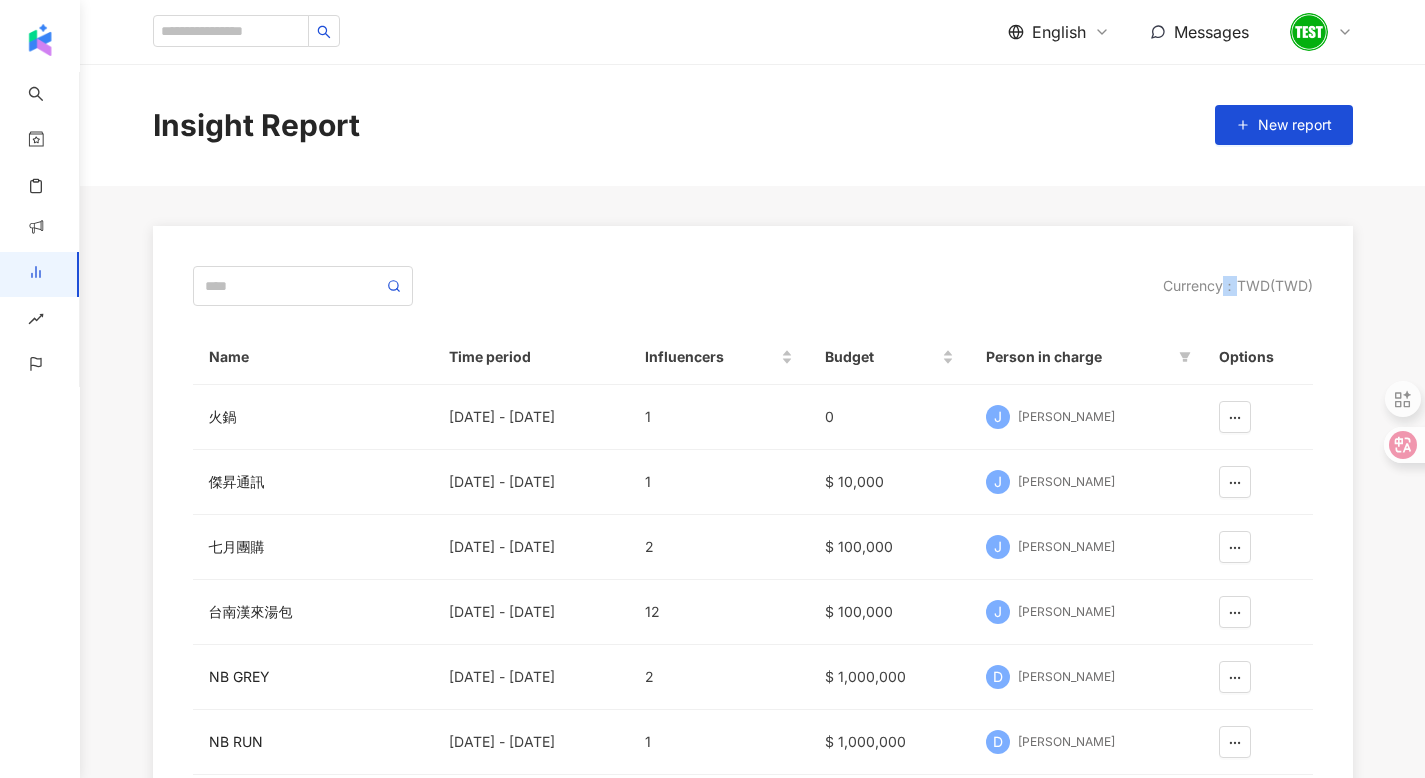 click on "Currency ： TWD ( TWD )" at bounding box center [1238, 286] 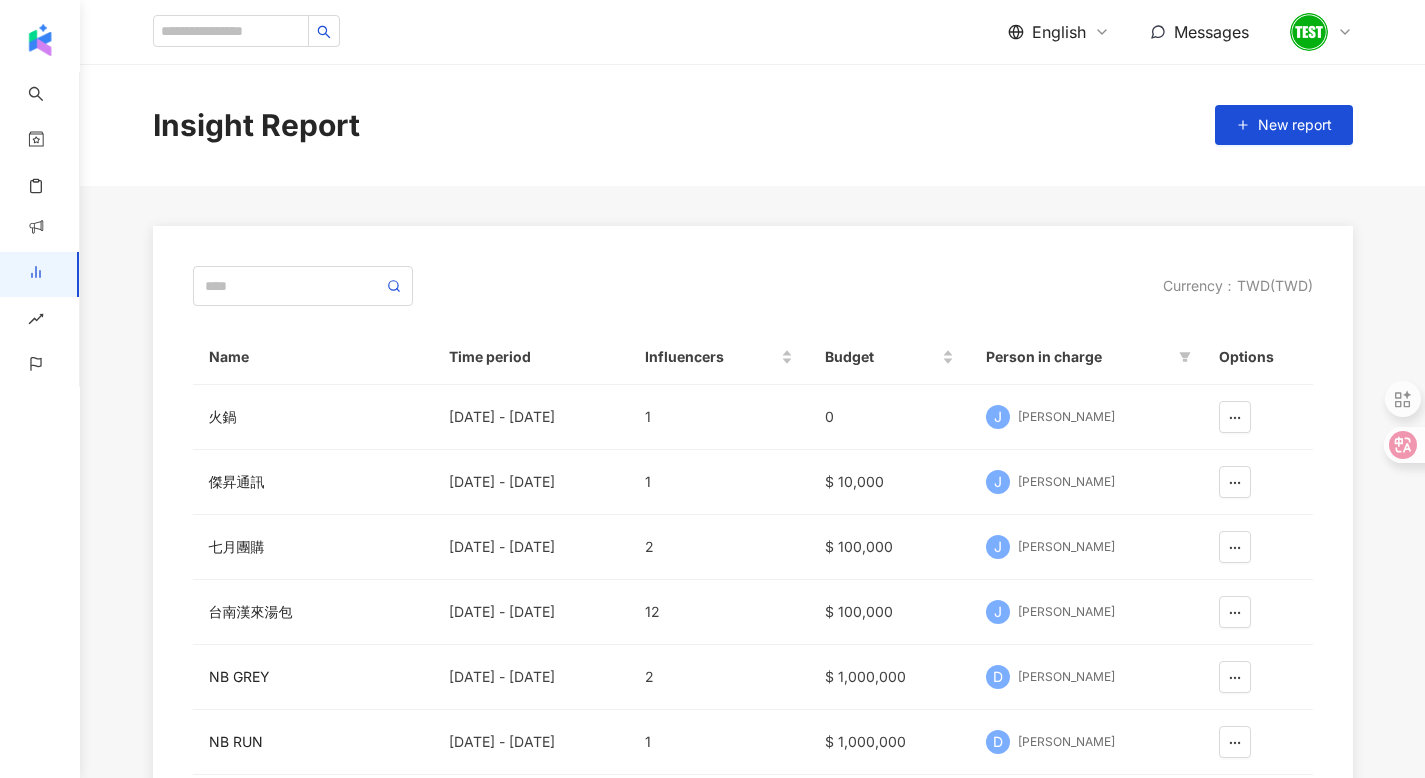 click on "Currency ： TWD ( TWD )" at bounding box center (1238, 286) 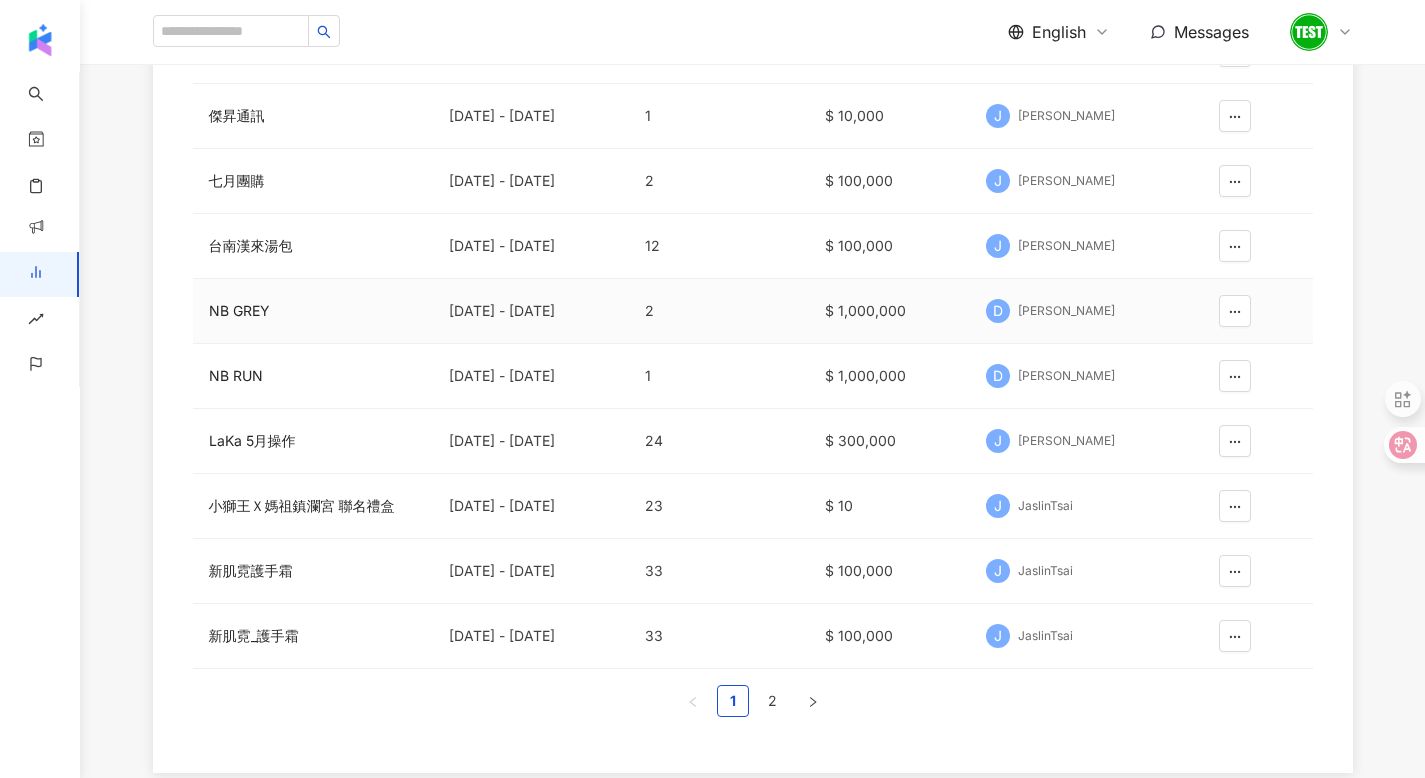 scroll, scrollTop: 379, scrollLeft: 0, axis: vertical 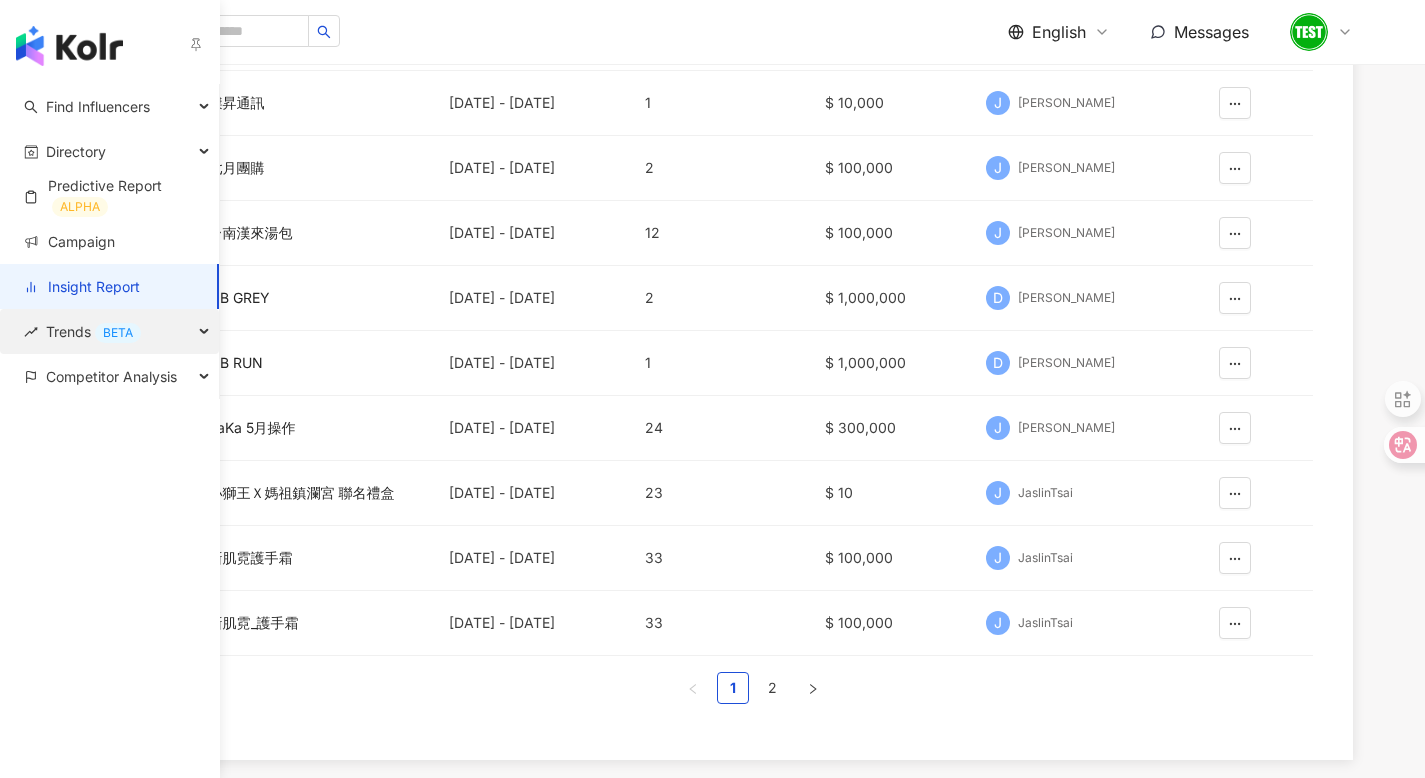 click on "Trends BETA" at bounding box center (109, 331) 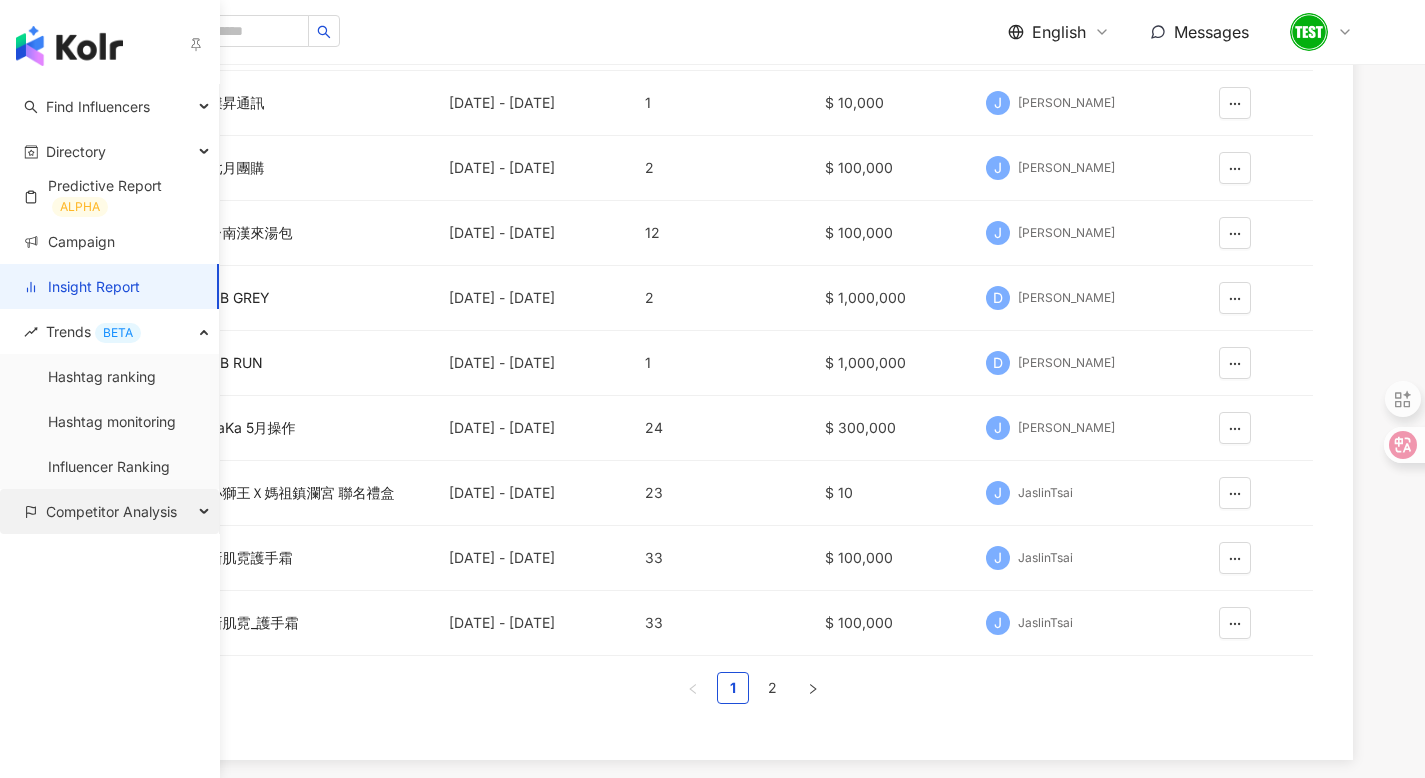 click on "Competitor Analysis" at bounding box center (111, 511) 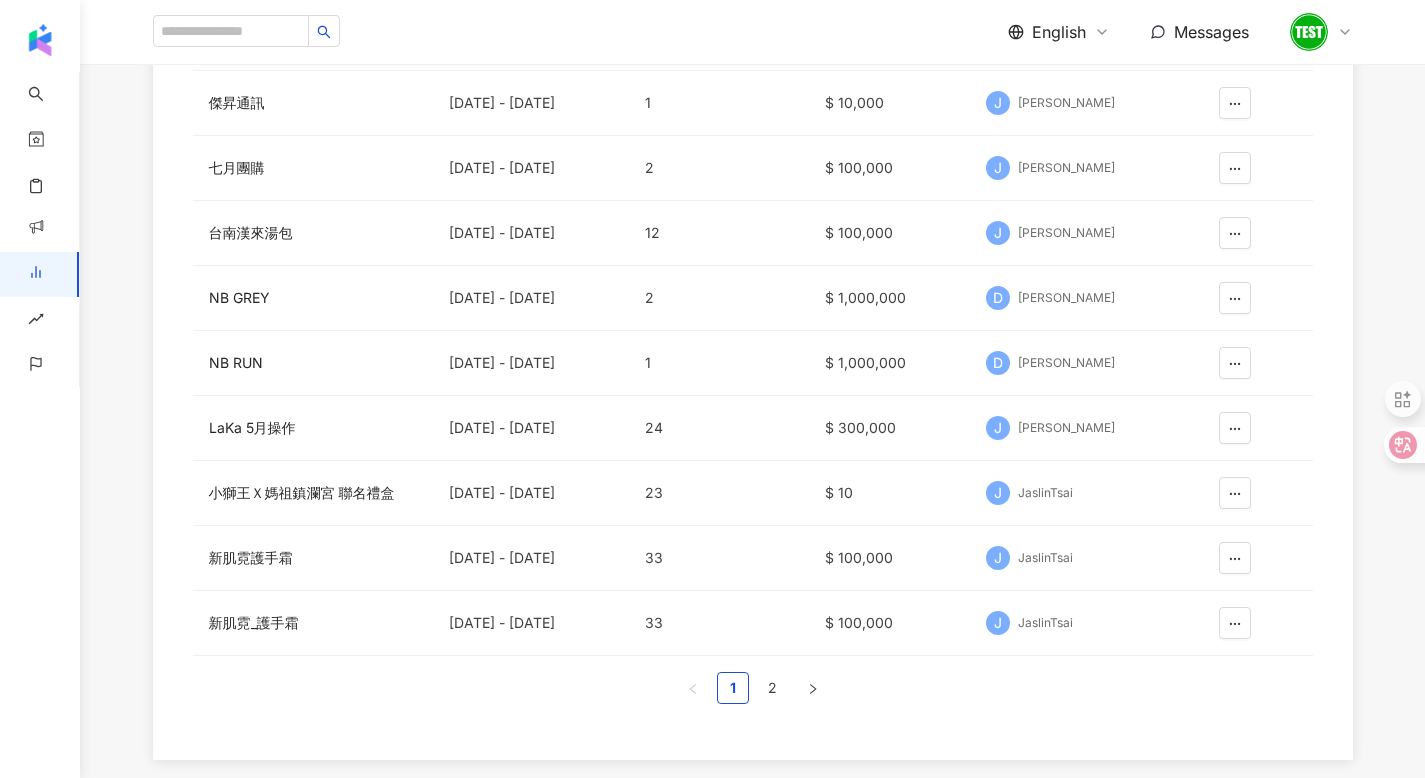 click on "English" at bounding box center (1059, 32) 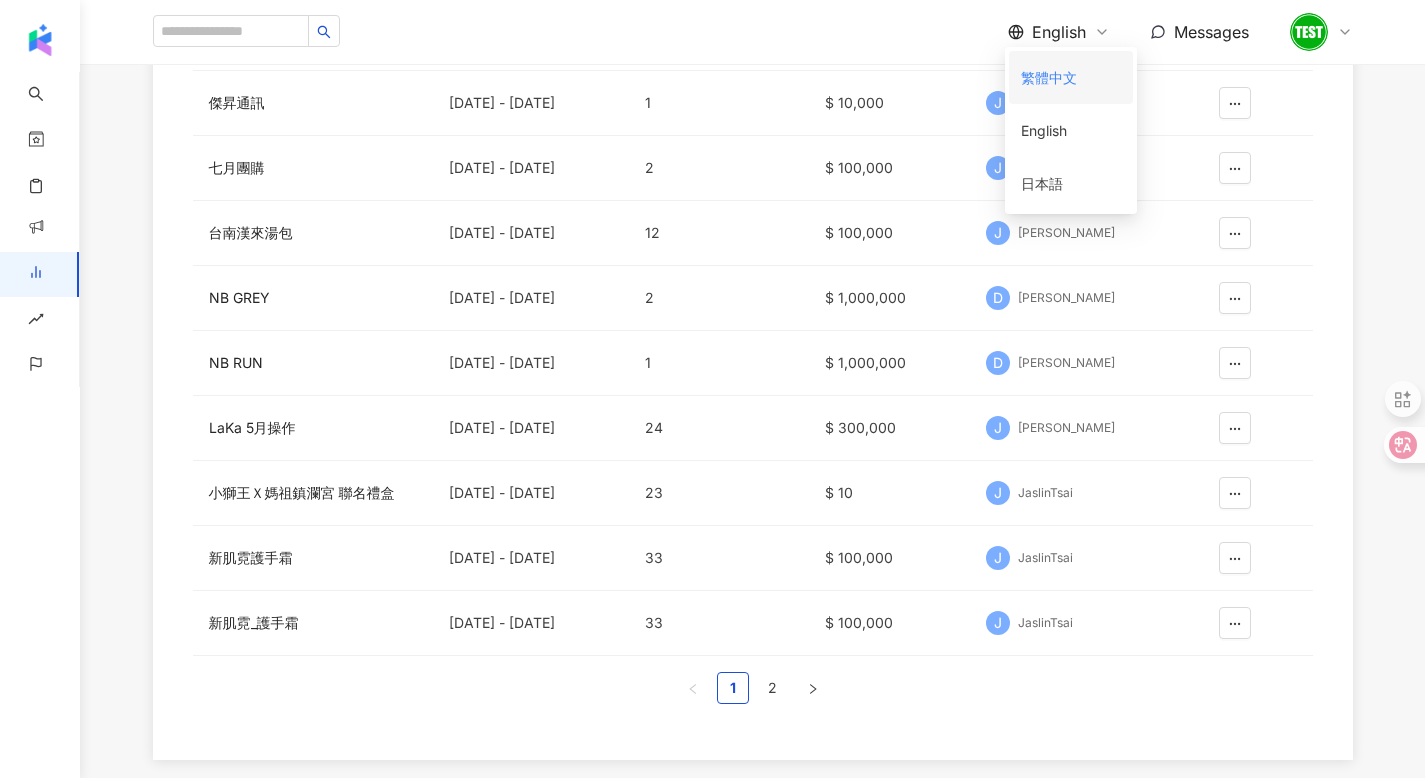 click on "繁體中文" at bounding box center (1071, 77) 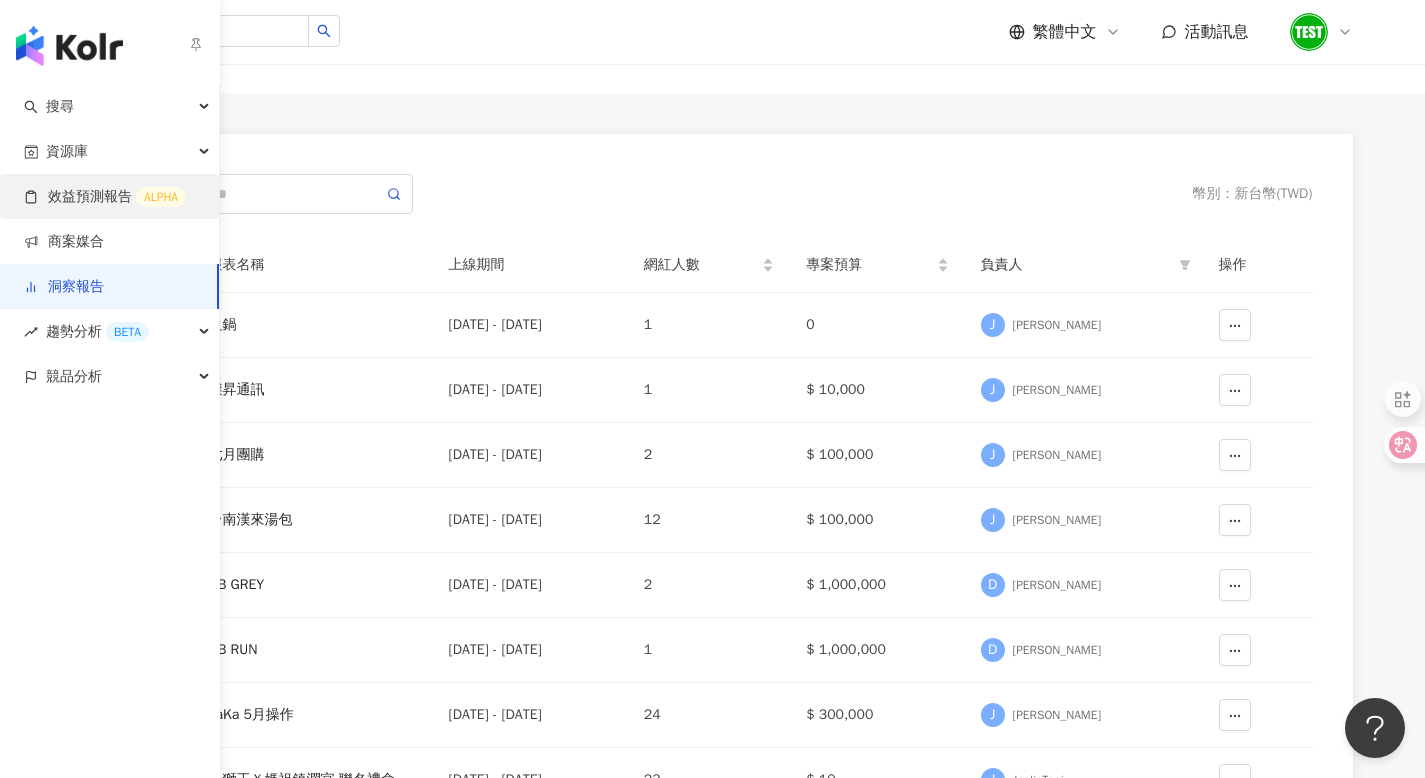 scroll, scrollTop: 379, scrollLeft: 0, axis: vertical 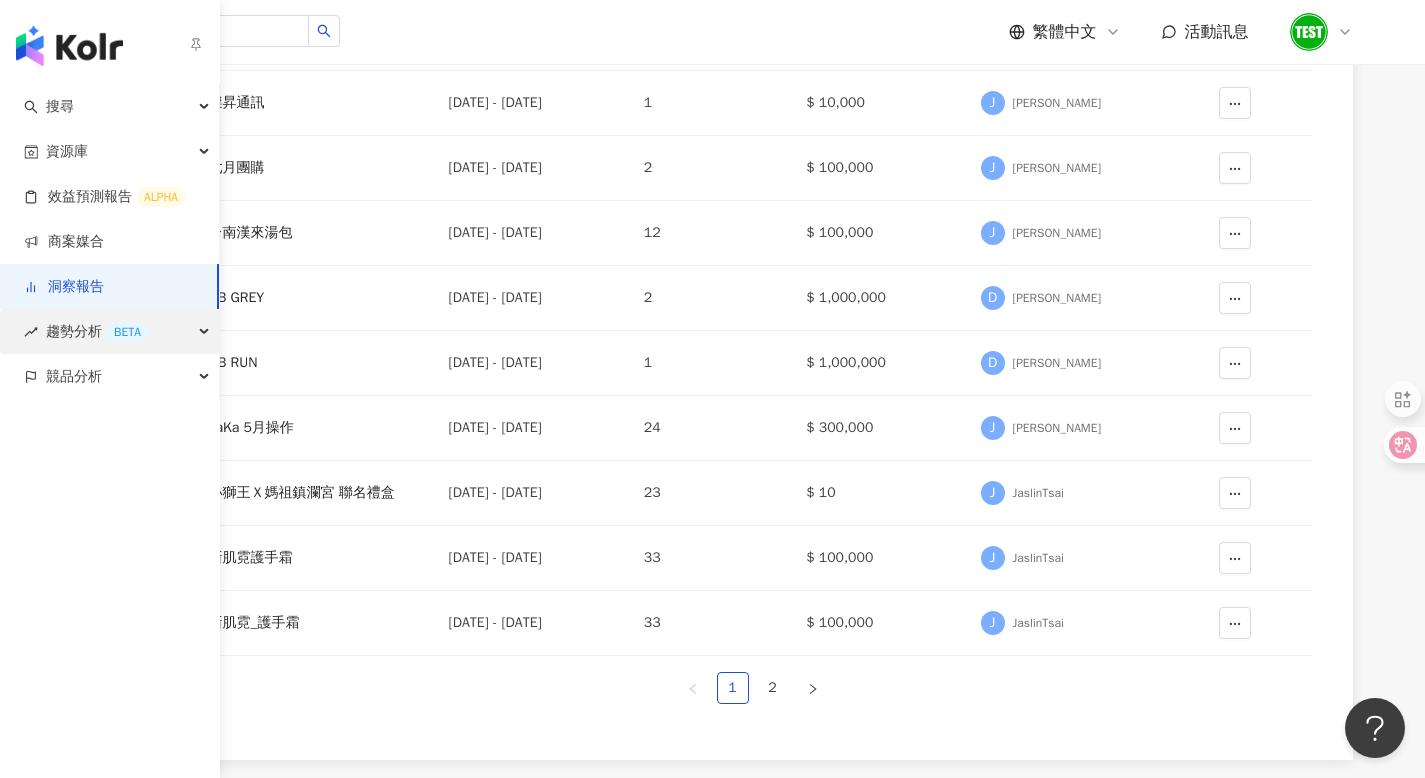 click on "趨勢分析 BETA" at bounding box center (97, 331) 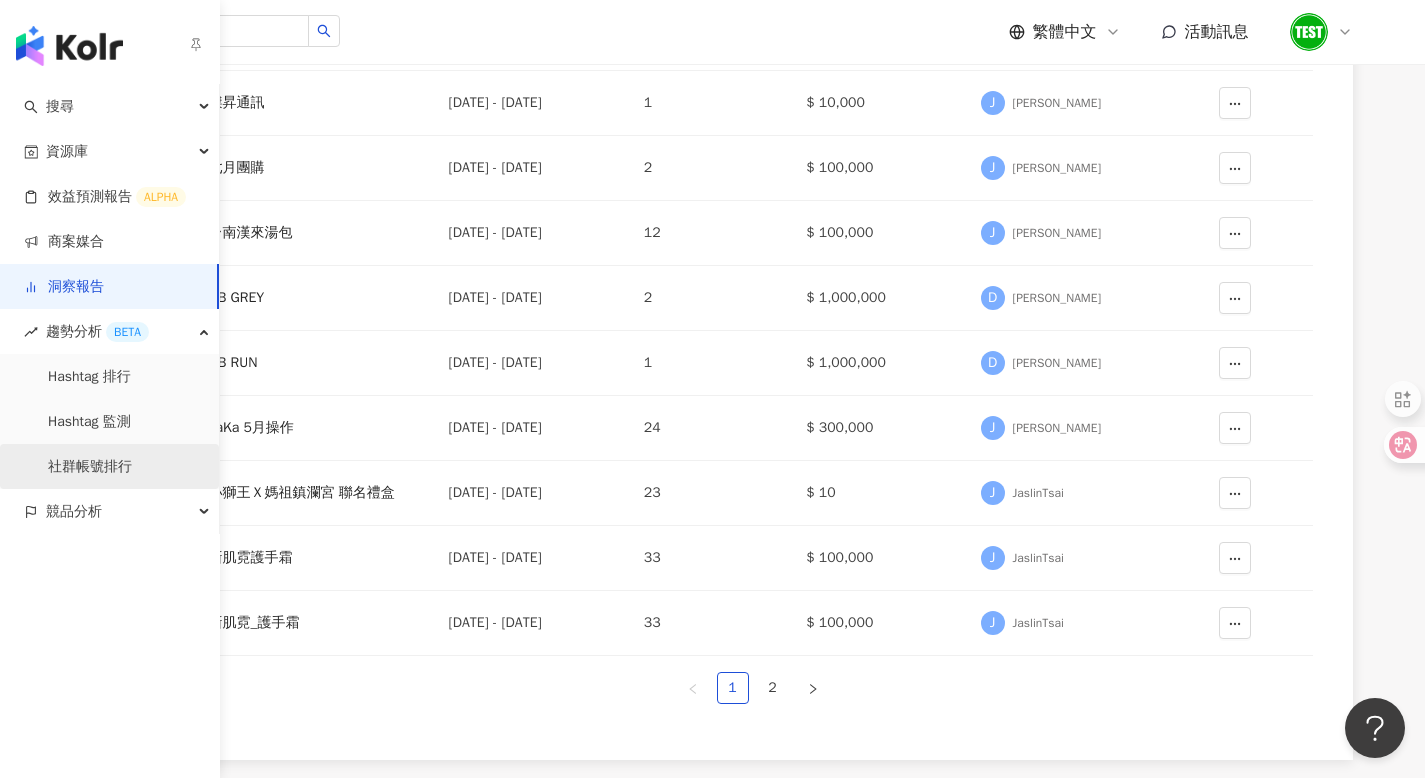 click on "社群帳號排行" at bounding box center [90, 467] 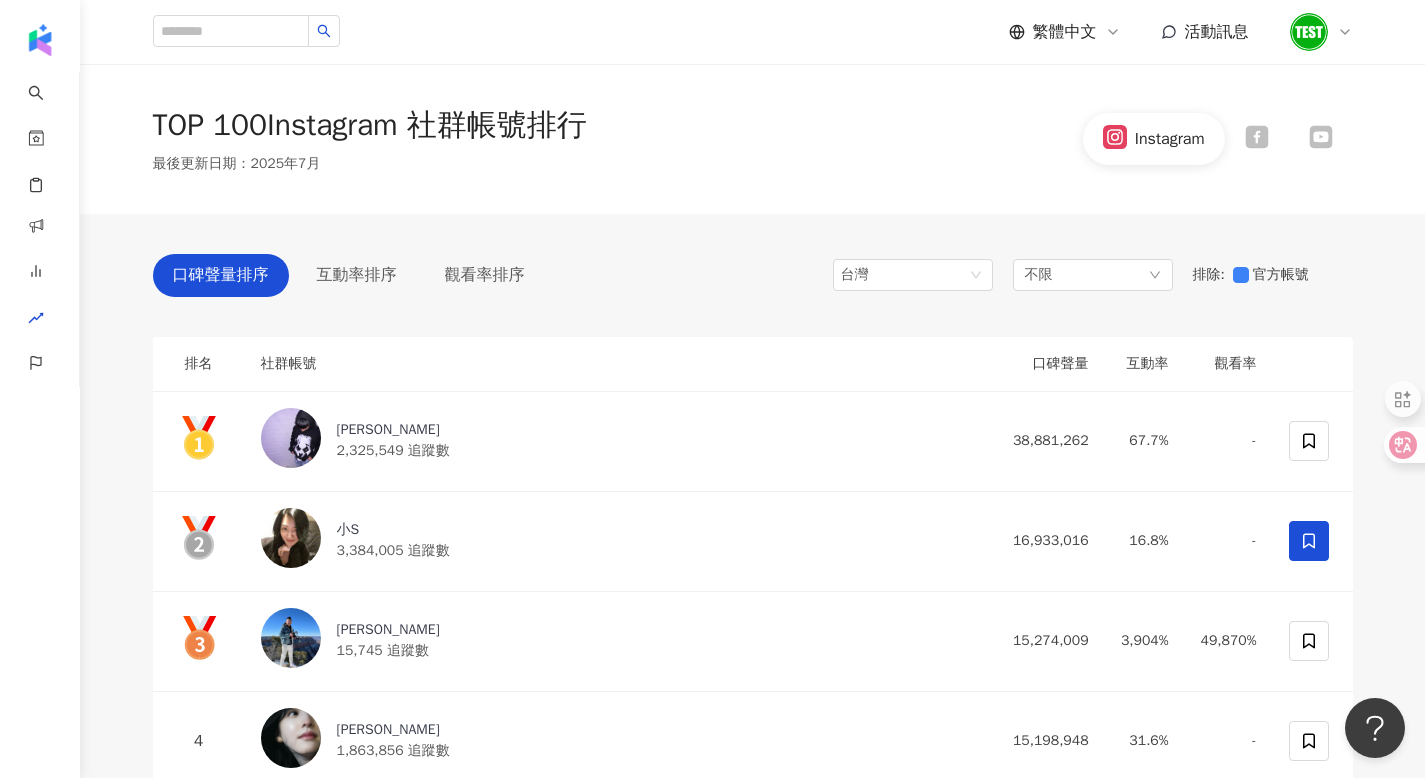 click on "口碑聲量" at bounding box center [1045, 364] 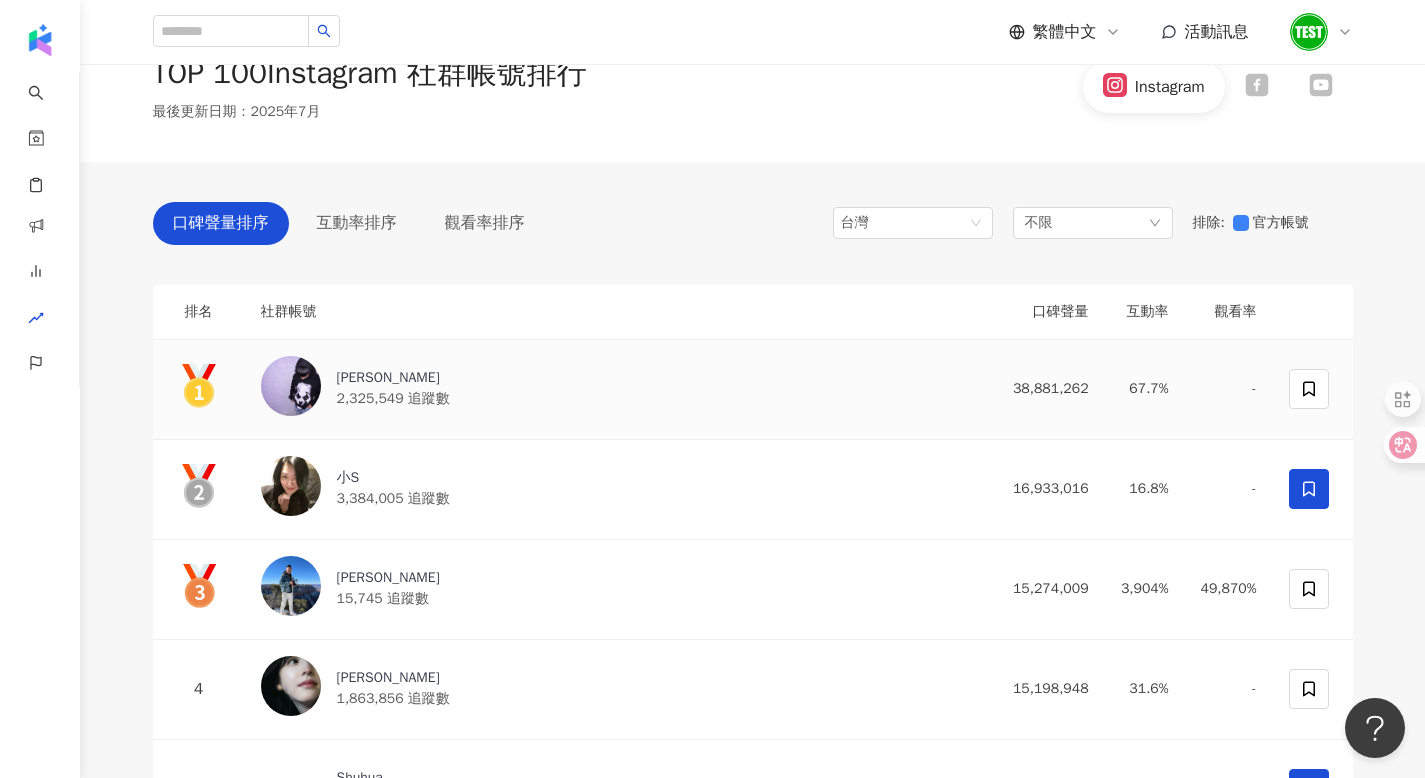 scroll, scrollTop: 0, scrollLeft: 0, axis: both 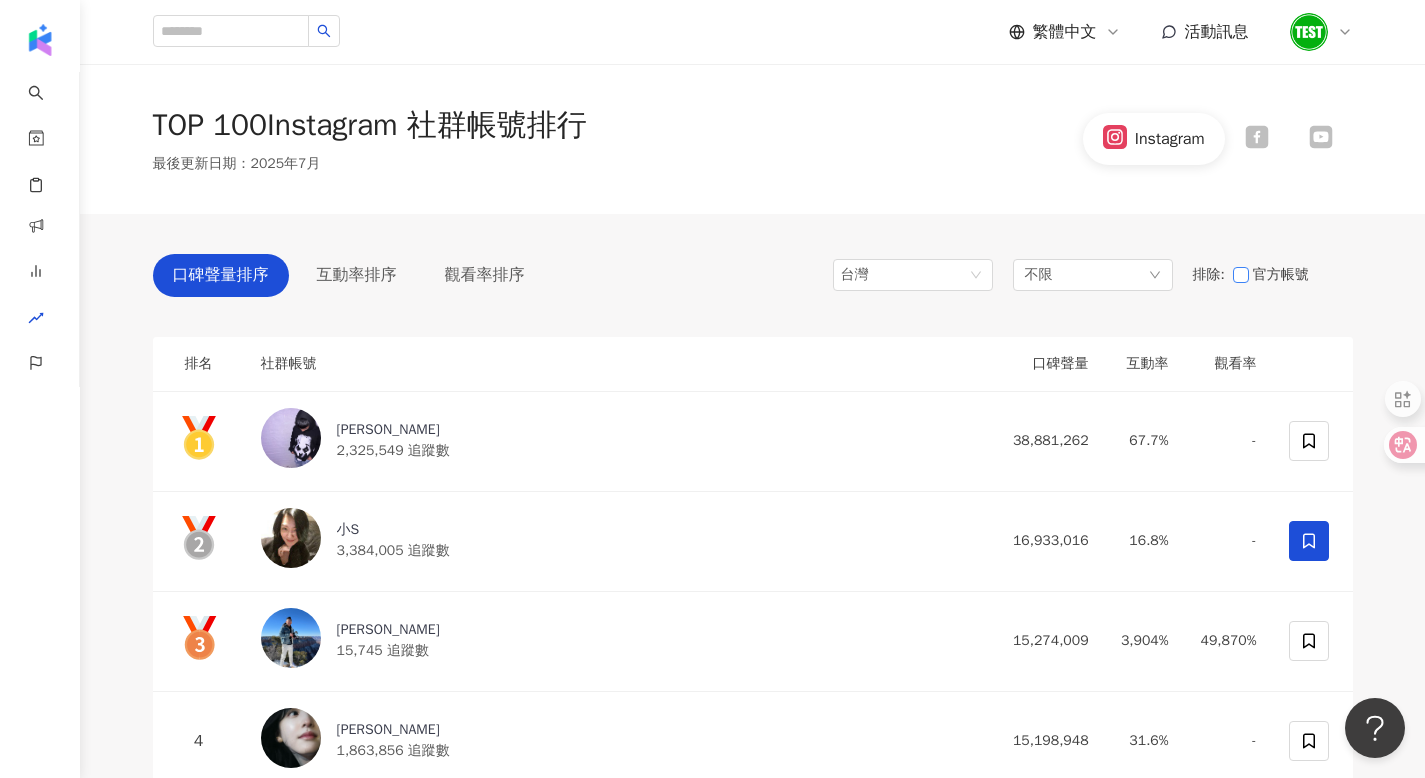 click on "官方帳號" at bounding box center (1275, 275) 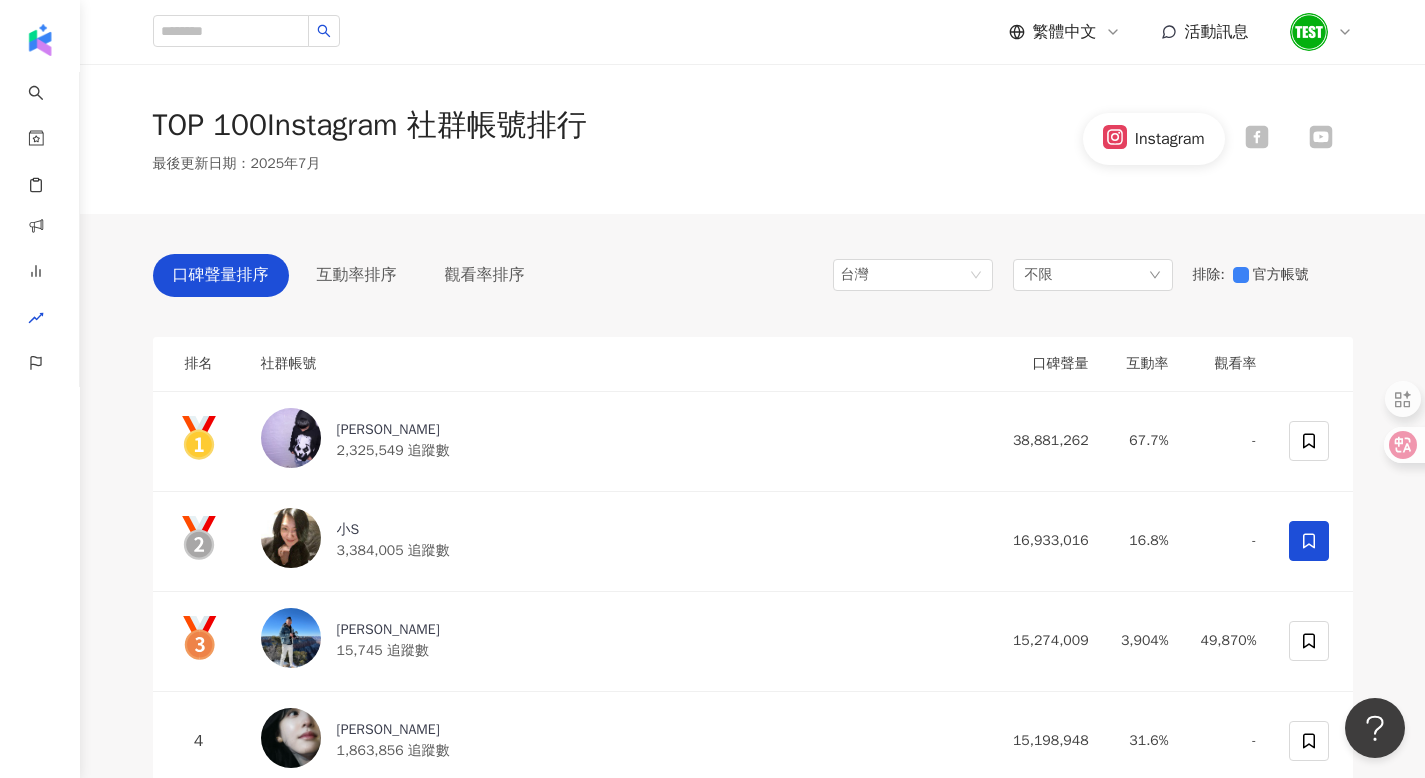 click on "口碑聲量排序 互動率排序 觀看率排序 台灣 不限 排除 : 官方帳號 排名 社群帳號 口碑聲量 互動率 觀看率             Ray 2,325,549   追蹤數 38,881,262 67.7% - 小S 3,384,005   追蹤數 16,933,016 16.8% - Eric 15,745   追蹤數 15,274,009 3,904% 49,870% 4 章若楠 1,863,856   追蹤數 15,198,948 31.6% - 5 Shuhua 5,899,229   追蹤數 12,669,064 7.99% 27.6% 6 李毓芬 9,754,270   追蹤數 7,469,547 3.21% - 7 築夢者杰哥 16,008   追蹤數 7,380,023 1,847% 20,839% 8 Ryan Yeh 67,505   追蹤數 7,022,849 68.1% 4,024% 9 楊峻毅 60,863   追蹤數 5,600,656 370% 14,251% 10 Mike 277,025   追蹤數 4,787,023 69.4% 2,872% 11 威廉 1,791,486   追蹤數 4,711,294 10.7% 48% 12 Jerry Yan 言承旭 325,743   追蹤數 4,461,349 41.9% 1,750% 13 我的爸爸是條龍DragonFamily 1,215,535   追蹤數 4,336,962 14.8% 134% 14 Yuki Rubymoon 夕比月露 225,656   追蹤數 4,290,688 79.8% 596% 15 謝薇安Vivian 4,875,481   追蹤數 4,223,897 3.5% 88.2% 16 吳至晟" at bounding box center [753, 5323] 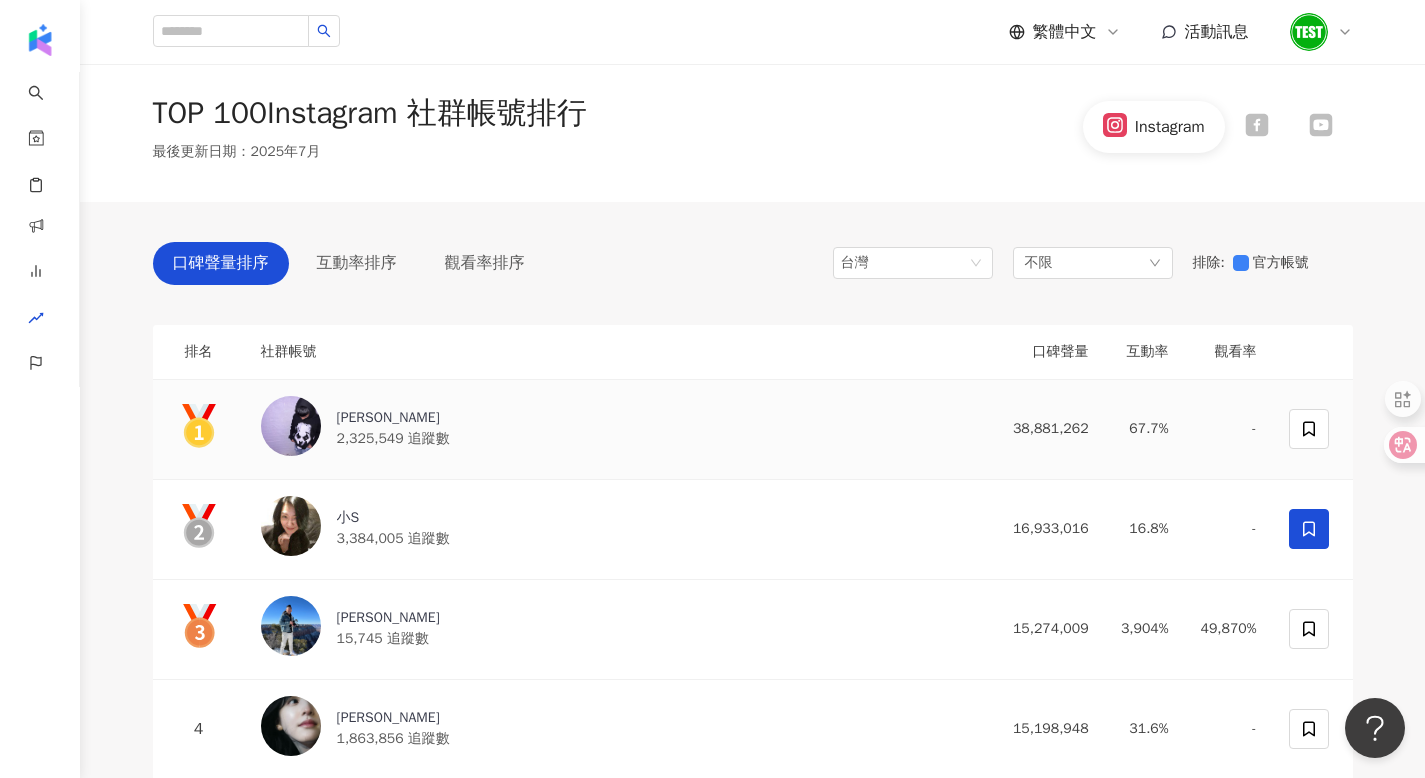 click on "[PERSON_NAME]" at bounding box center [393, 418] 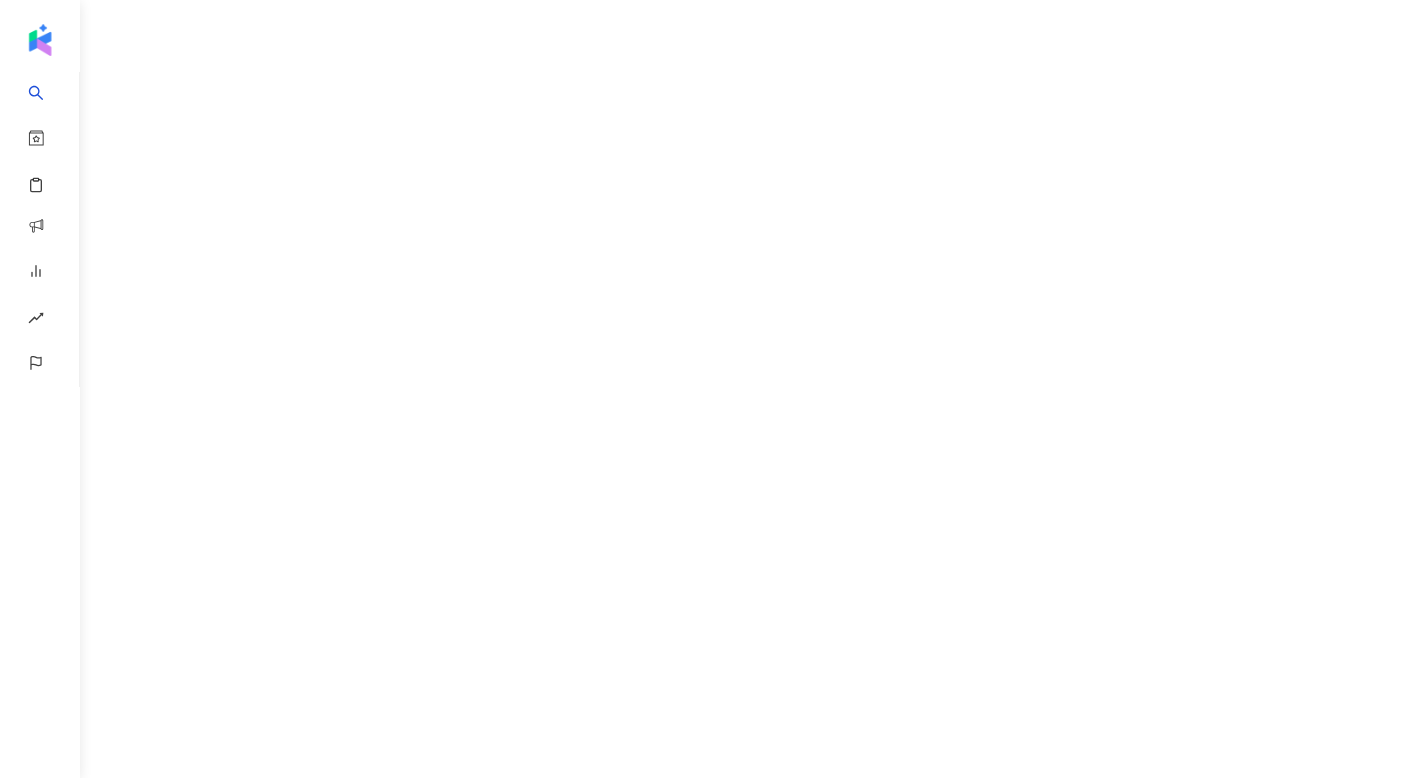 scroll, scrollTop: 0, scrollLeft: 0, axis: both 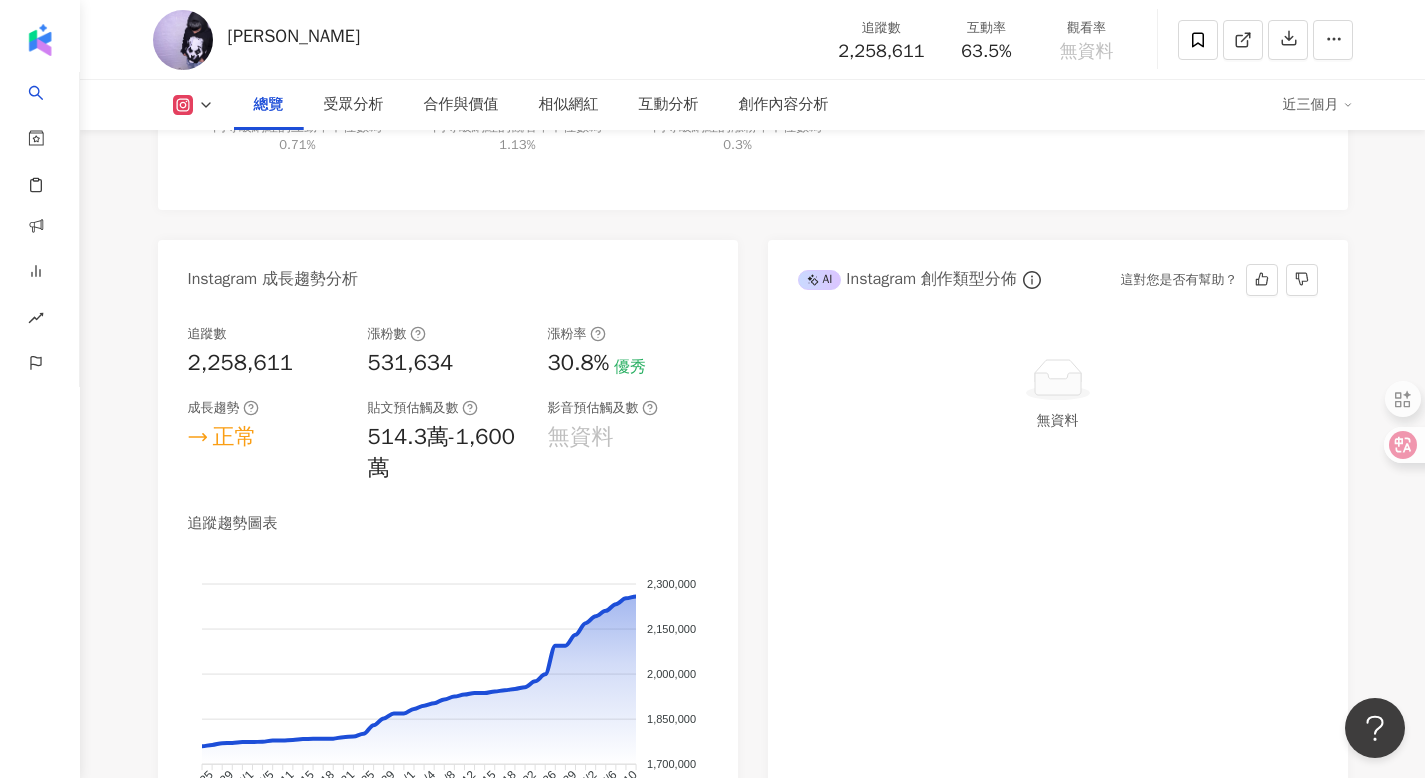 click at bounding box center [1058, 379] 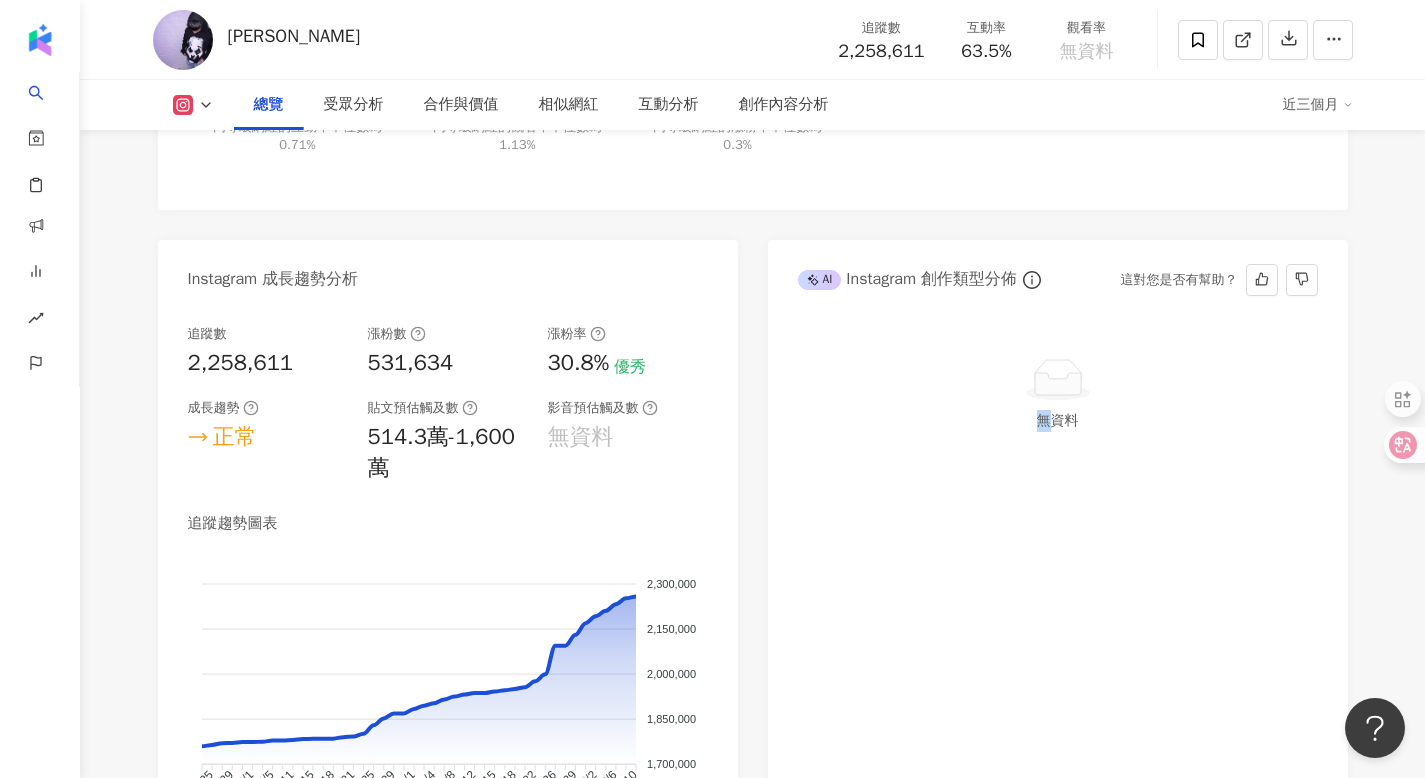 click 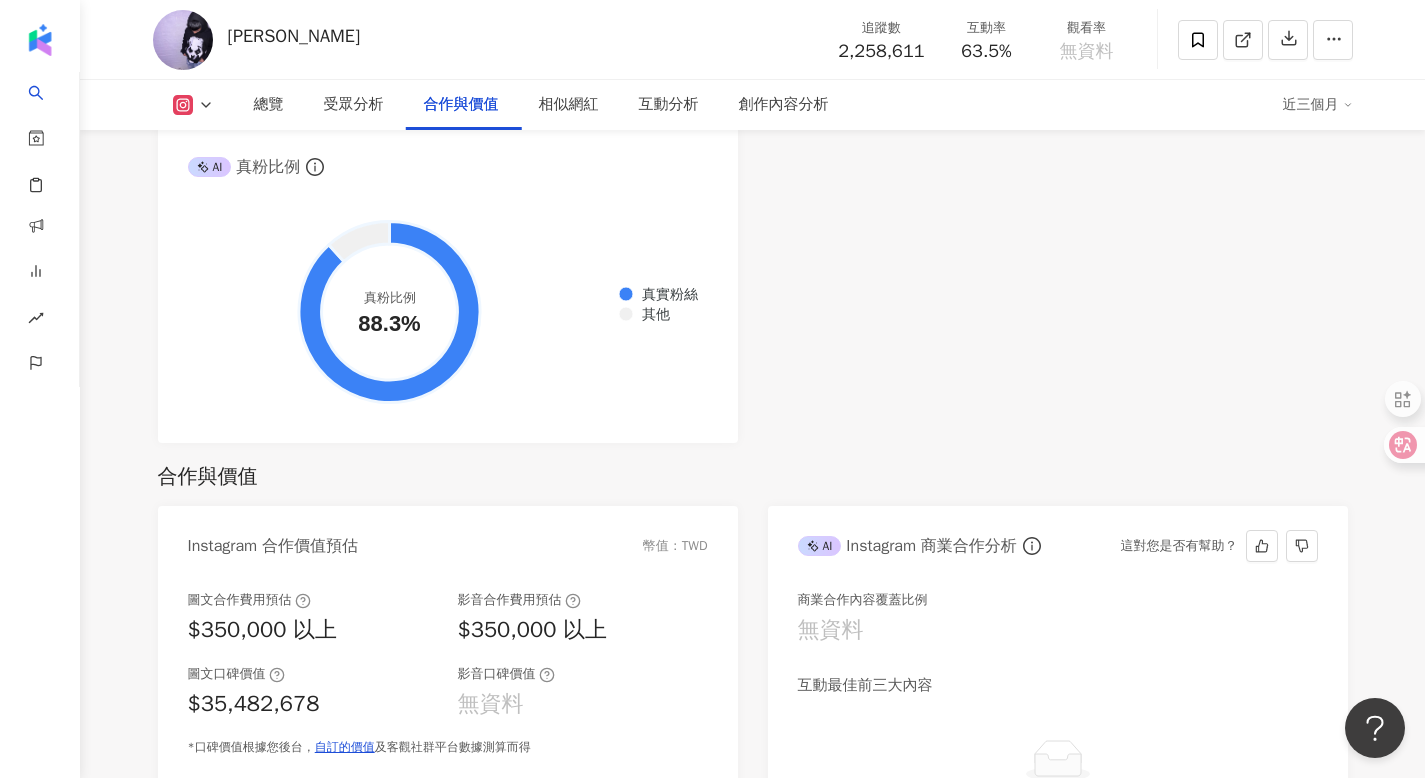 scroll, scrollTop: 3016, scrollLeft: 0, axis: vertical 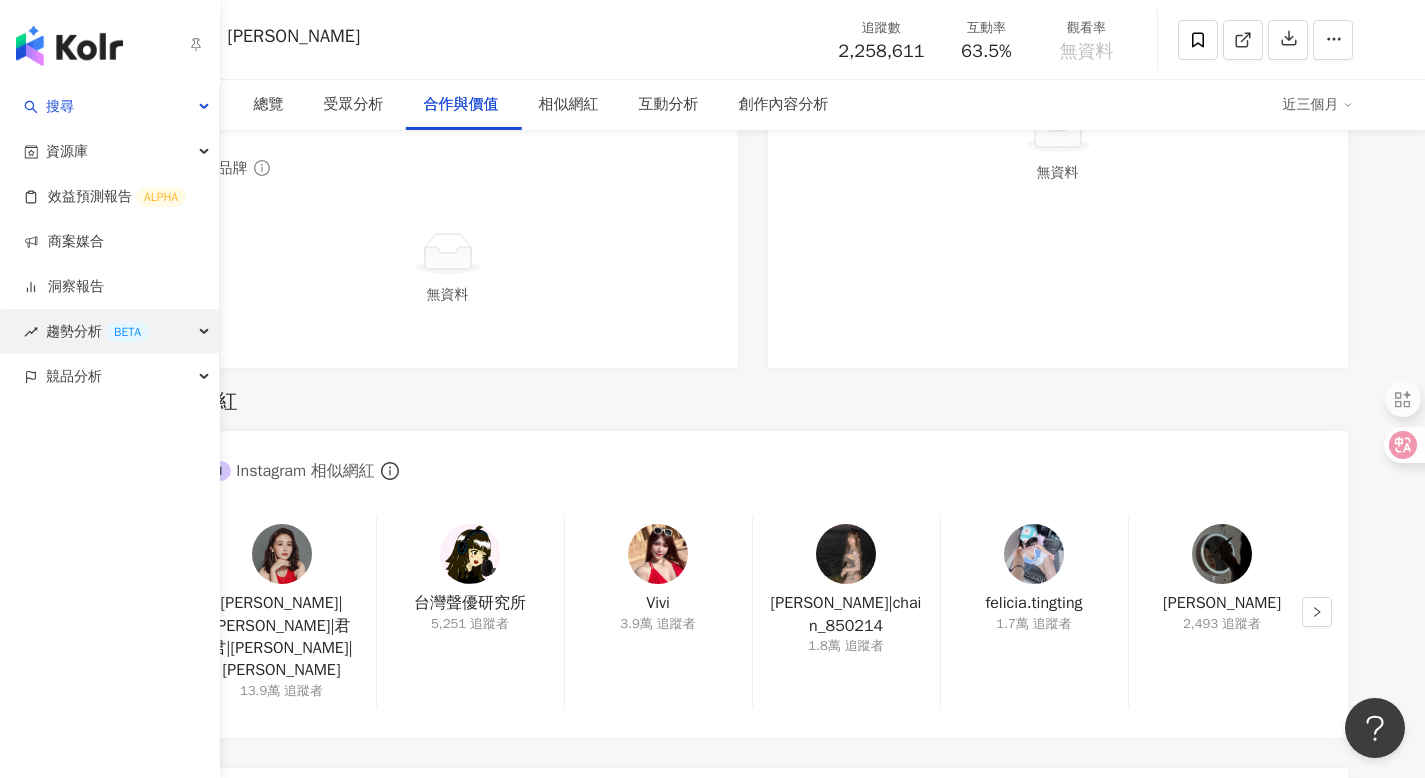 click on "BETA" at bounding box center (127, 332) 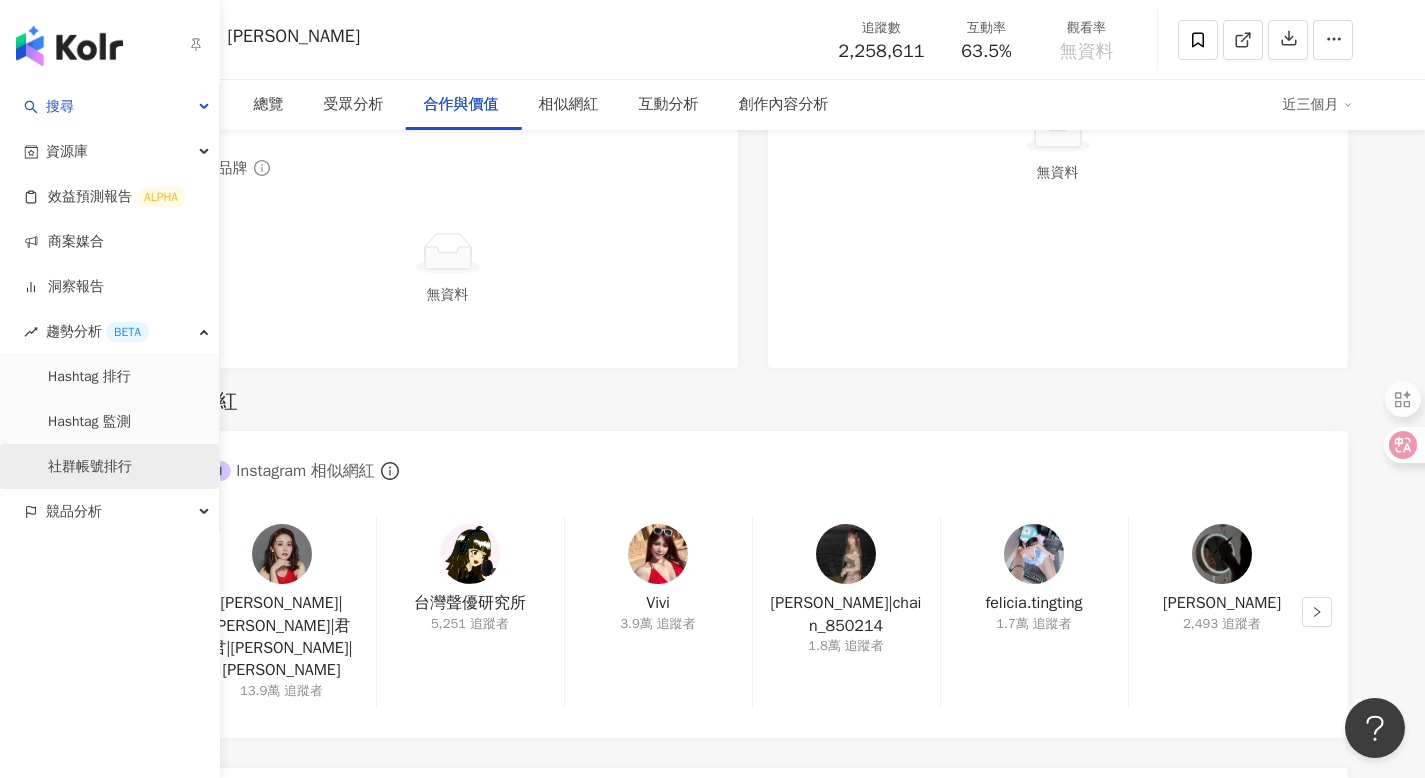 click on "社群帳號排行" at bounding box center [90, 467] 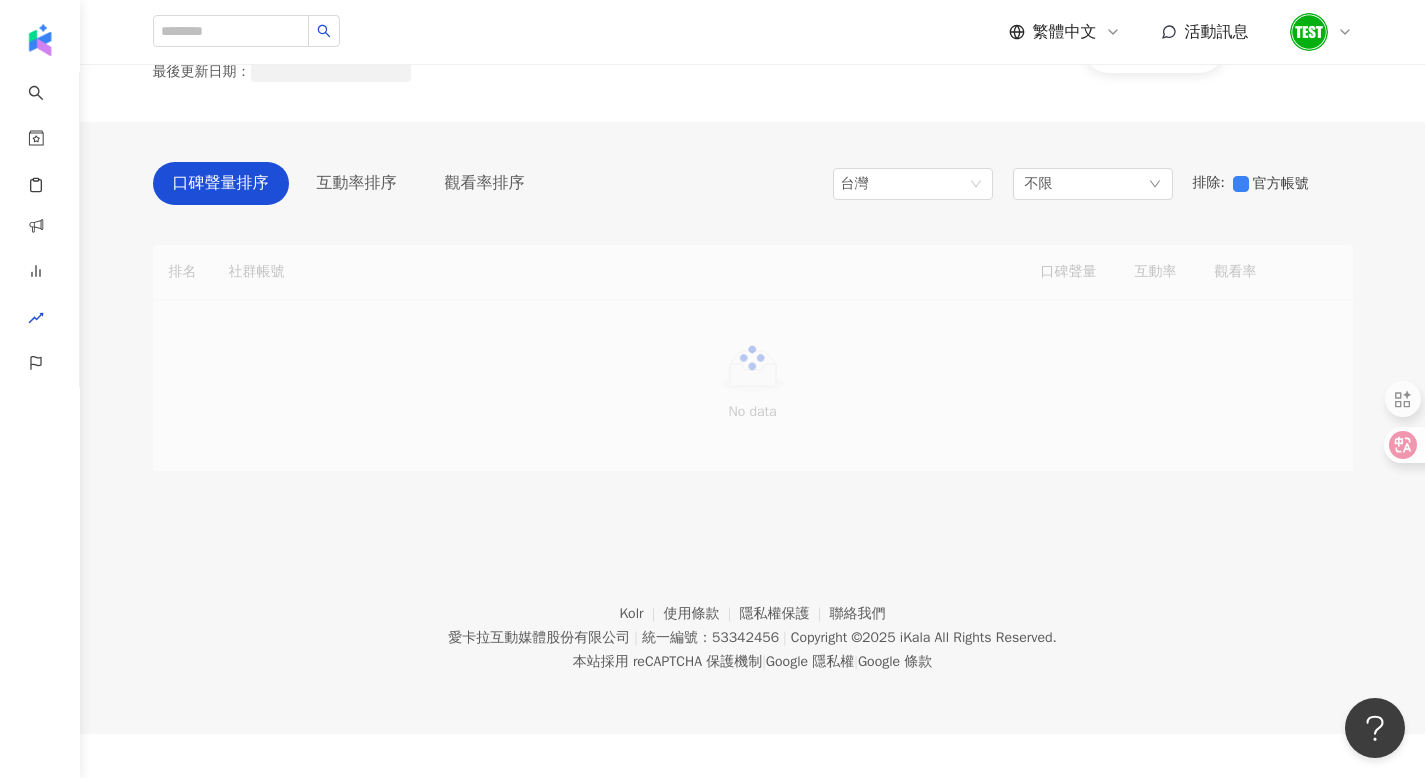 scroll, scrollTop: 0, scrollLeft: 0, axis: both 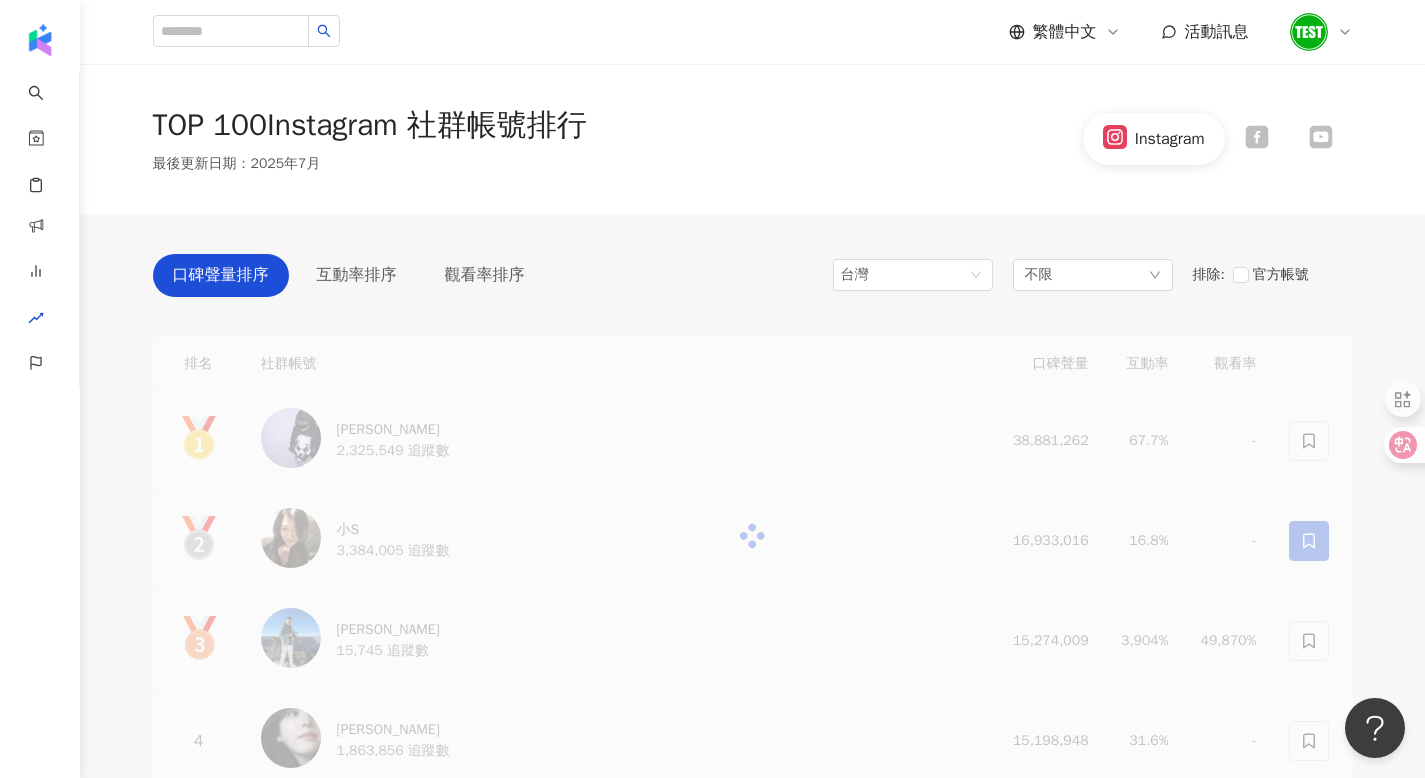 click at bounding box center [753, 537] 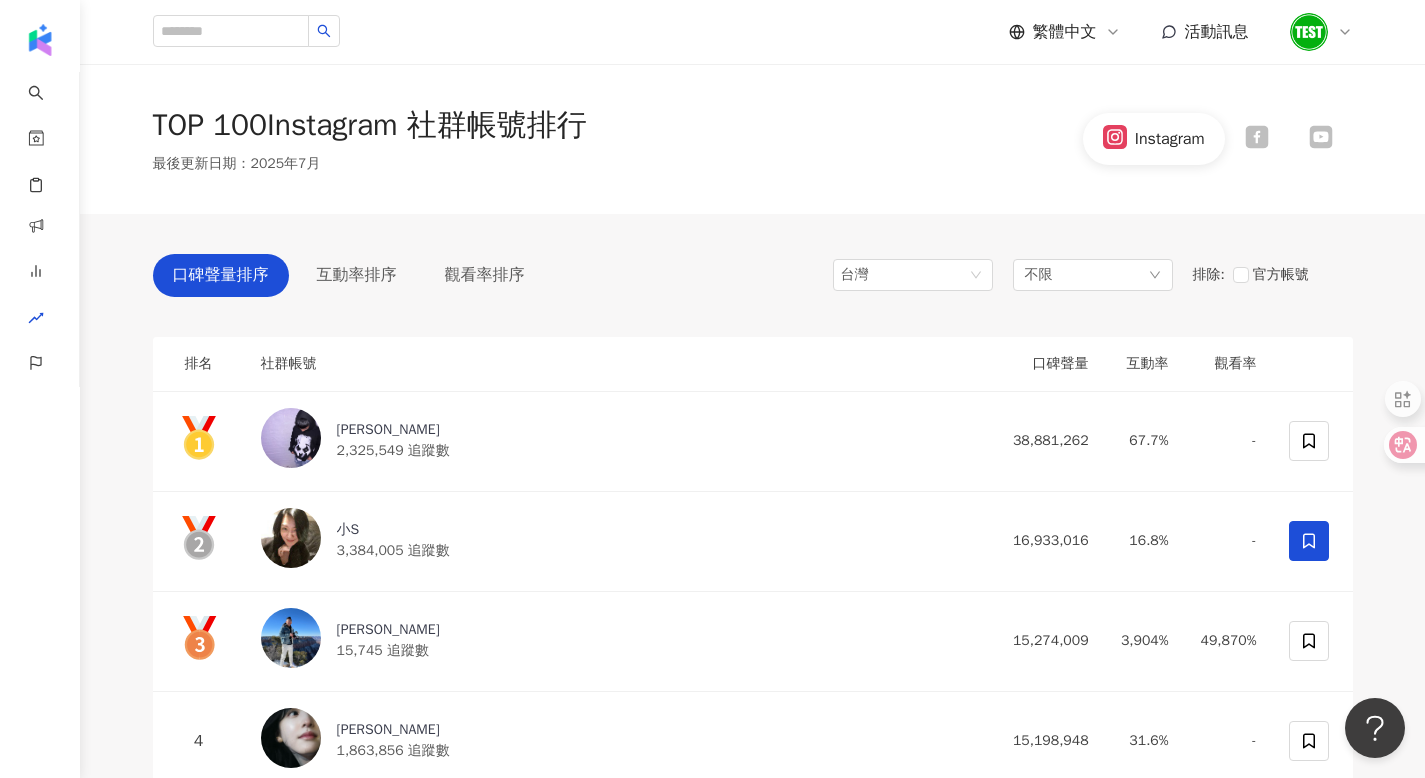 click on "口碑聲量排序" at bounding box center [221, 275] 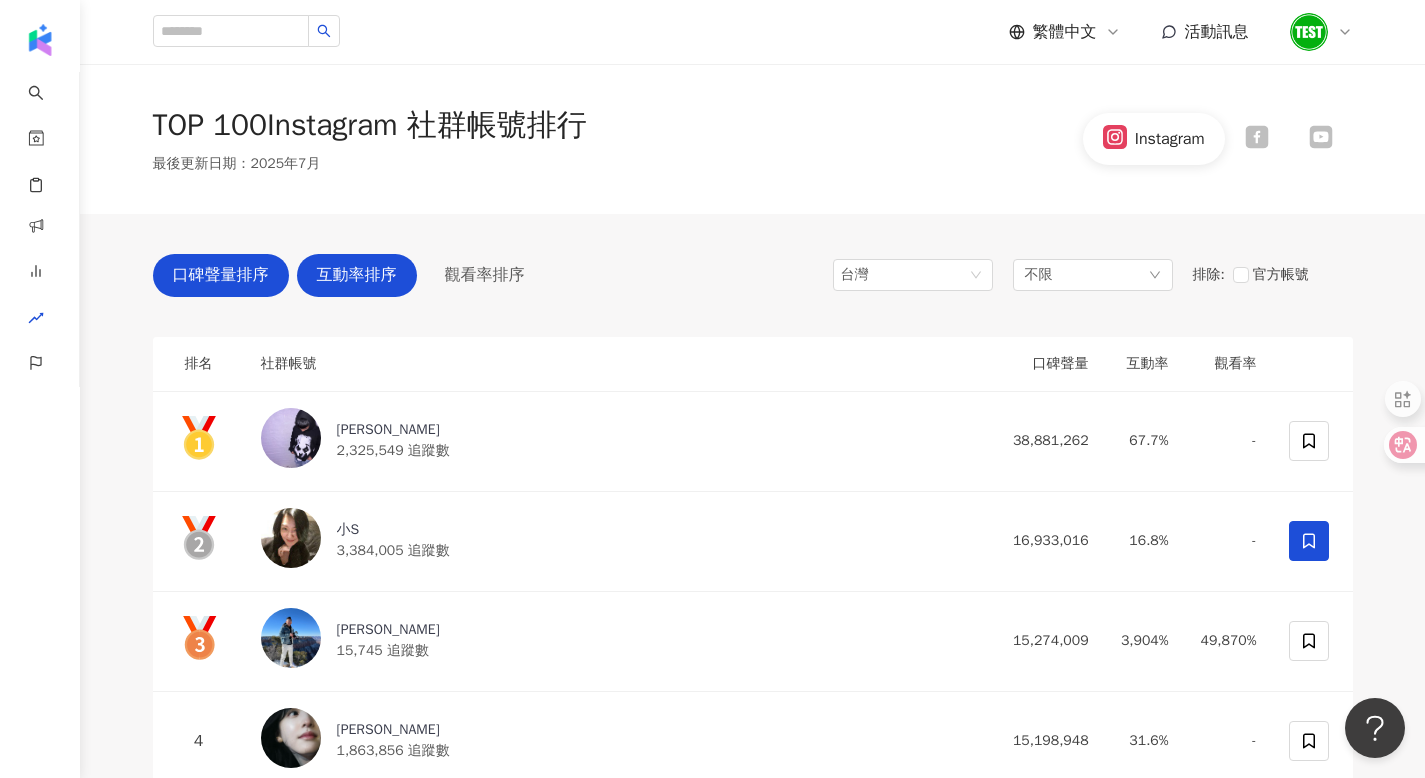 click on "互動率排序" at bounding box center (357, 275) 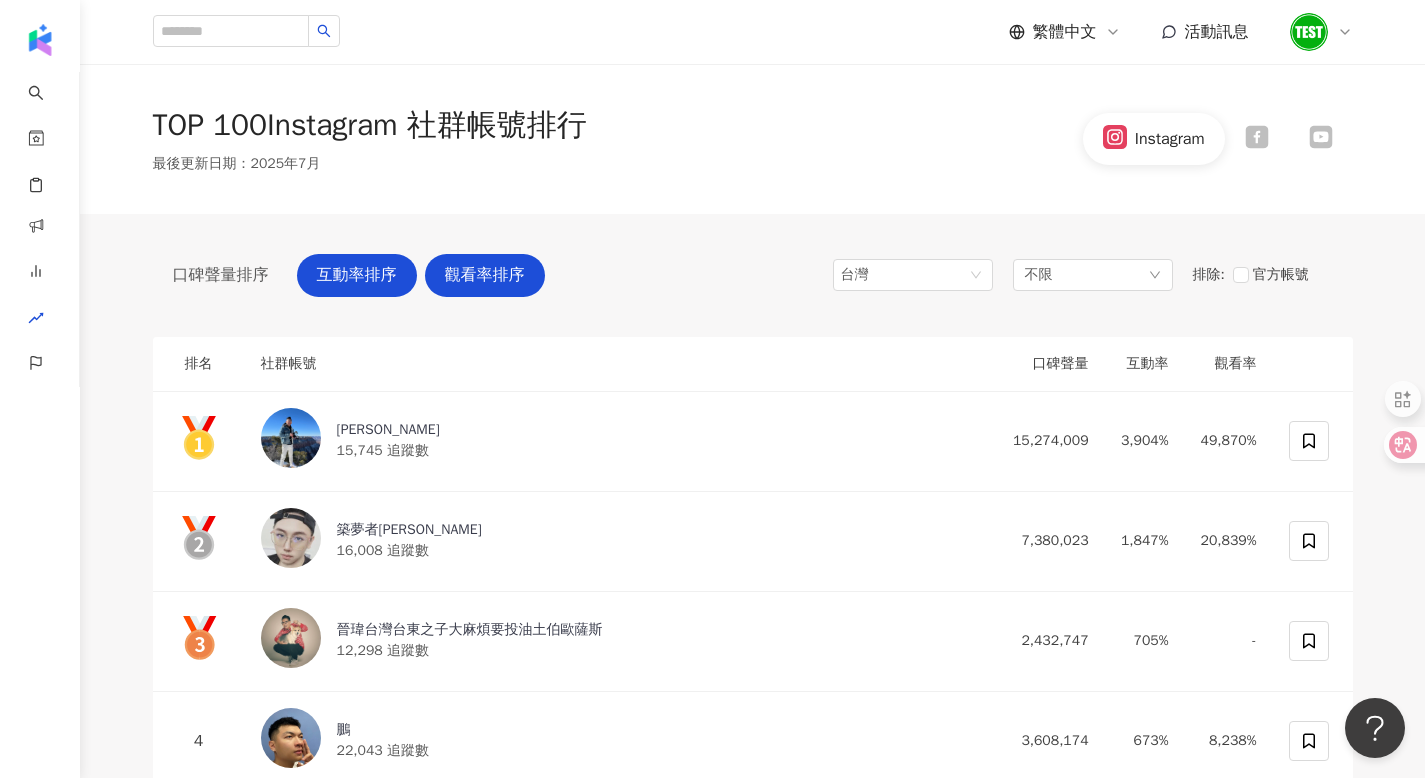 click on "觀看率排序" at bounding box center [485, 275] 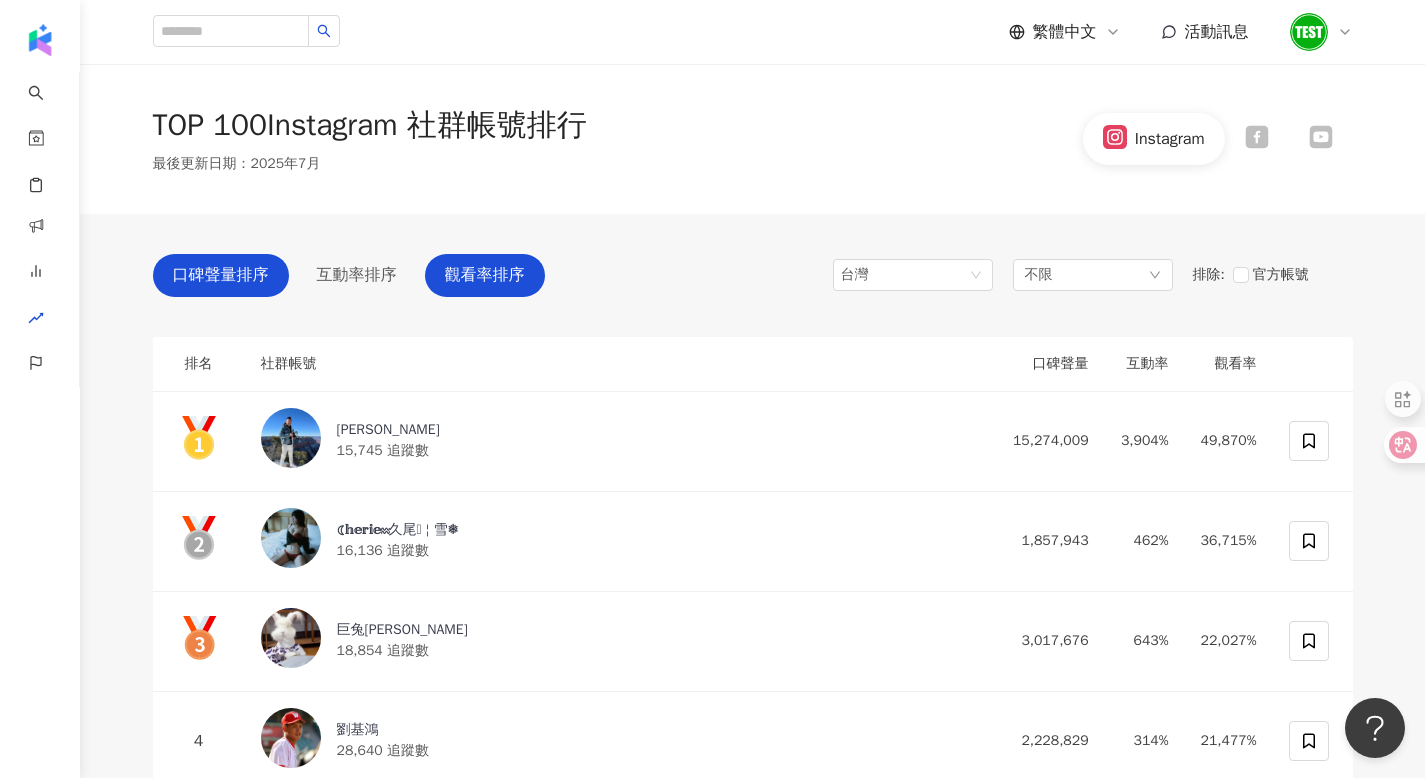 click on "口碑聲量排序" at bounding box center (221, 275) 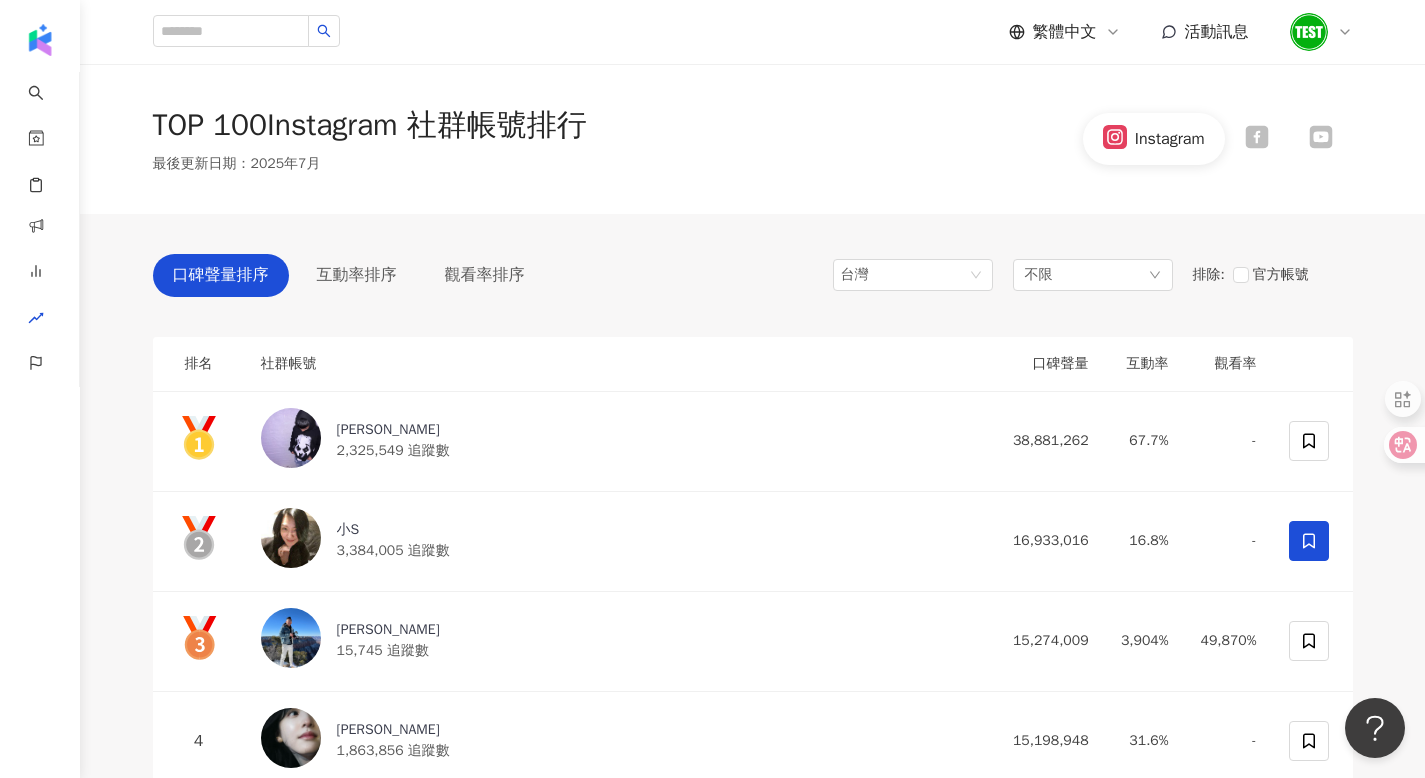click on "Instagram" at bounding box center (1154, 138) 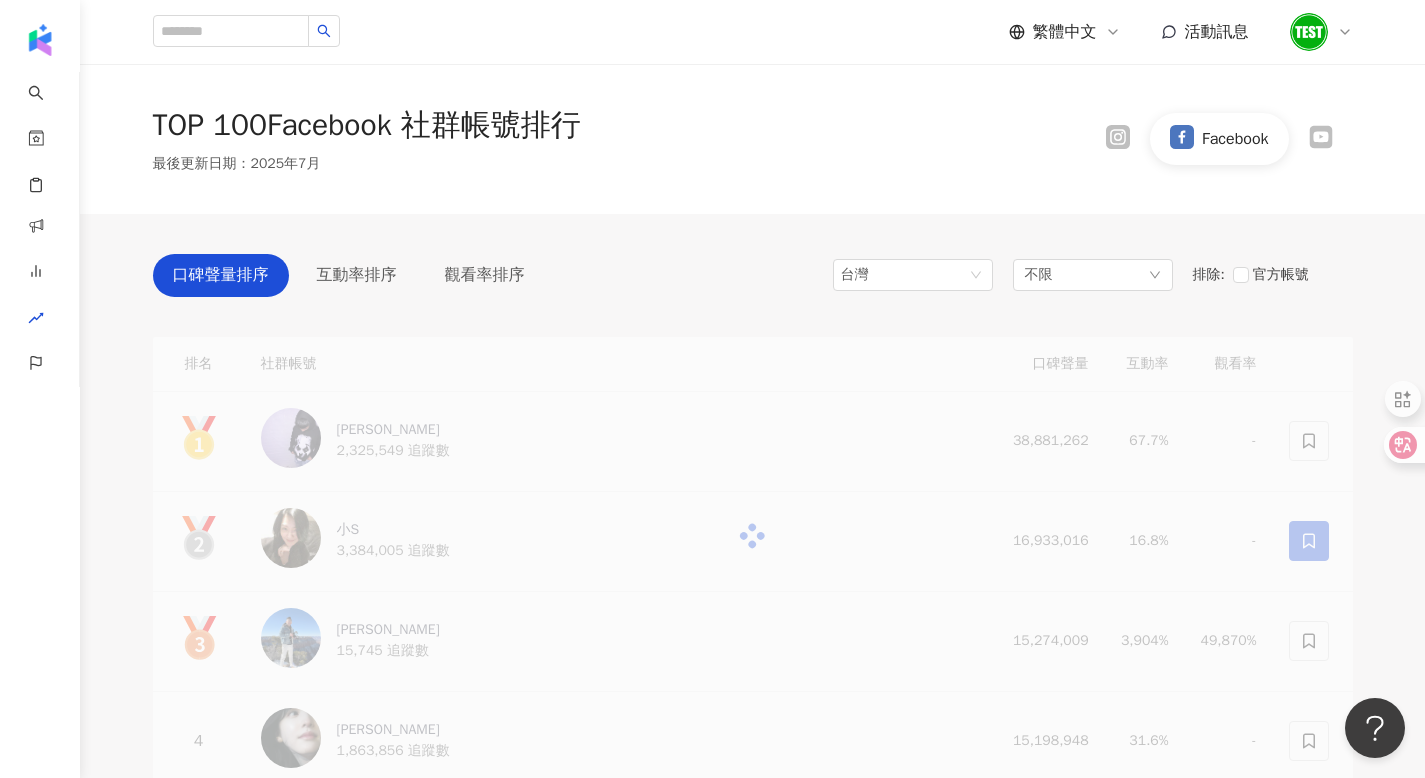 click 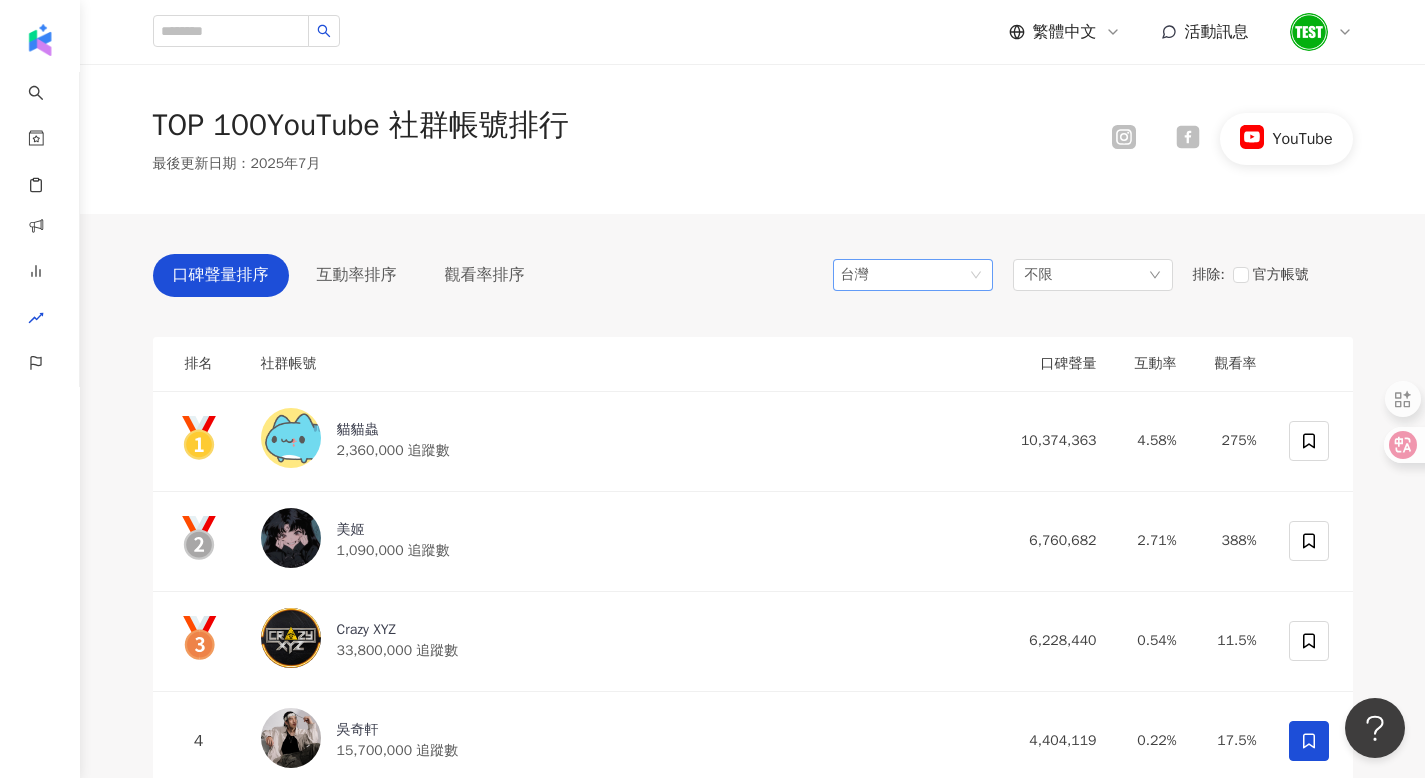 click on "台灣" at bounding box center (873, 275) 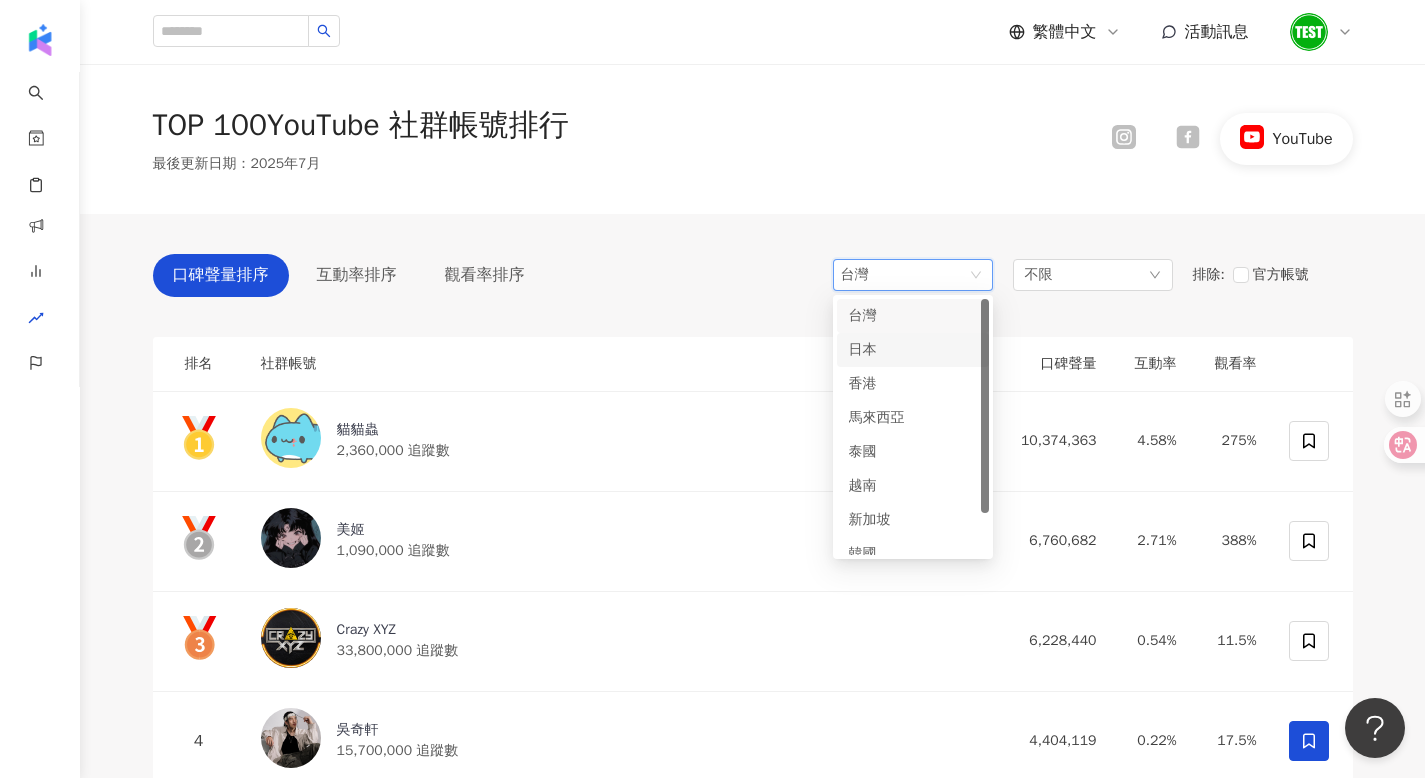 scroll, scrollTop: 50, scrollLeft: 0, axis: vertical 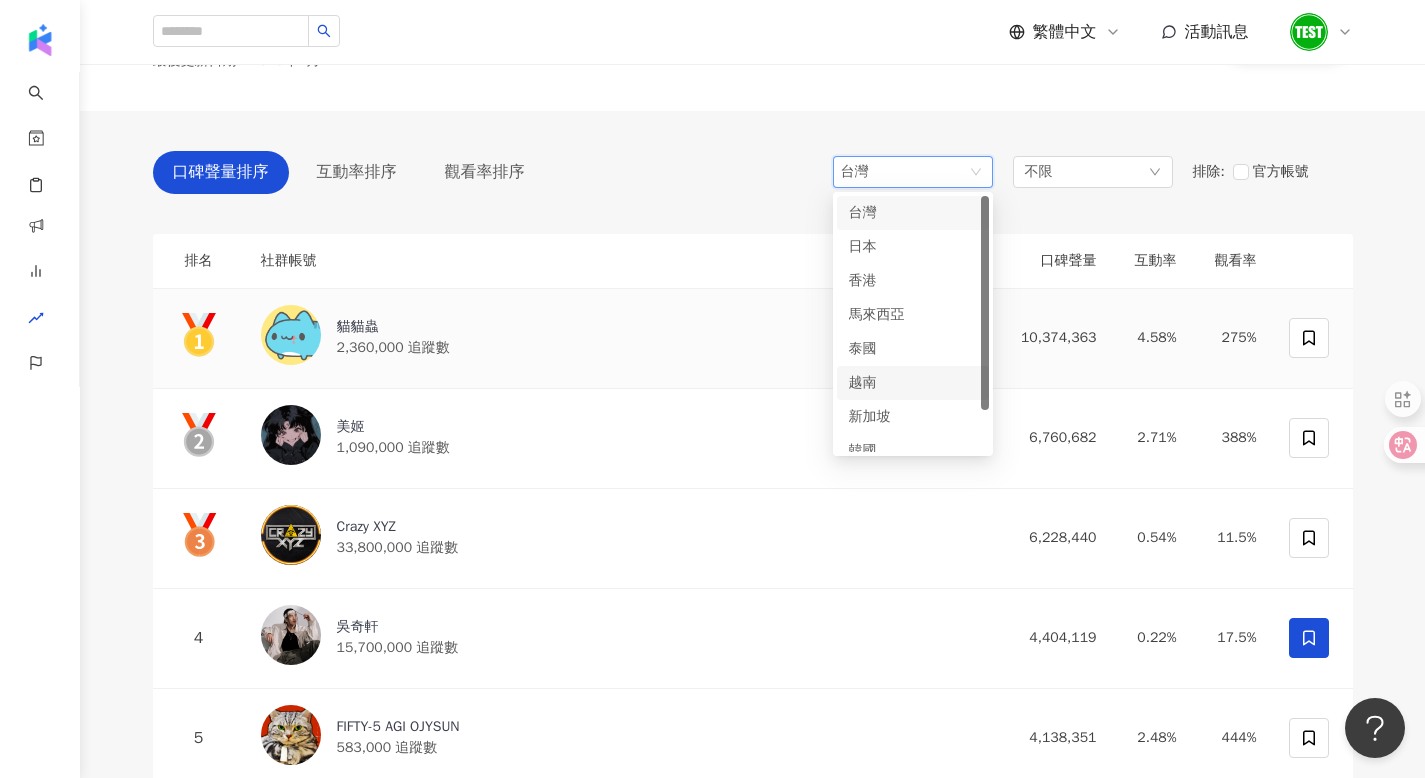 click on "社群帳號" at bounding box center (619, 261) 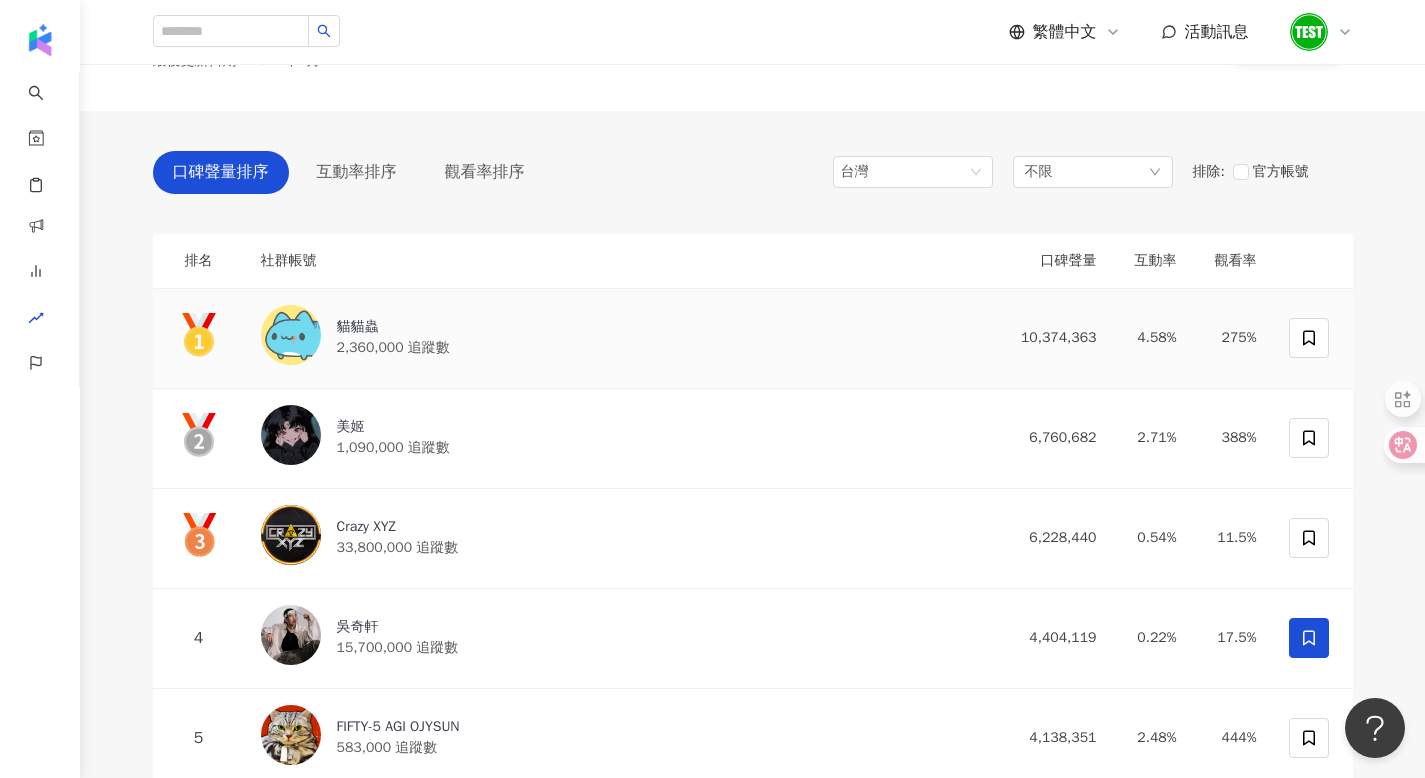 scroll, scrollTop: 0, scrollLeft: 0, axis: both 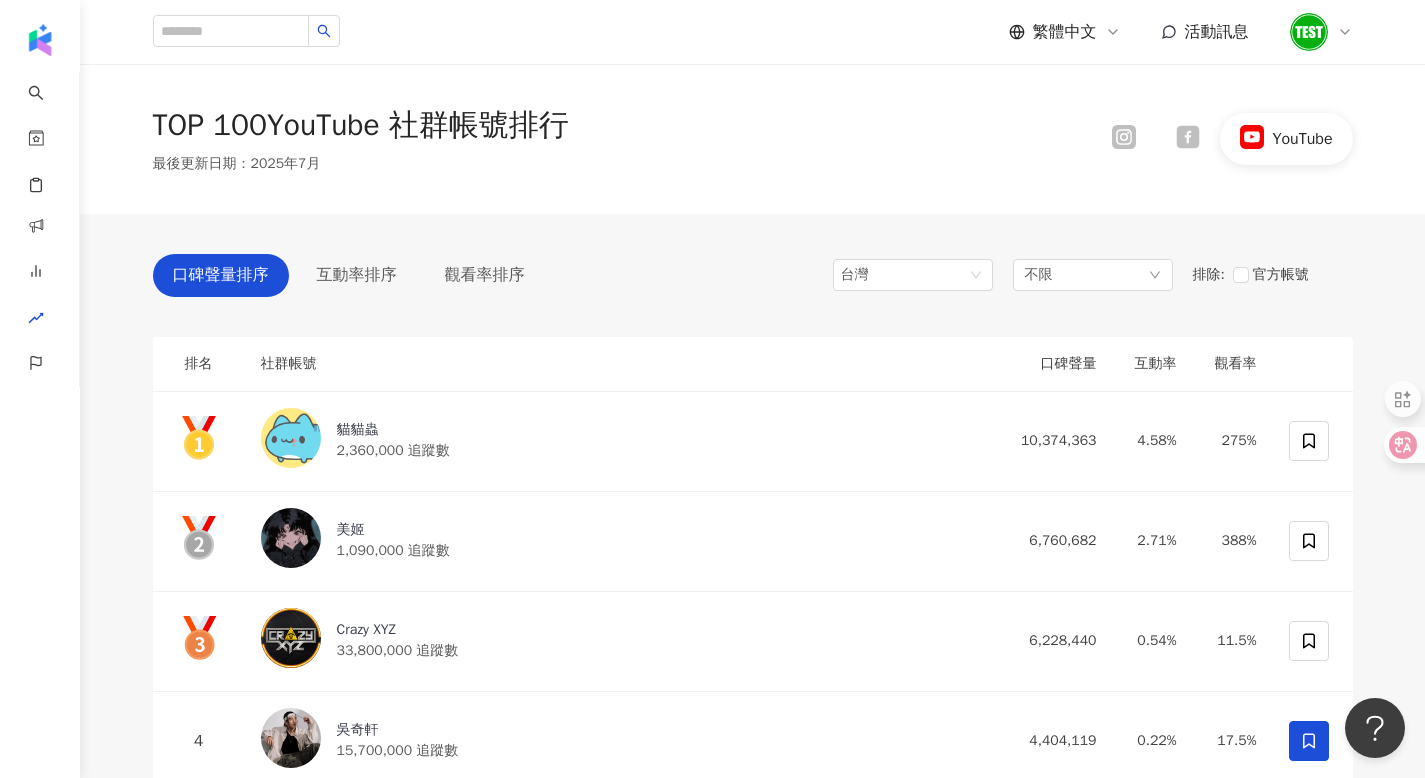 click 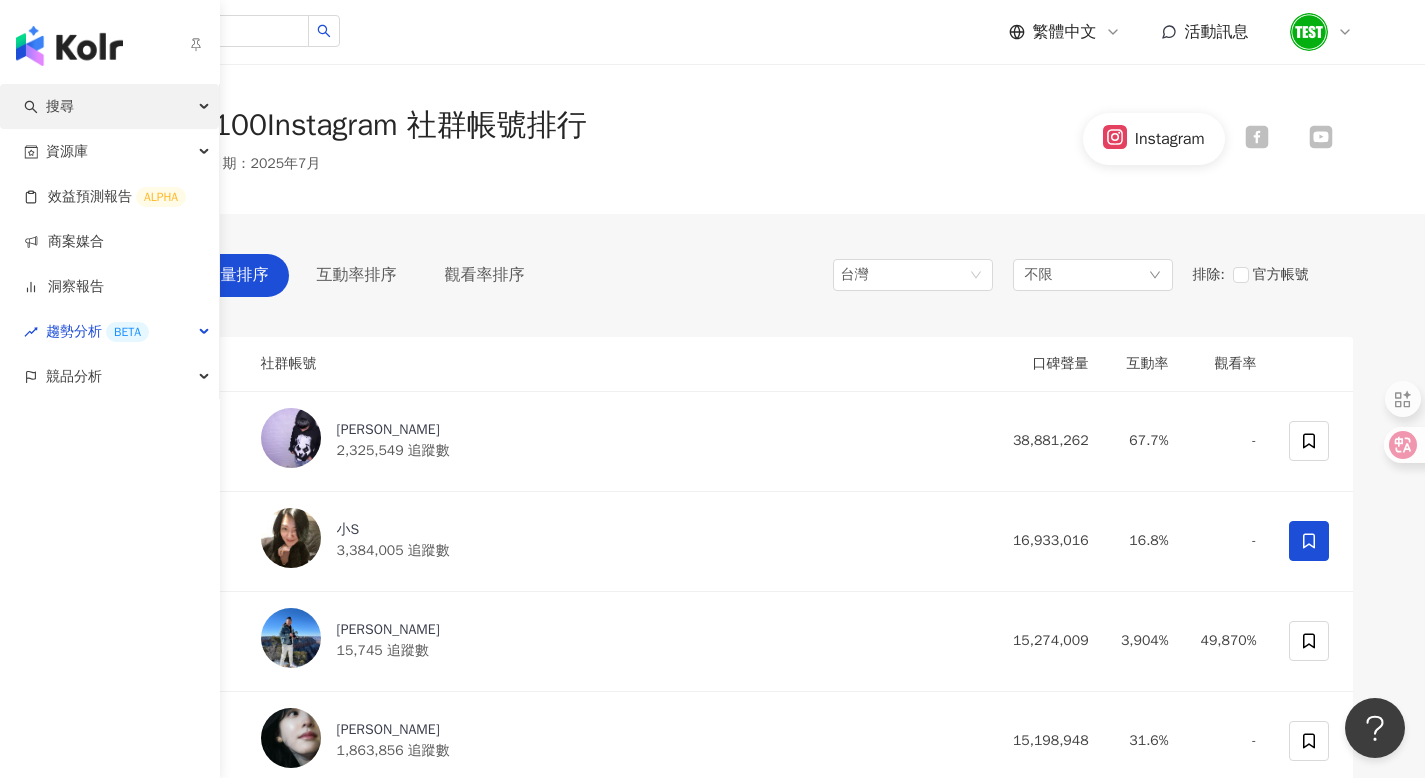 click on "搜尋" at bounding box center [109, 106] 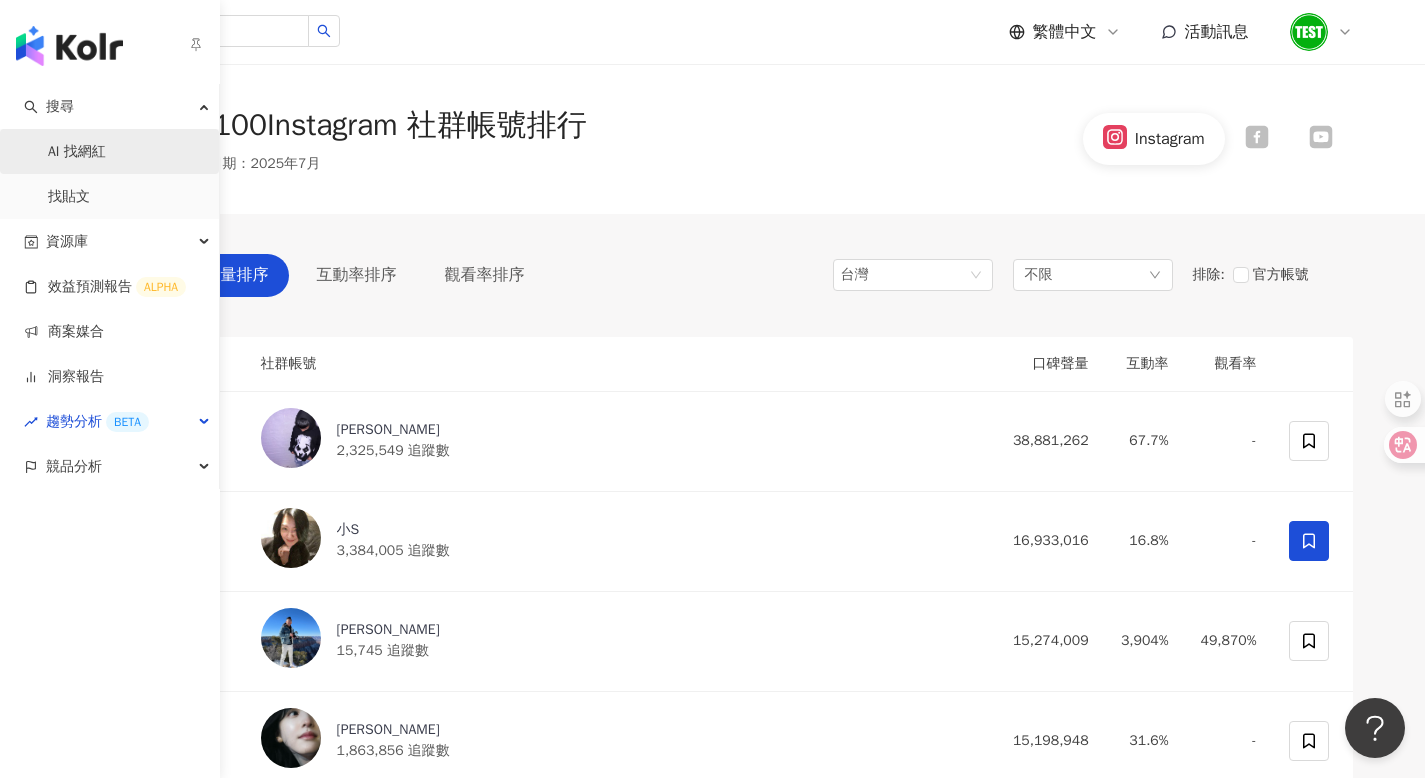 click on "AI 找網紅" at bounding box center (77, 152) 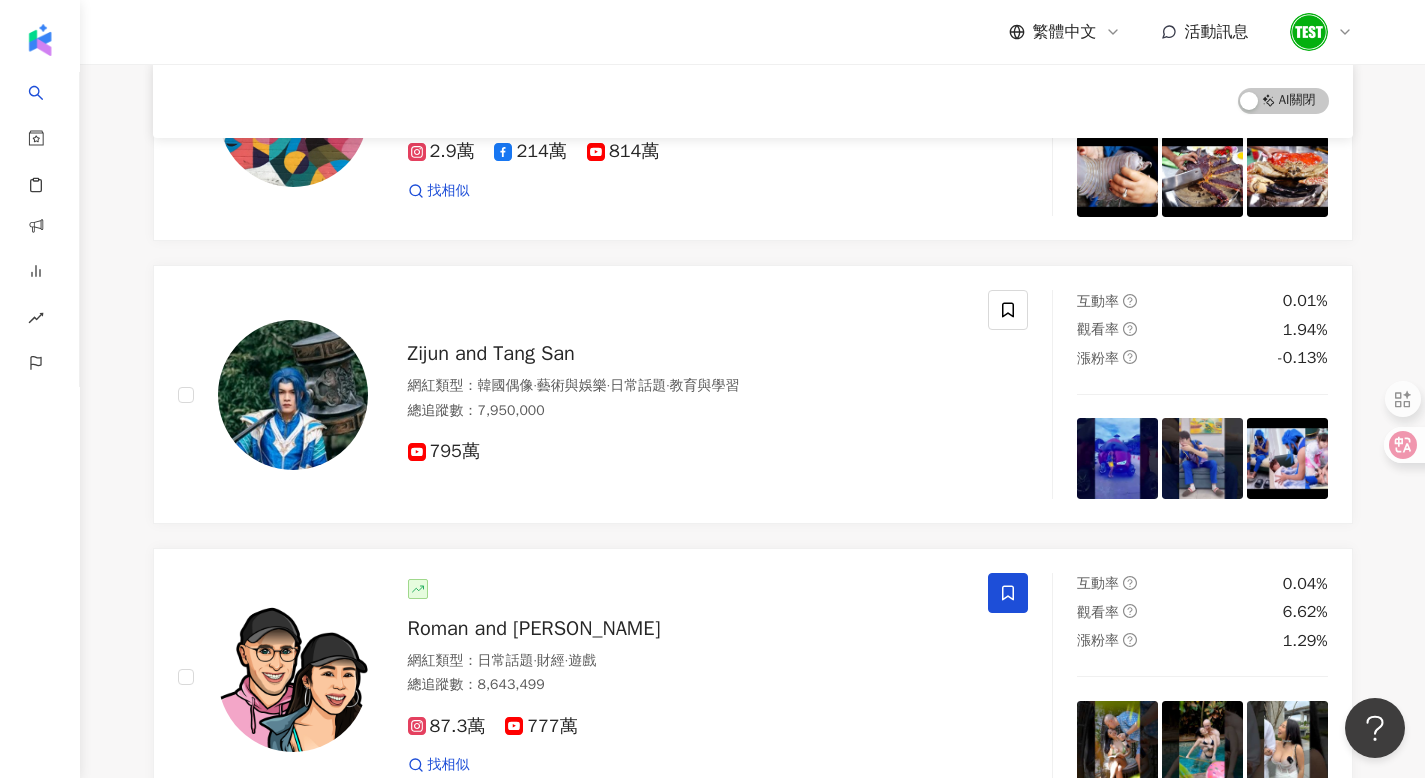 scroll, scrollTop: 0, scrollLeft: 0, axis: both 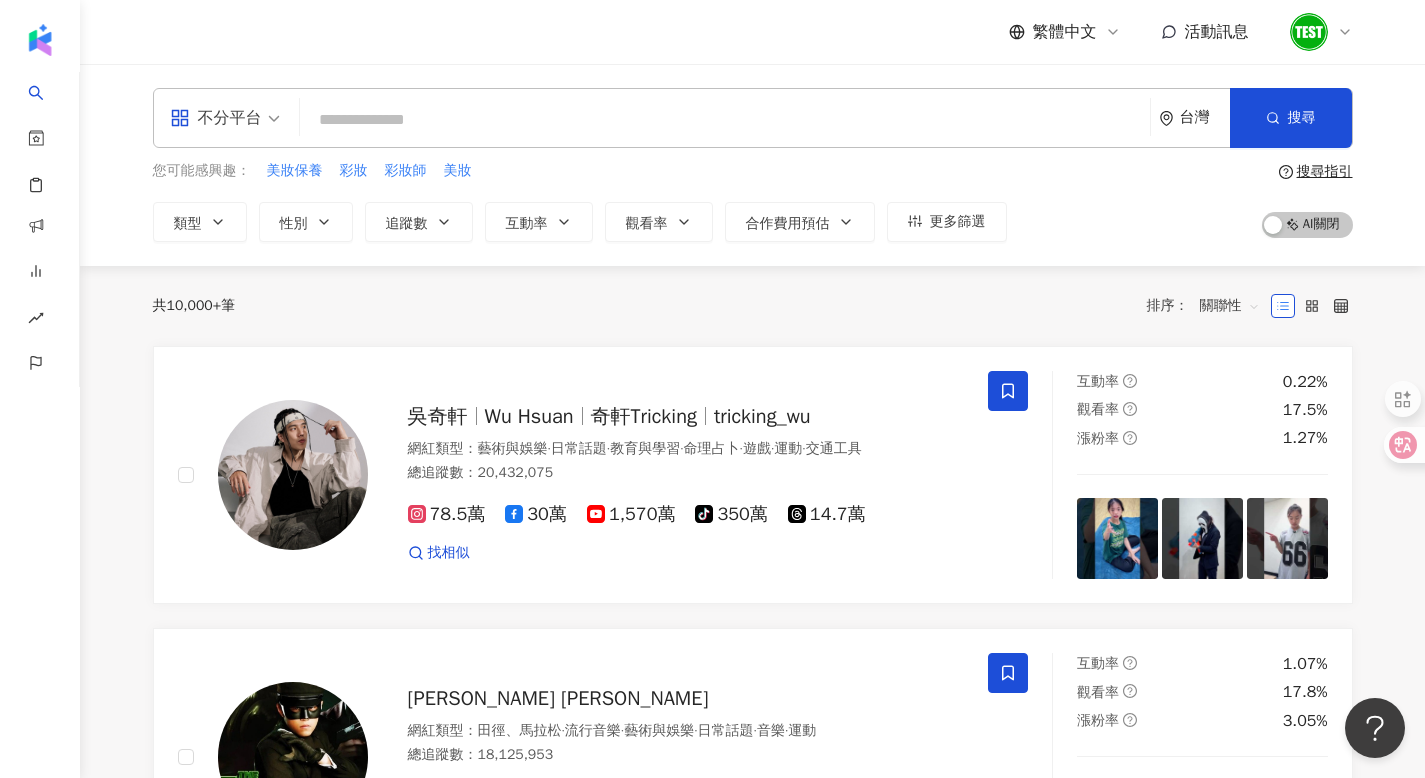 click at bounding box center [725, 120] 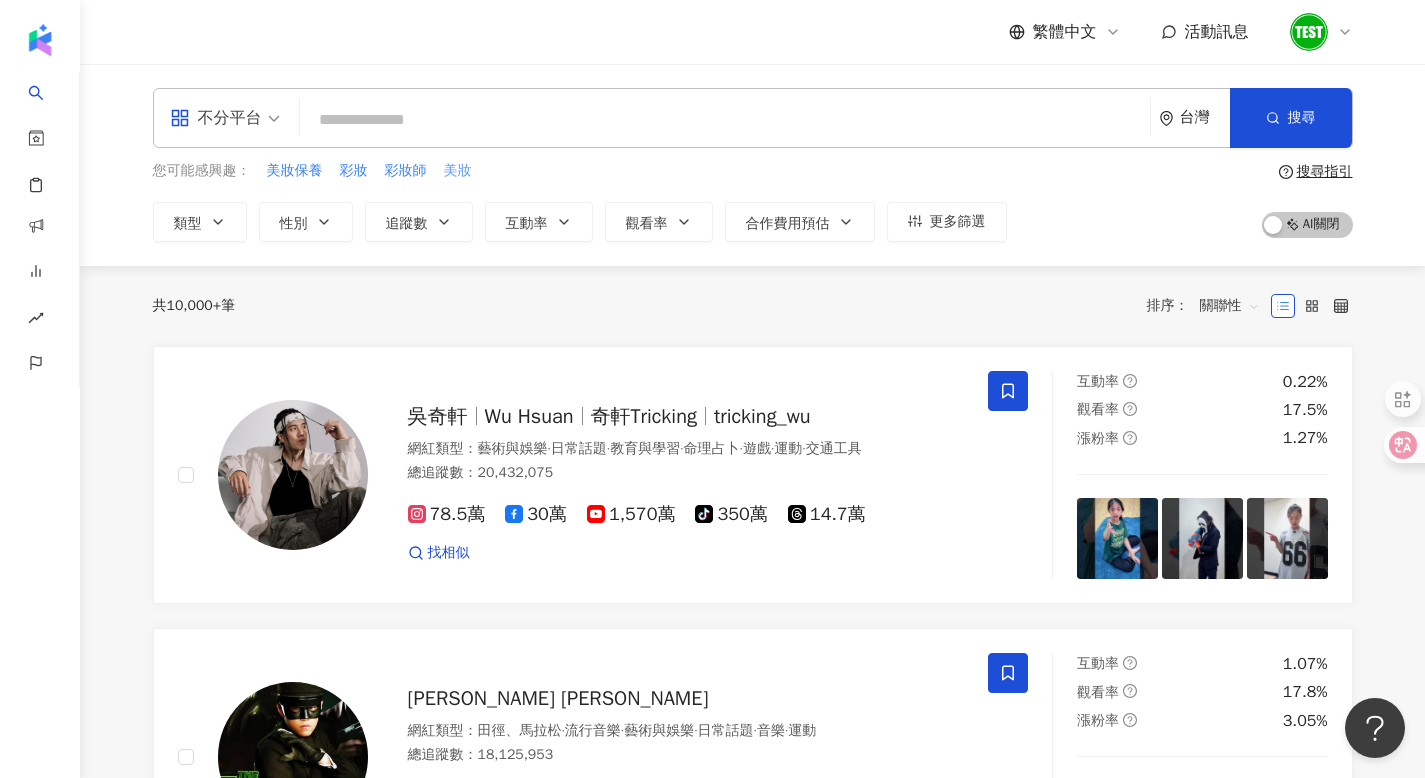click on "美妝" at bounding box center [458, 171] 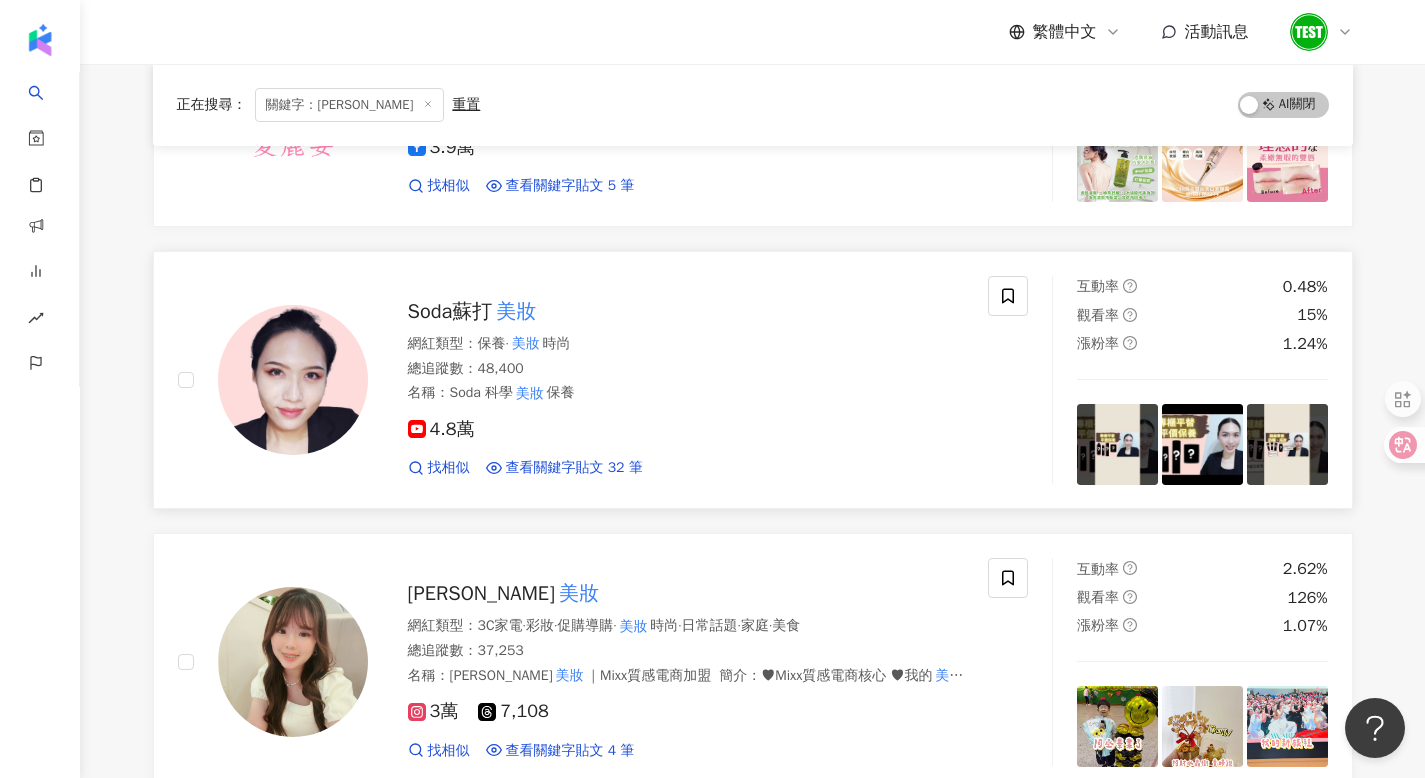 scroll, scrollTop: 674, scrollLeft: 0, axis: vertical 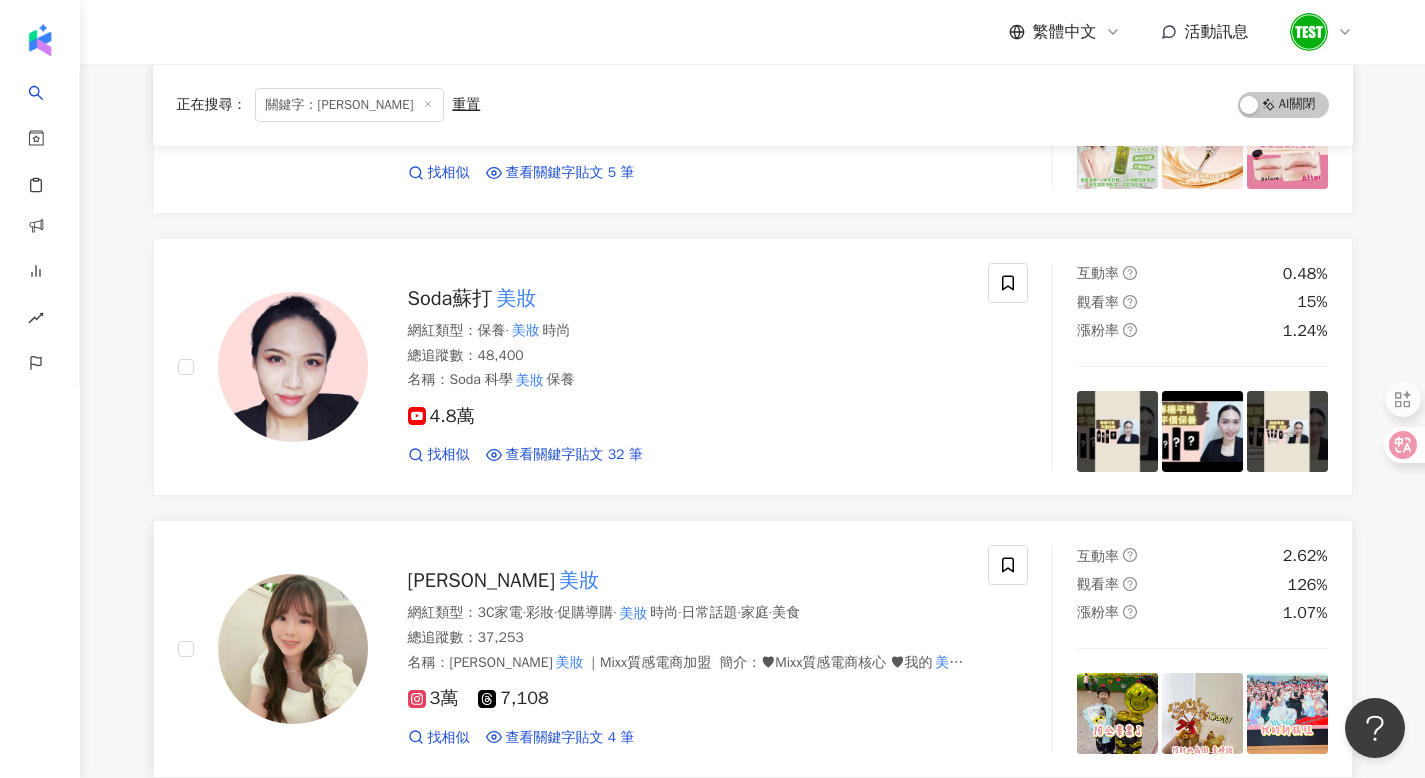click at bounding box center [293, 649] 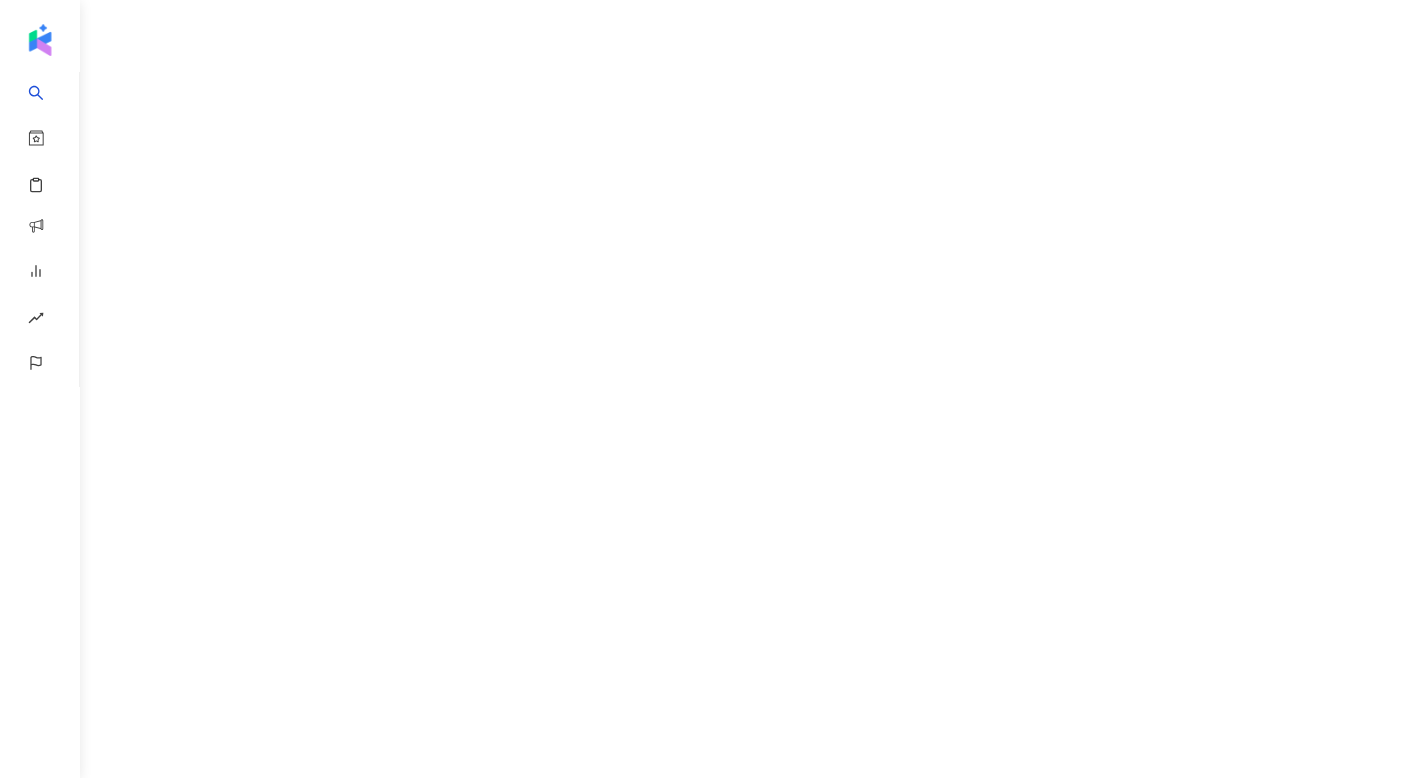 scroll, scrollTop: 0, scrollLeft: 0, axis: both 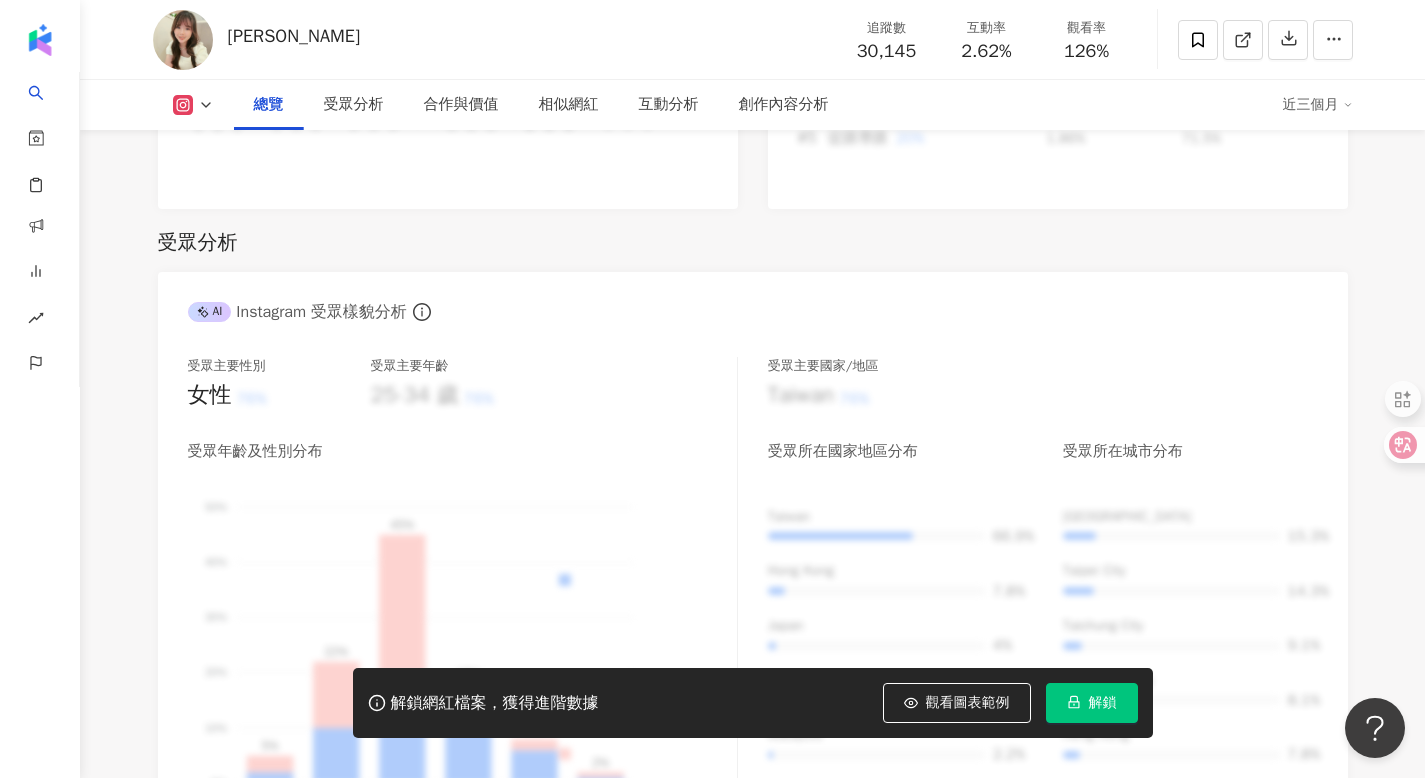 click on "解鎖" at bounding box center (1103, 703) 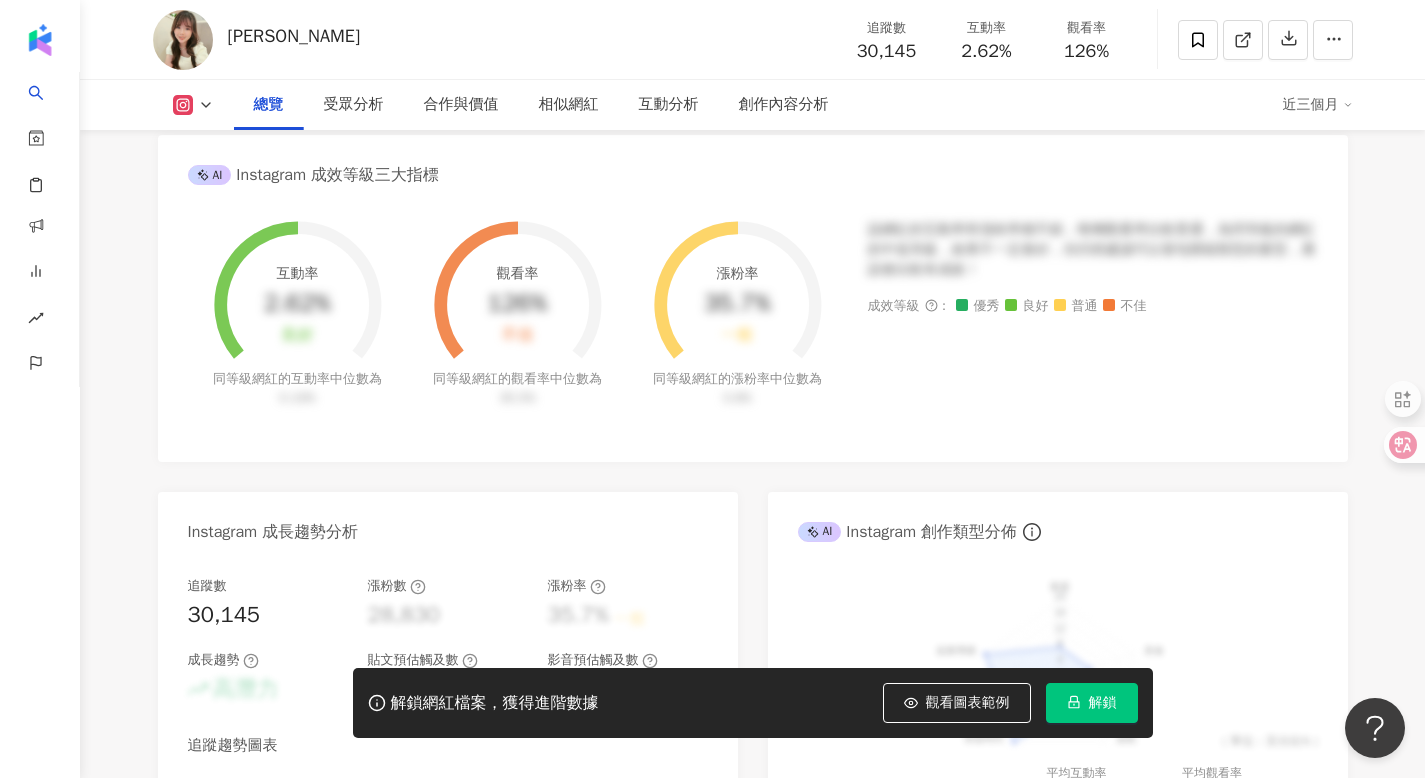 scroll, scrollTop: 0, scrollLeft: 0, axis: both 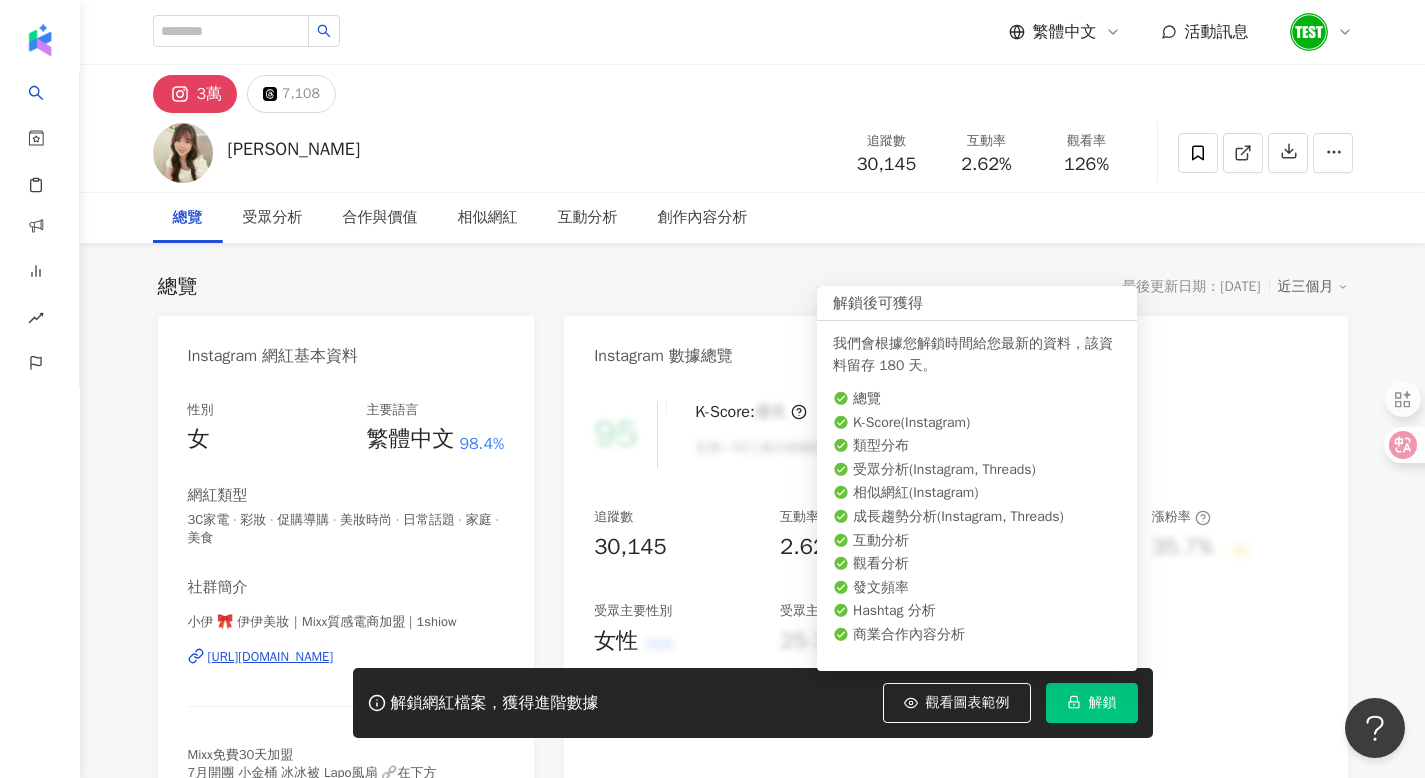 click on "解鎖" at bounding box center (1092, 703) 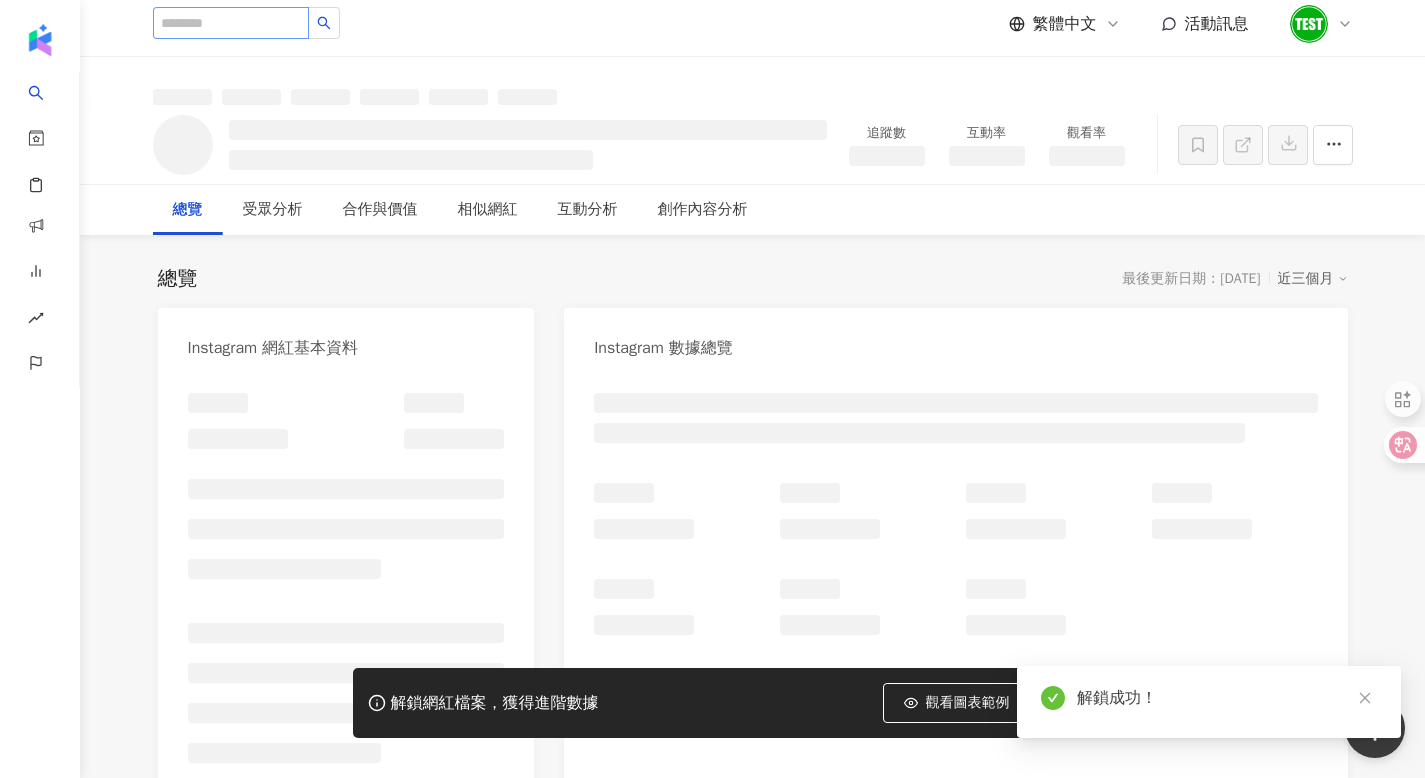 scroll, scrollTop: 0, scrollLeft: 0, axis: both 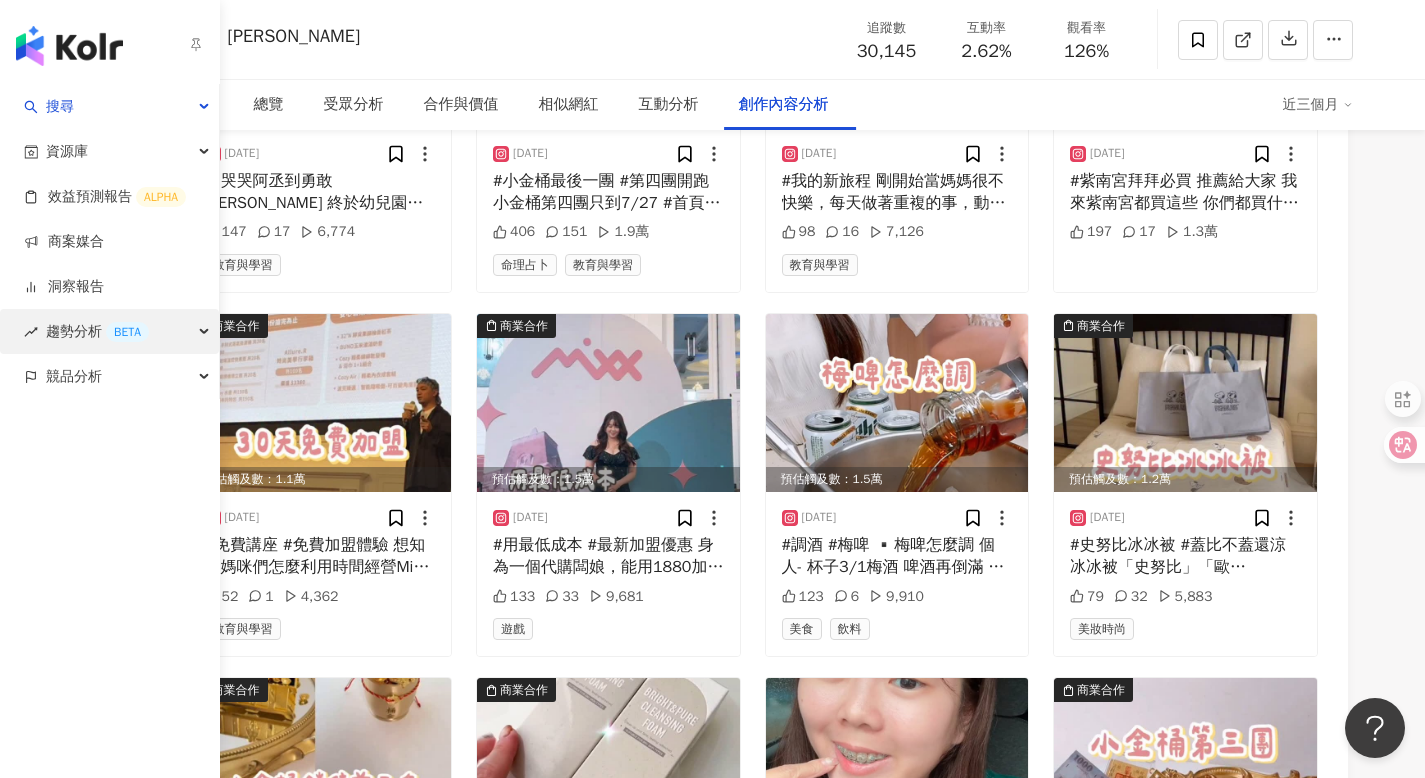 click on "趨勢分析 BETA" at bounding box center [97, 331] 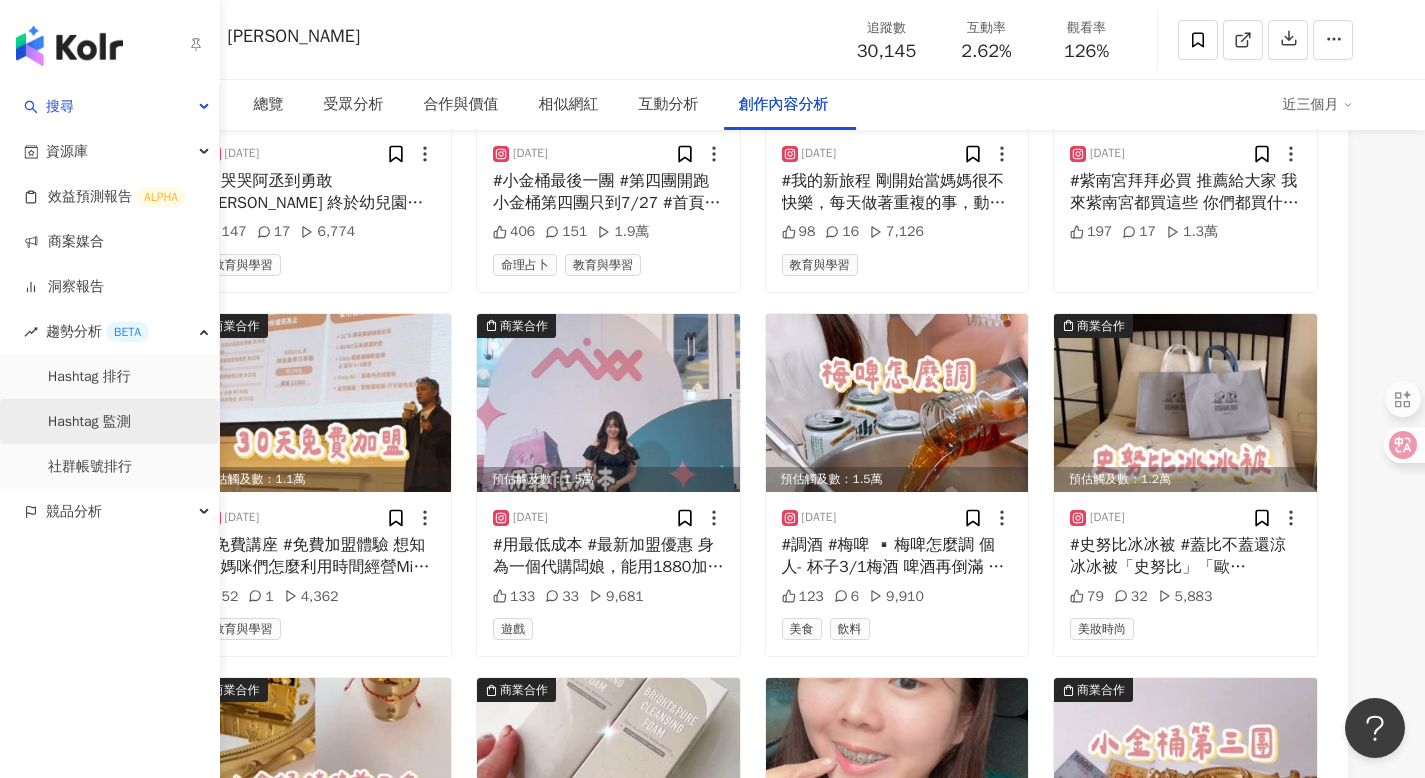 click on "Hashtag 監測" at bounding box center [89, 422] 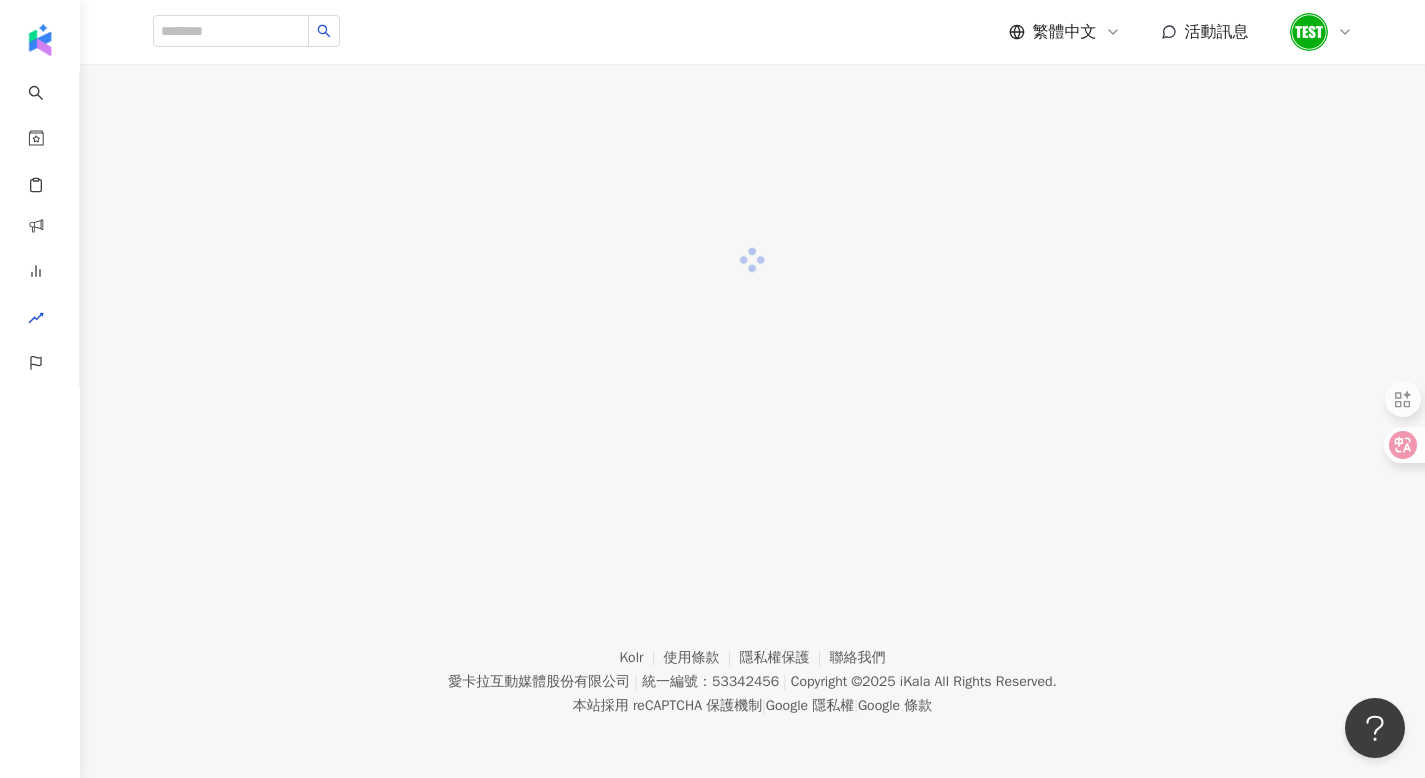 scroll, scrollTop: 0, scrollLeft: 0, axis: both 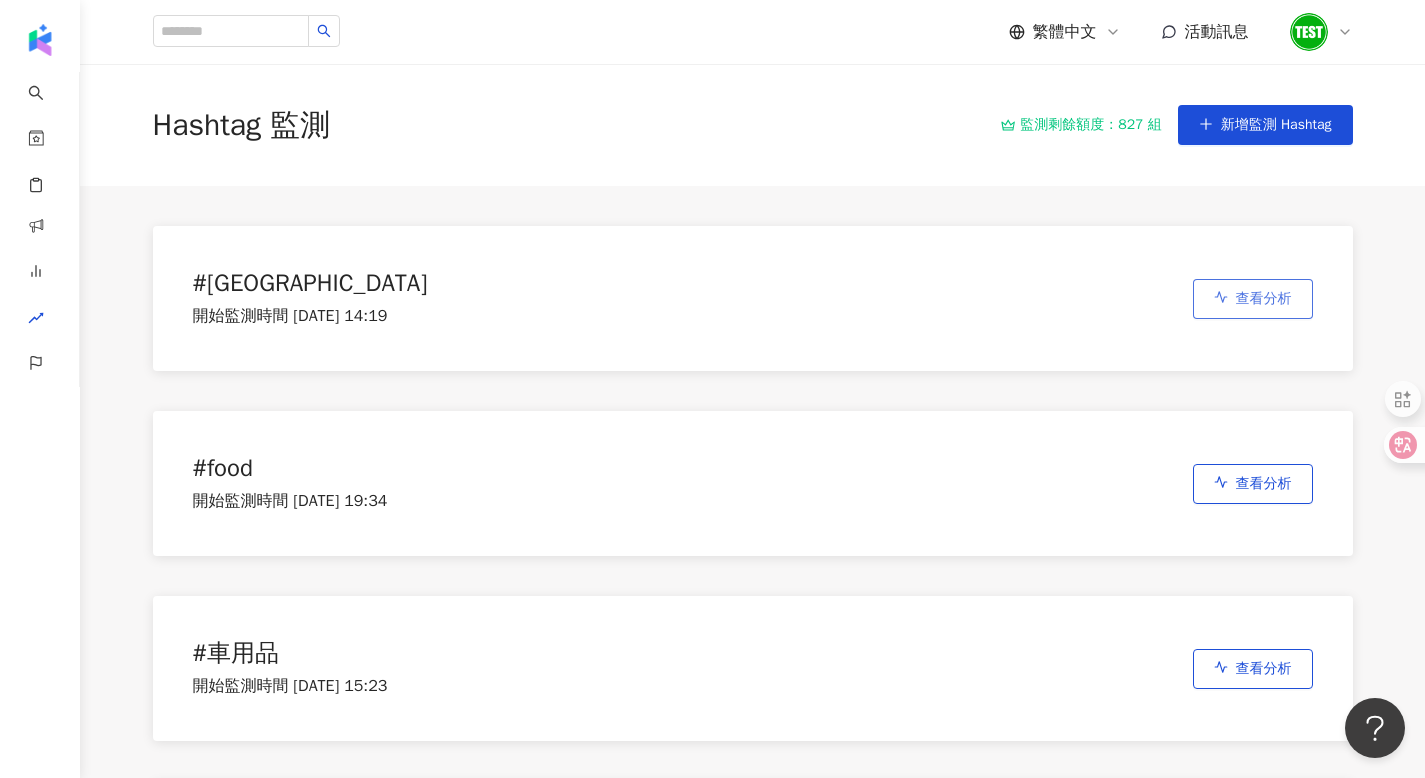 click on "查看分析" at bounding box center [1264, 299] 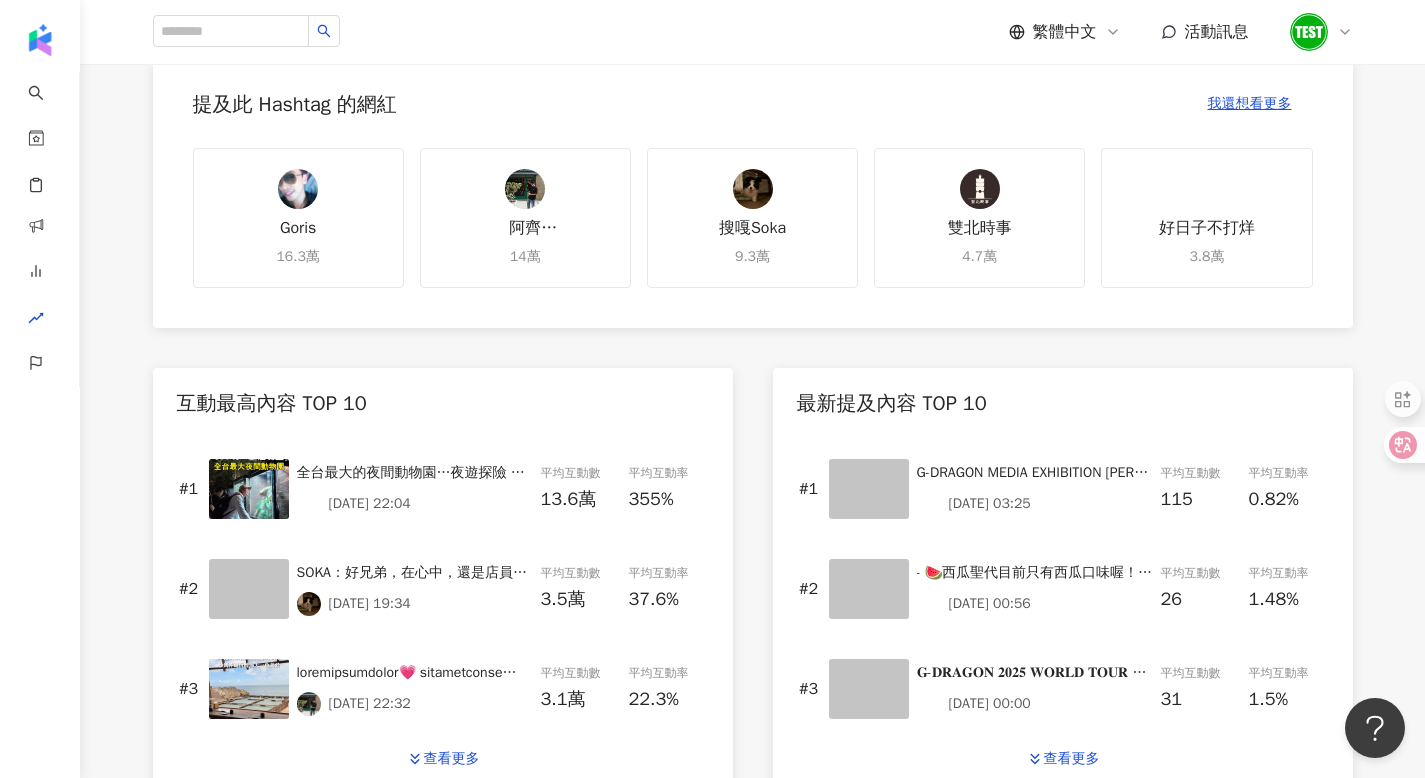scroll, scrollTop: 326, scrollLeft: 0, axis: vertical 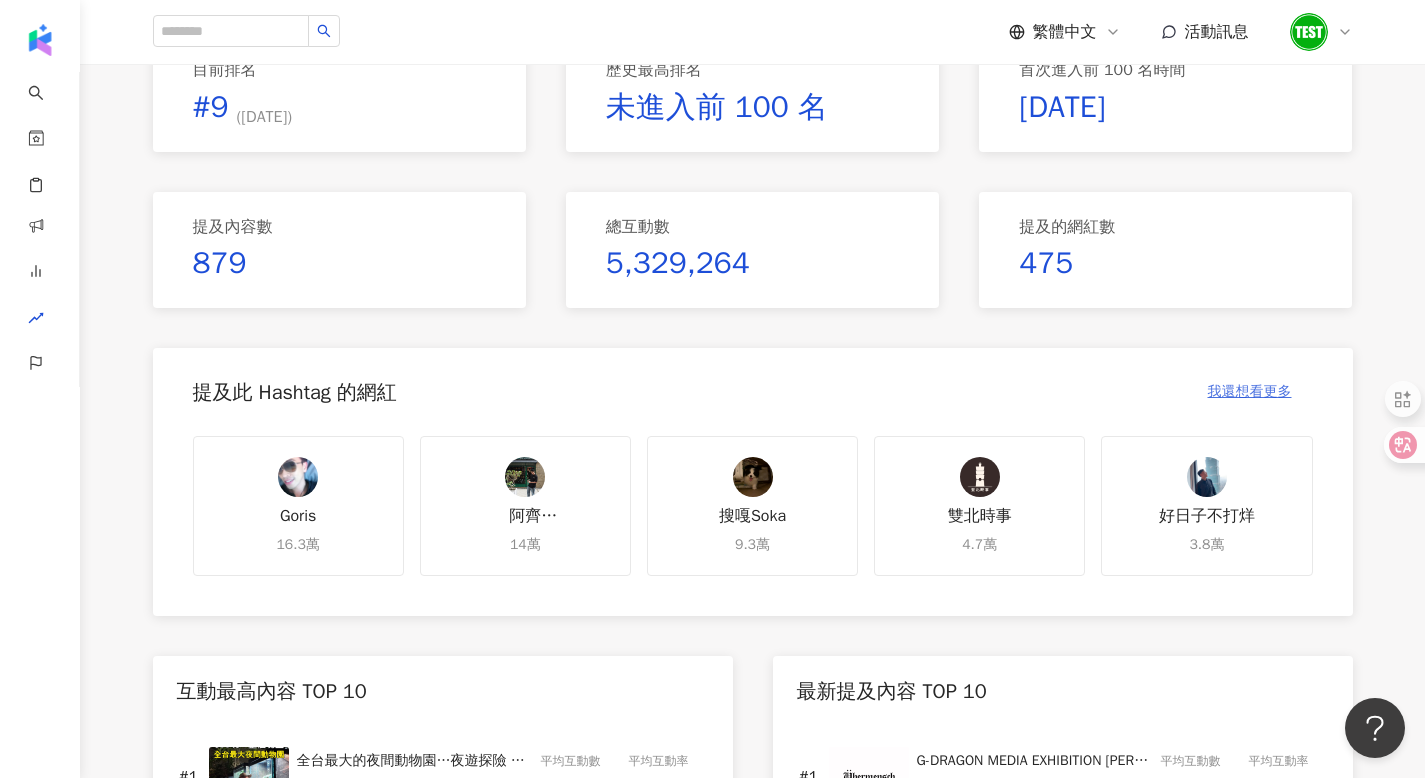 click on "我還想看更多" at bounding box center [1250, 392] 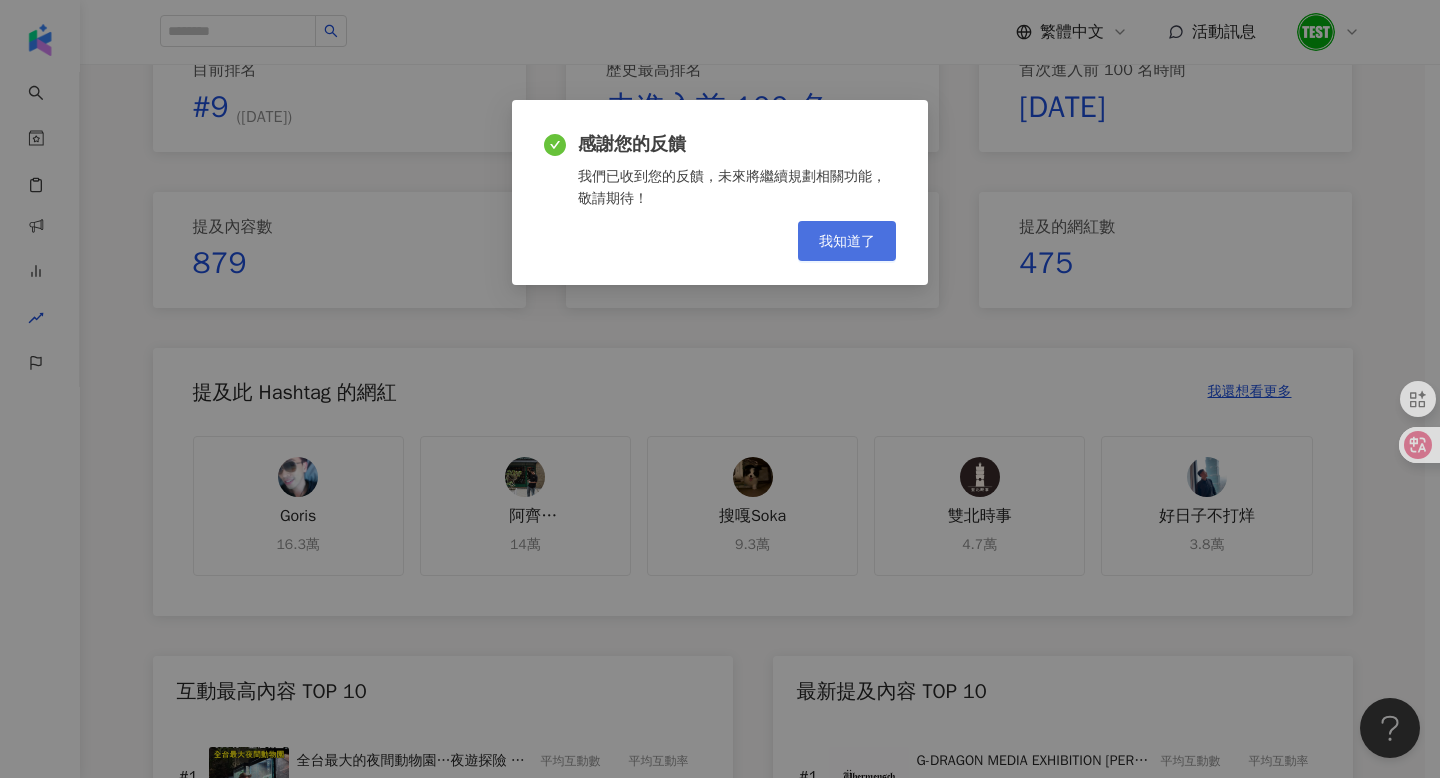 click on "我知道了" at bounding box center [847, 241] 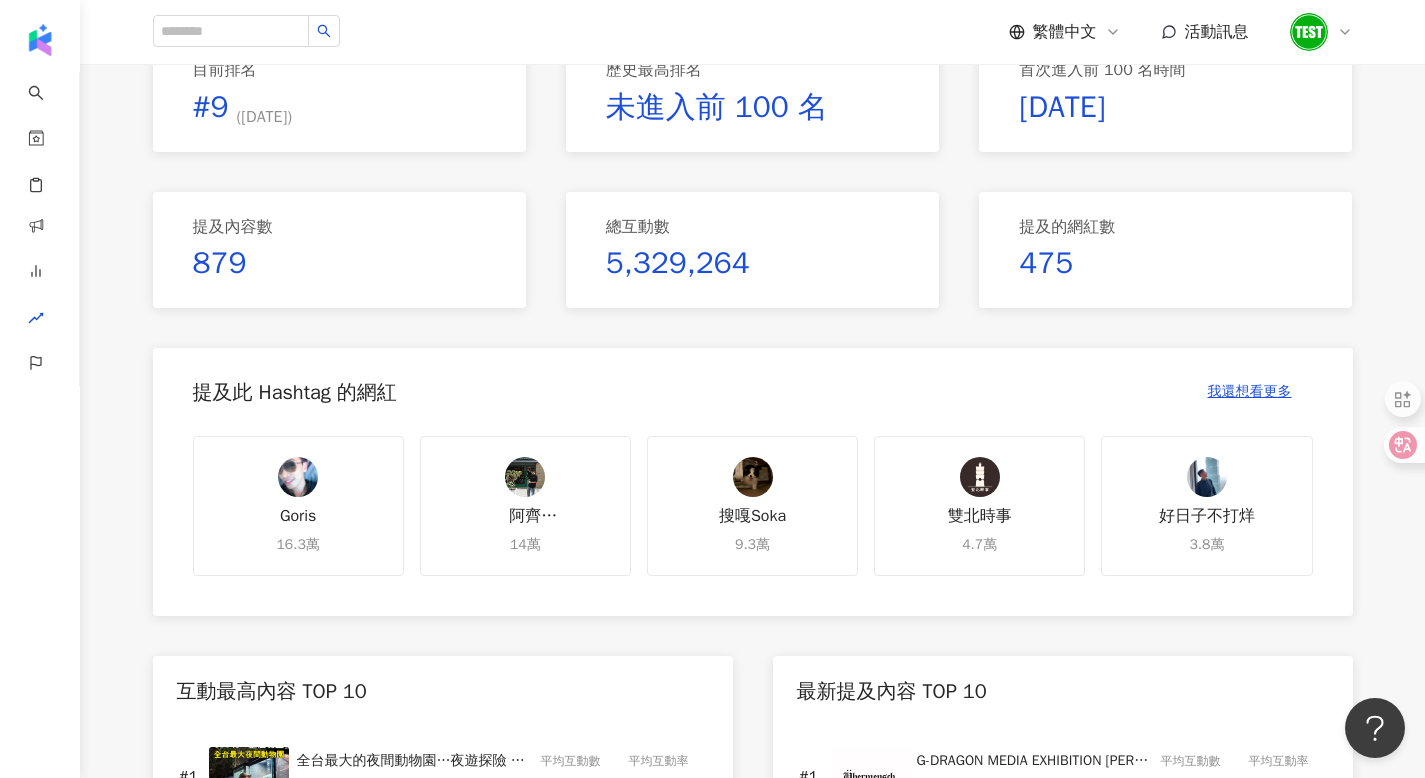 click on "提及此 Hashtag 的網紅 我還想看更多" at bounding box center [753, 392] 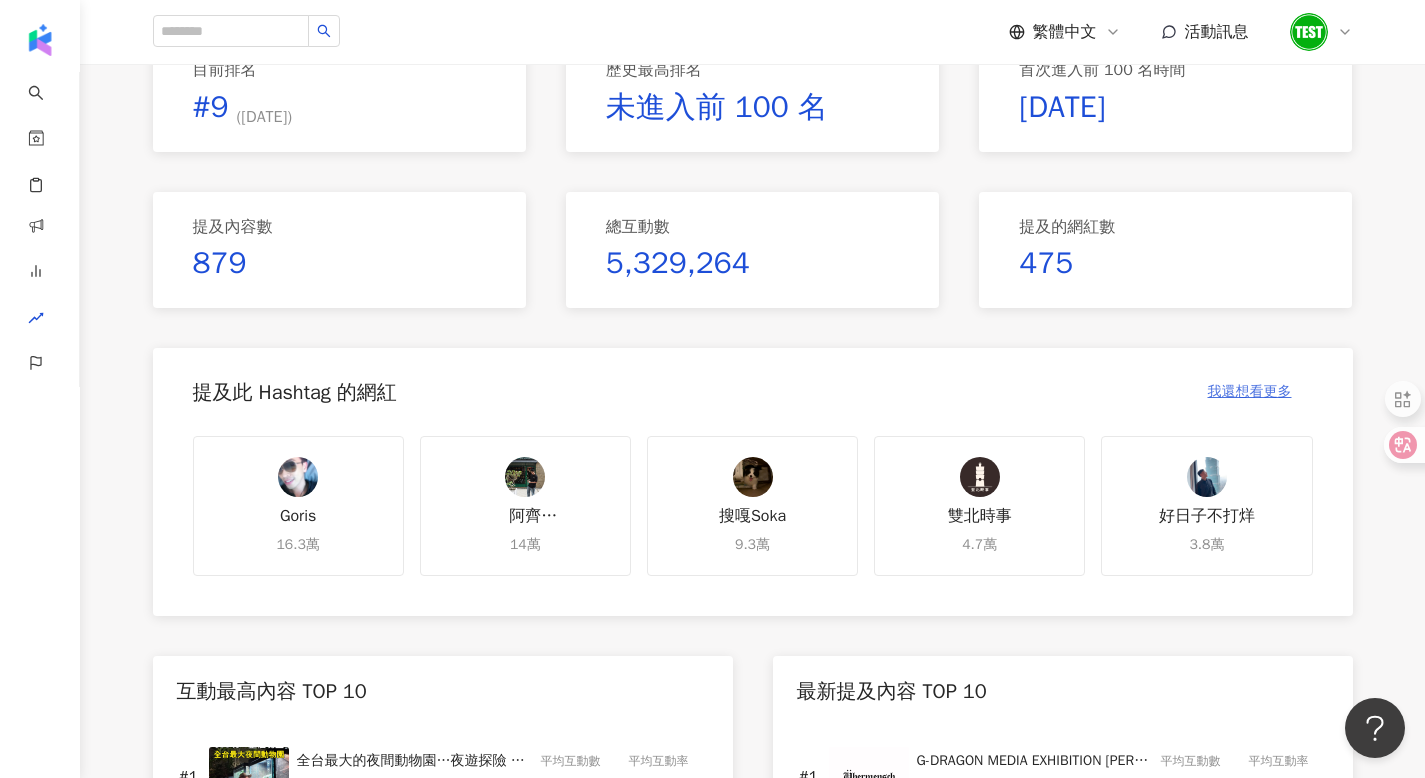 click on "我還想看更多" at bounding box center [1250, 392] 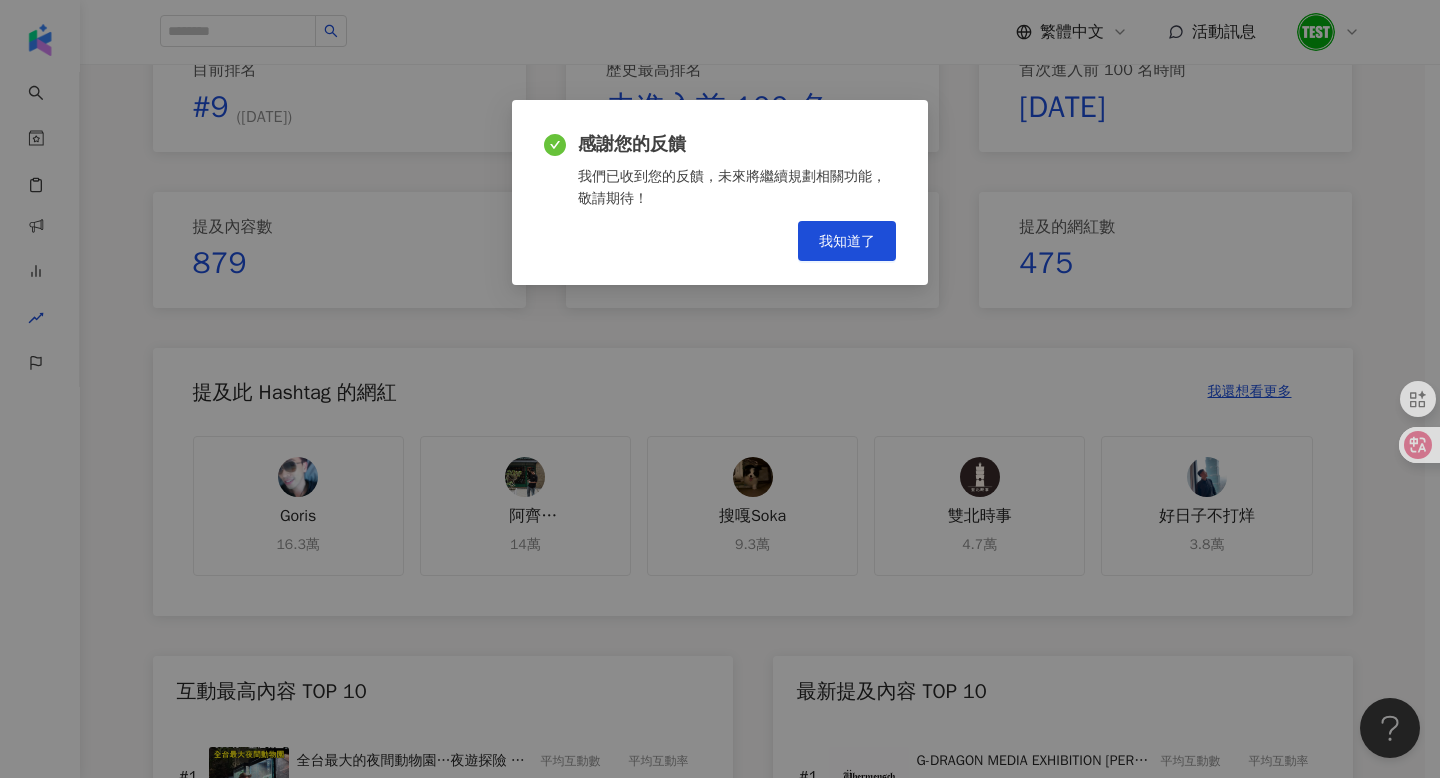 click on "我知道了" at bounding box center [847, 241] 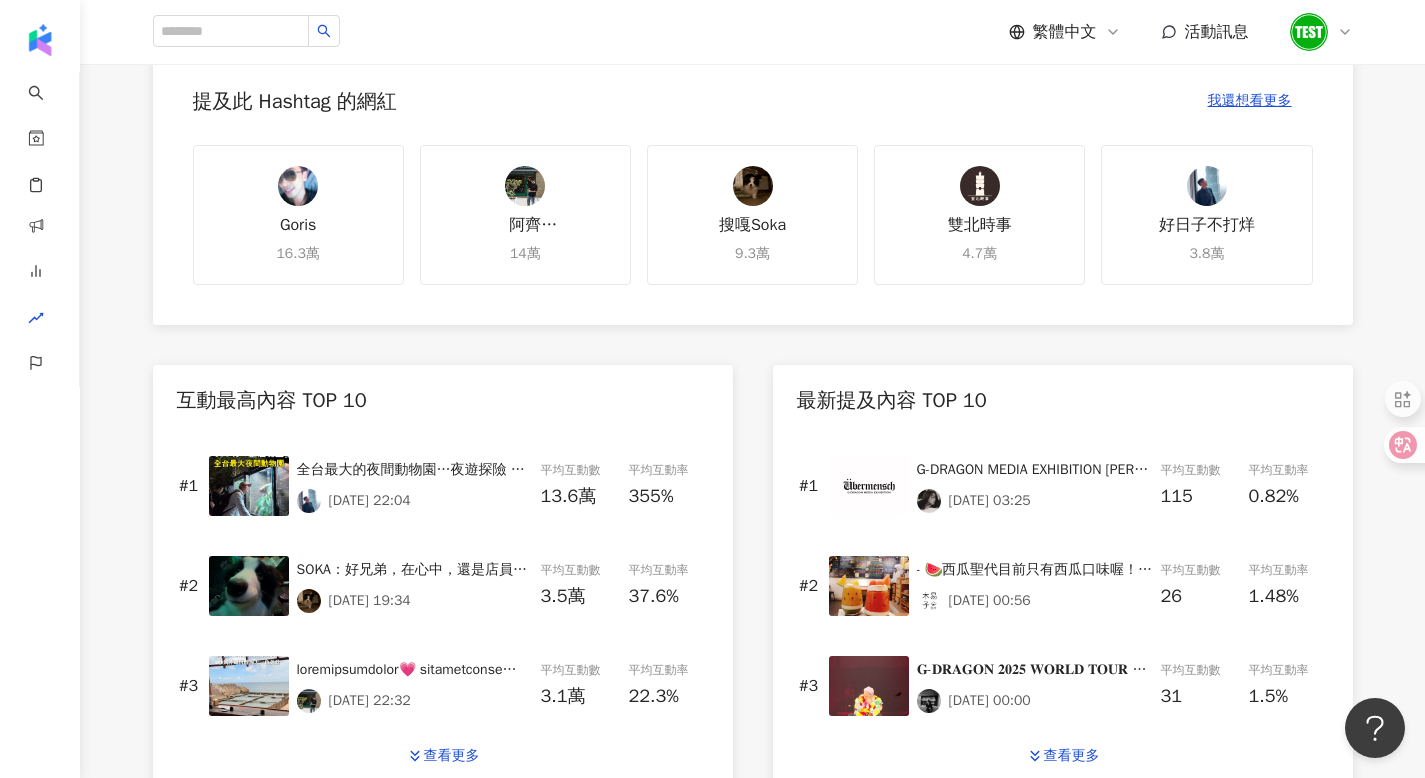 scroll, scrollTop: 592, scrollLeft: 0, axis: vertical 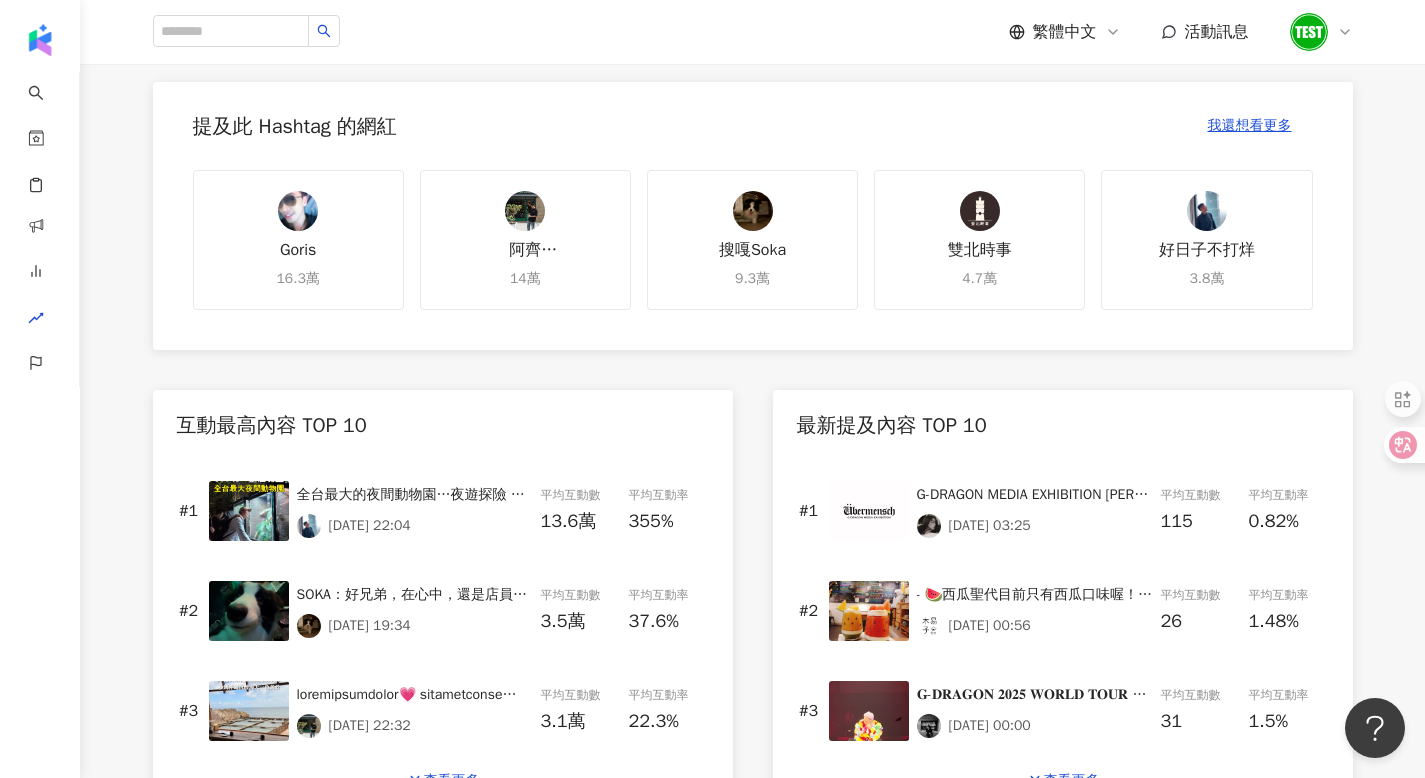 type 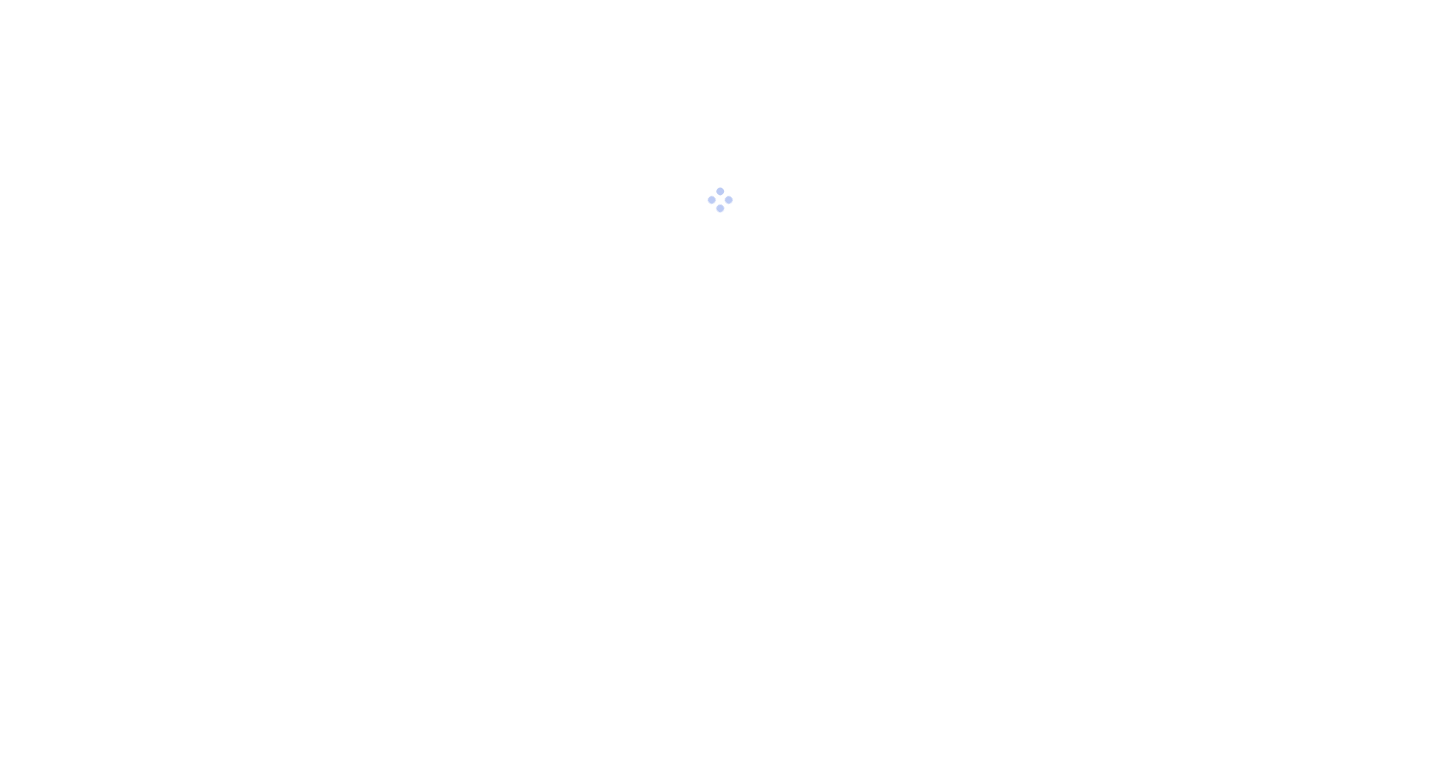 scroll, scrollTop: 0, scrollLeft: 0, axis: both 